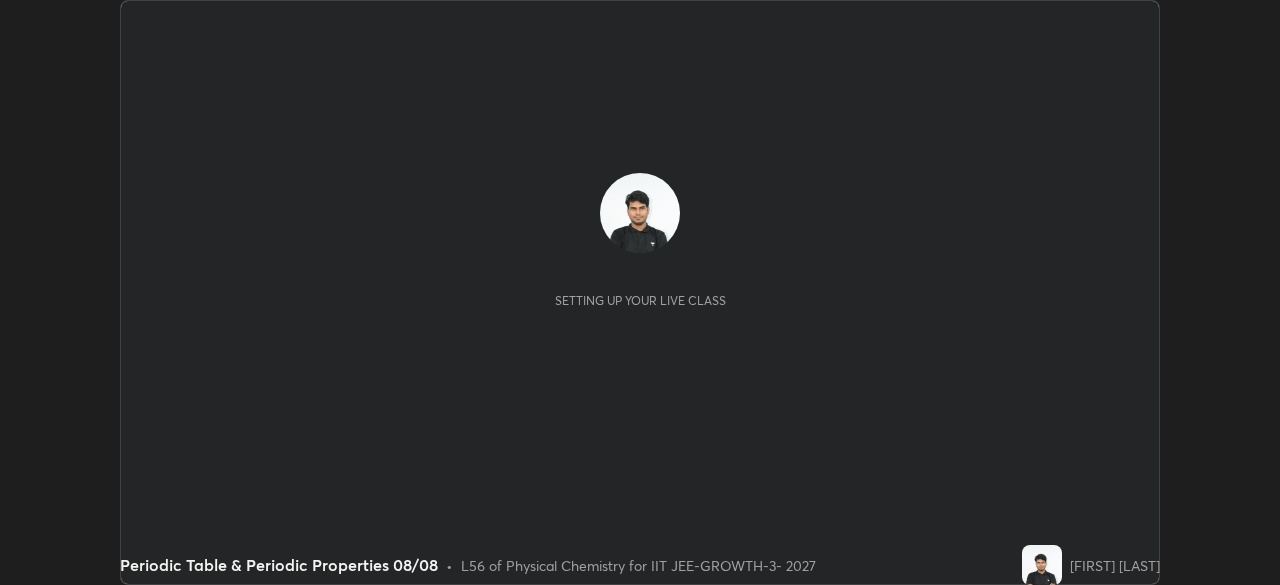 scroll, scrollTop: 0, scrollLeft: 0, axis: both 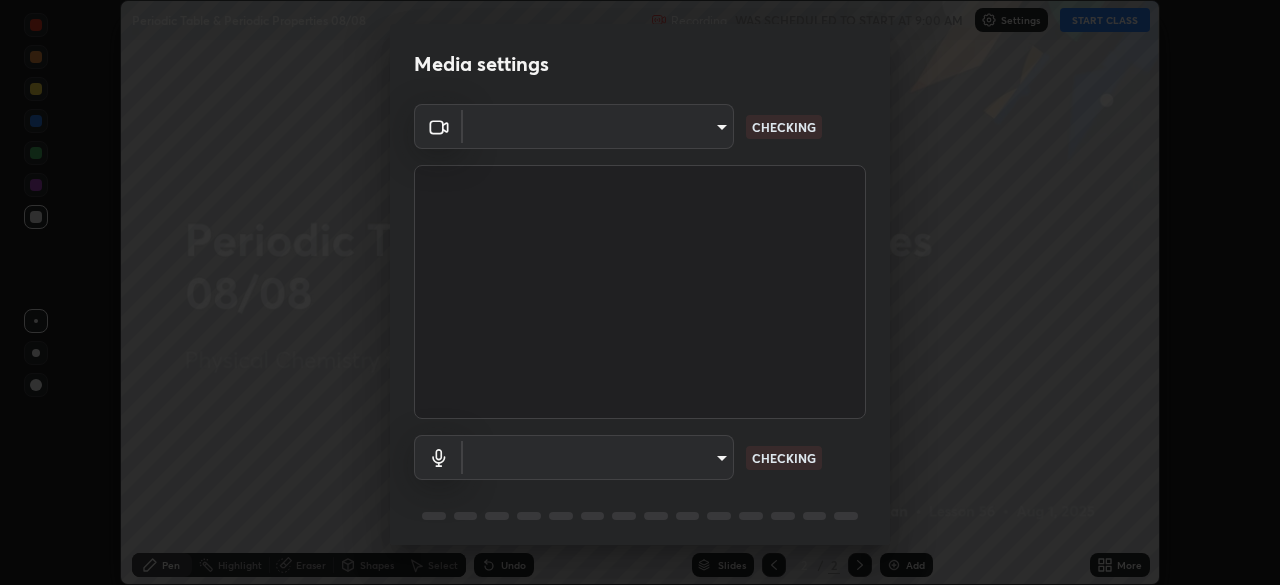 type on "[HASH]" 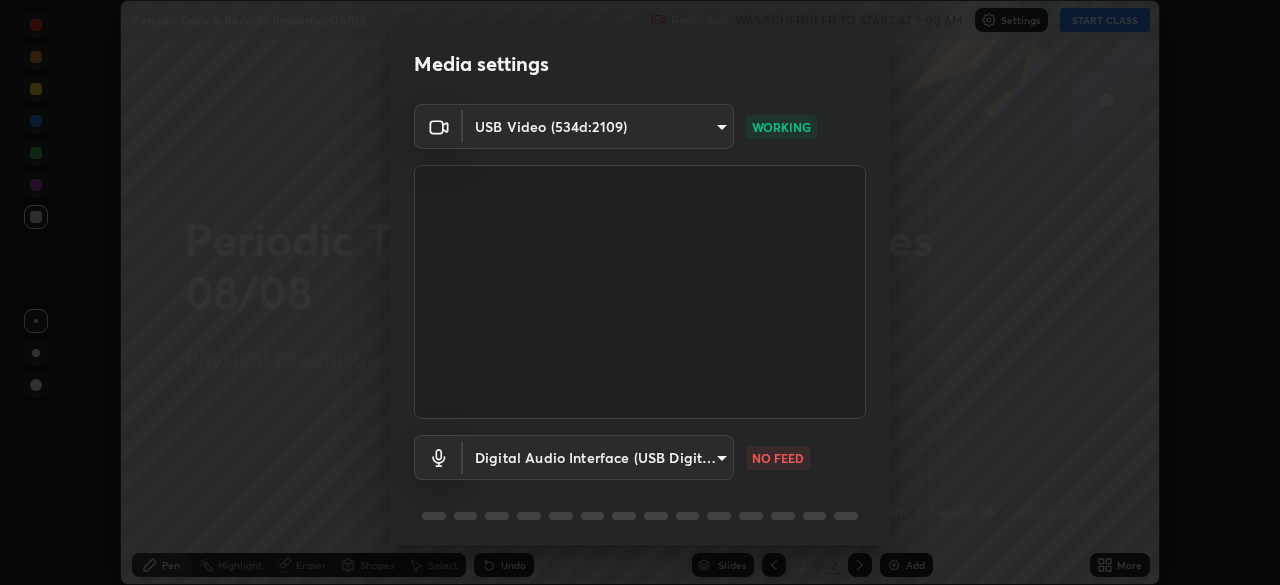 scroll, scrollTop: 71, scrollLeft: 0, axis: vertical 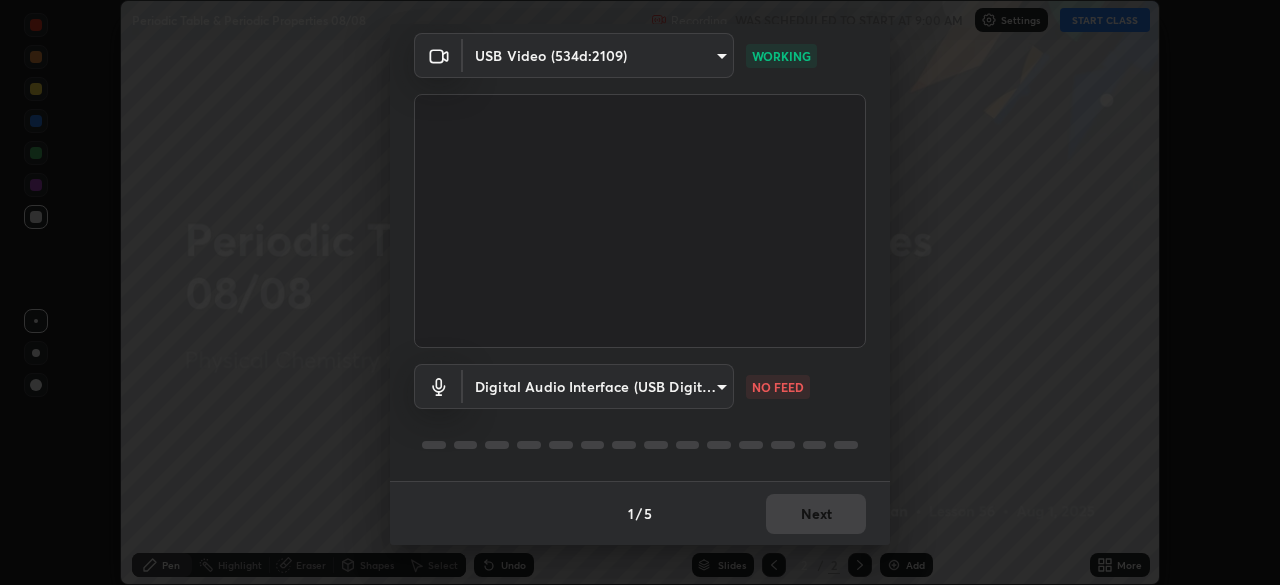 click on "Erase all Periodic Table & Periodic Properties 08/08 Recording WAS SCHEDULED TO START AT  9:00 AM Settings START CLASS Setting up your live class Periodic Table & Periodic Properties 08/08 • L56 of Physical Chemistry for IIT JEE-GROWTH-3- 2027 Sunil Suman Pen Highlight Eraser Shapes Select Undo Slides 2 / 2 Add More No doubts shared Encourage your learners to ask a doubt for better clarity Report an issue Reason for reporting Buffering Chat not working Audio - Video sync issue Educator video quality low ​ Attach an image Report Media settings USB Video (534d:2109) 8af73e8d16ef8e3bb7c62716022b9fe157133e9521606ce818031bd72dda2f9e WORKING Digital Audio Interface (USB Digital Audio) 32bfdab7dbe72c35781114410bcfa462a123b92e9f25767086b8796cd092dc63 NO FEED 1 / 5 Next" at bounding box center [640, 292] 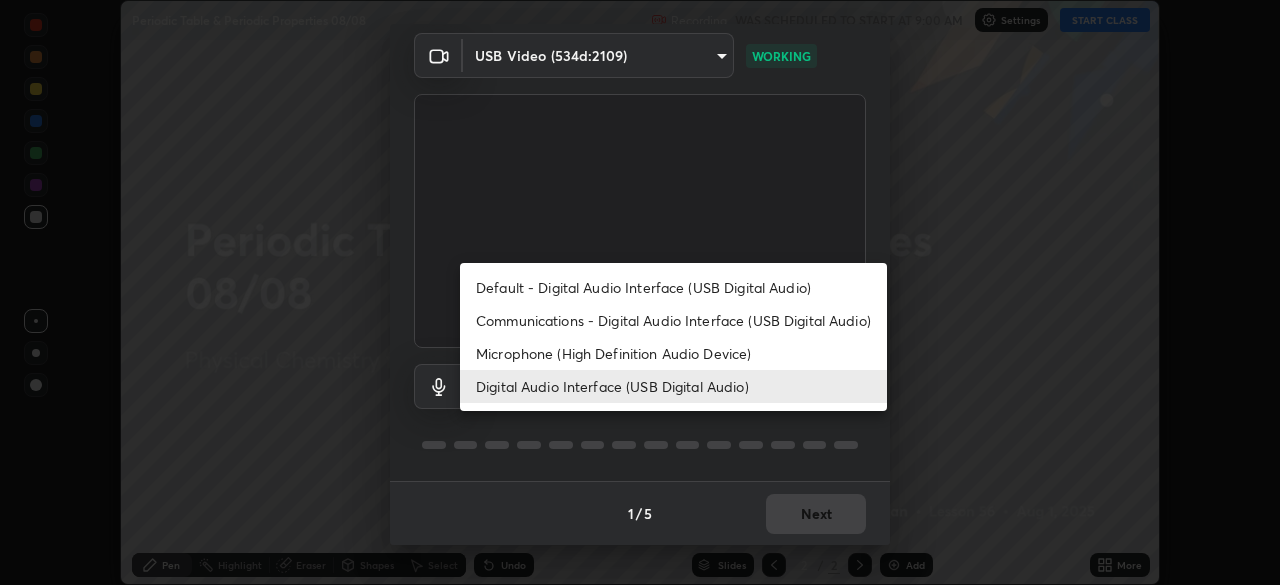click on "Default - Digital Audio Interface (USB Digital Audio)" at bounding box center [673, 287] 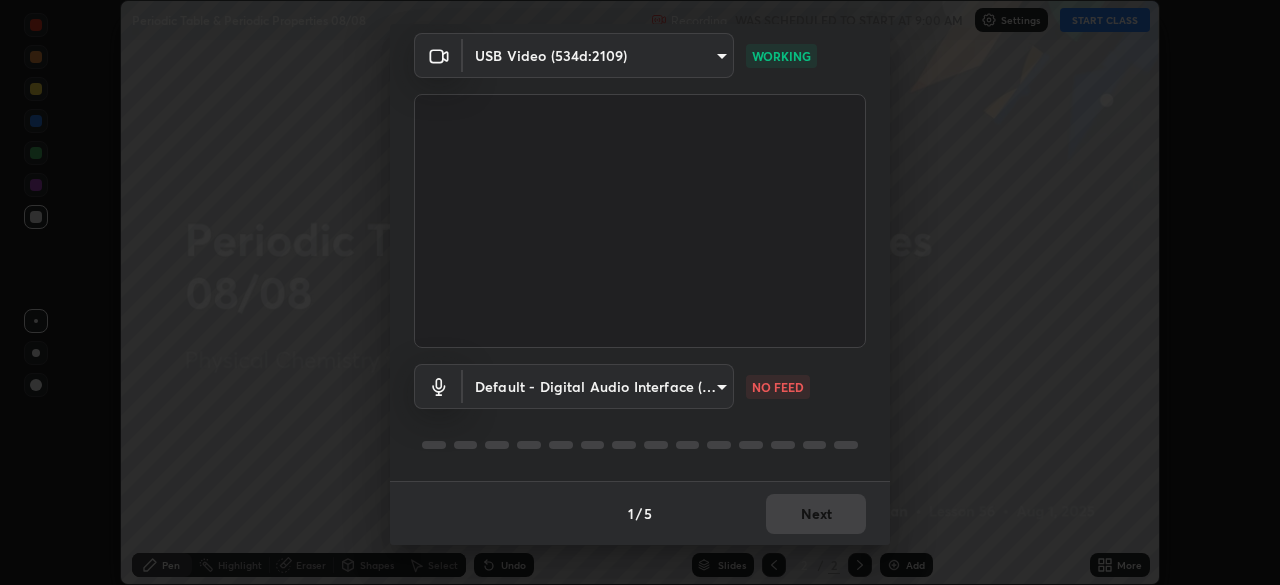 click on "Erase all Periodic Table & Periodic Properties 08/08 Recording WAS SCHEDULED TO START AT  9:00 AM Settings START CLASS Setting up your live class Periodic Table & Periodic Properties 08/08 • L56 of Physical Chemistry for IIT JEE-GROWTH-3- 2027 Sunil Suman Pen Highlight Eraser Shapes Select Undo Slides 2 / 2 Add More No doubts shared Encourage your learners to ask a doubt for better clarity Report an issue Reason for reporting Buffering Chat not working Audio - Video sync issue Educator video quality low ​ Attach an image Report Media settings USB Video (534d:2109) 8af73e8d16ef8e3bb7c62716022b9fe157133e9521606ce818031bd72dda2f9e WORKING Default - Digital Audio Interface (USB Digital Audio) default NO FEED 1 / 5 Next Default - Digital Audio Interface (USB Digital Audio) Communications - Digital Audio Interface (USB Digital Audio) Microphone (High Definition Audio Device) Digital Audio Interface (USB Digital Audio)" at bounding box center [640, 292] 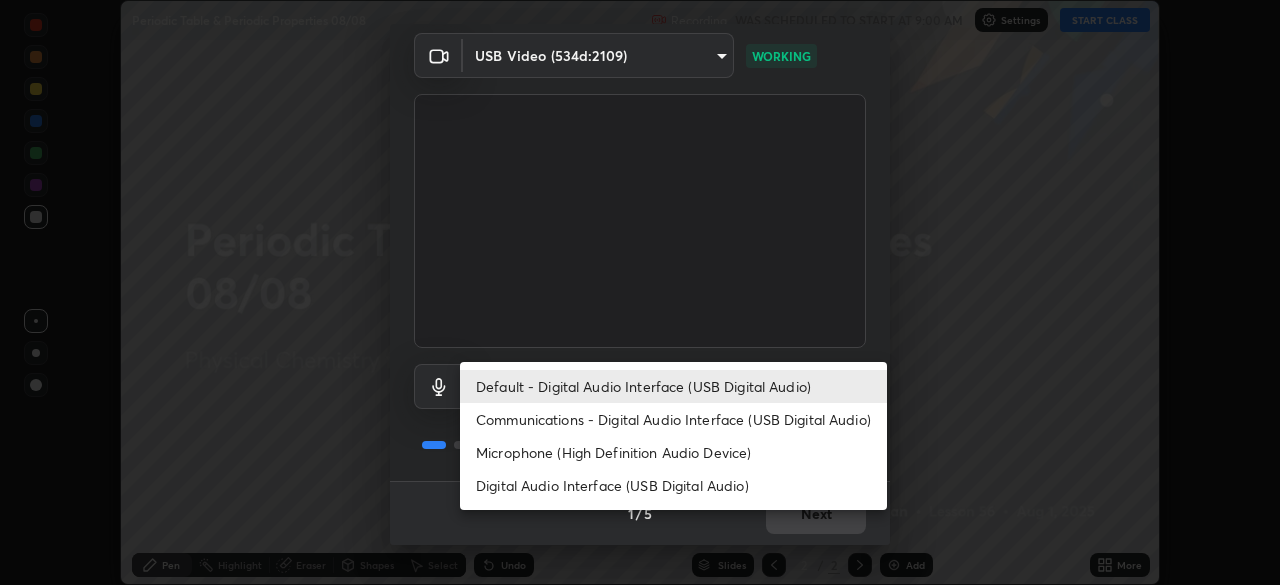 click on "Digital Audio Interface (USB Digital Audio)" at bounding box center (673, 485) 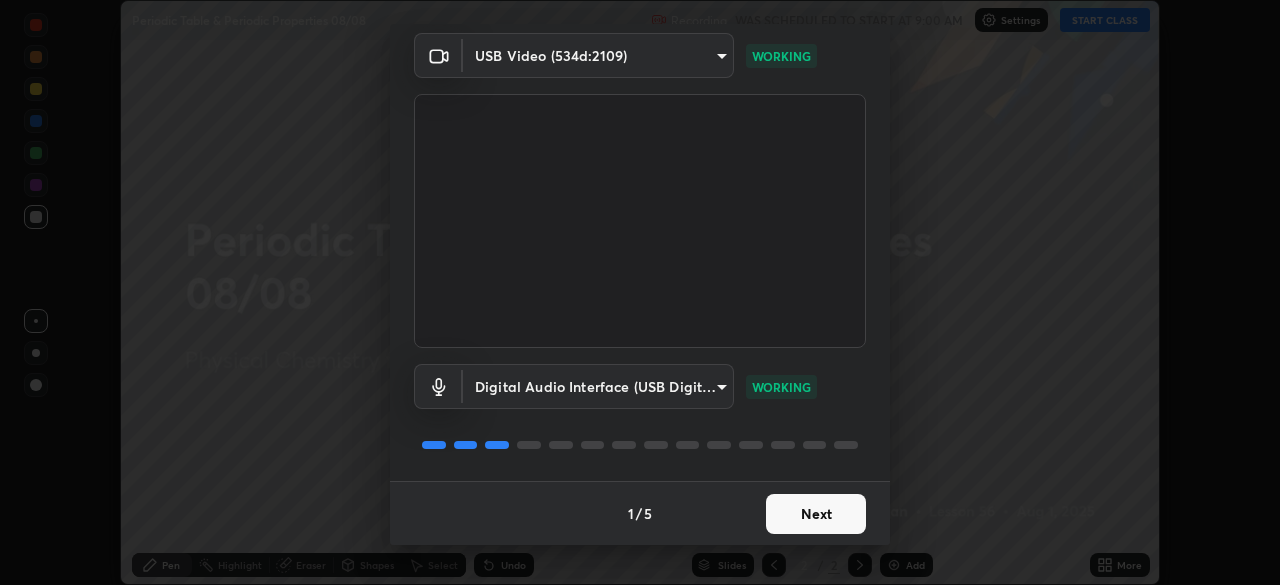click on "Next" at bounding box center (816, 514) 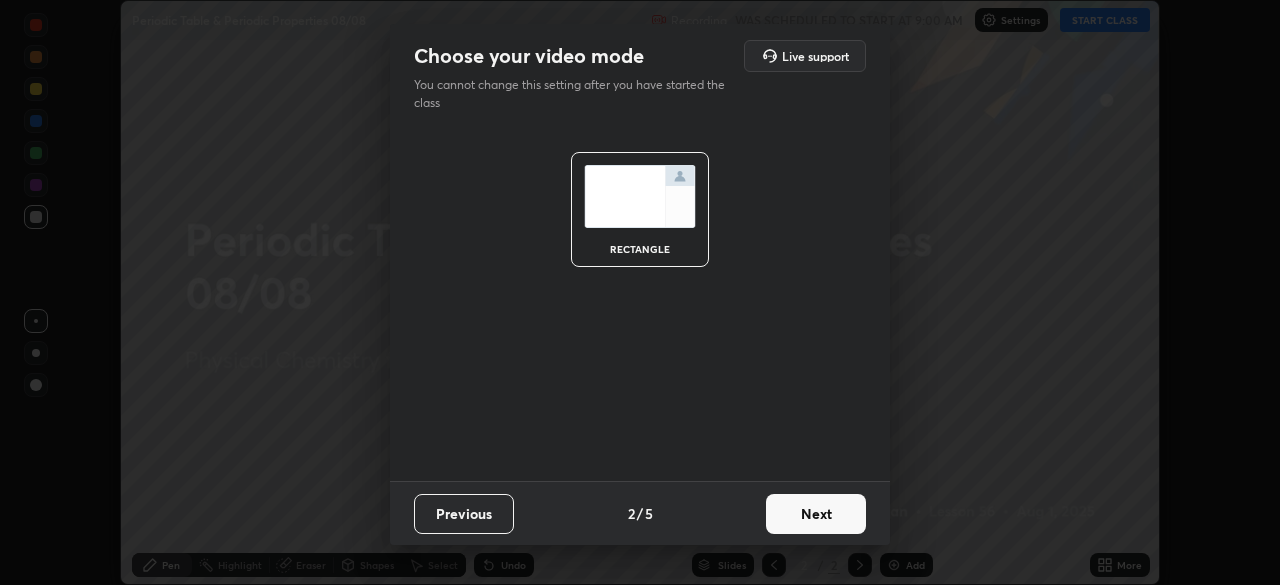 scroll, scrollTop: 0, scrollLeft: 0, axis: both 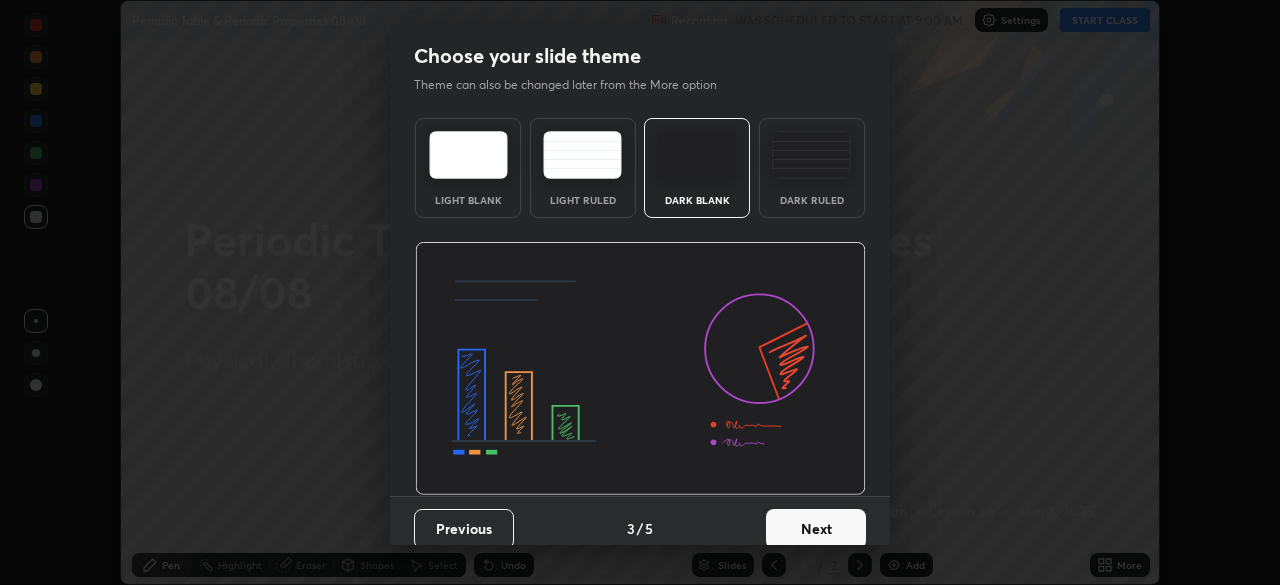 click on "Next" at bounding box center (816, 529) 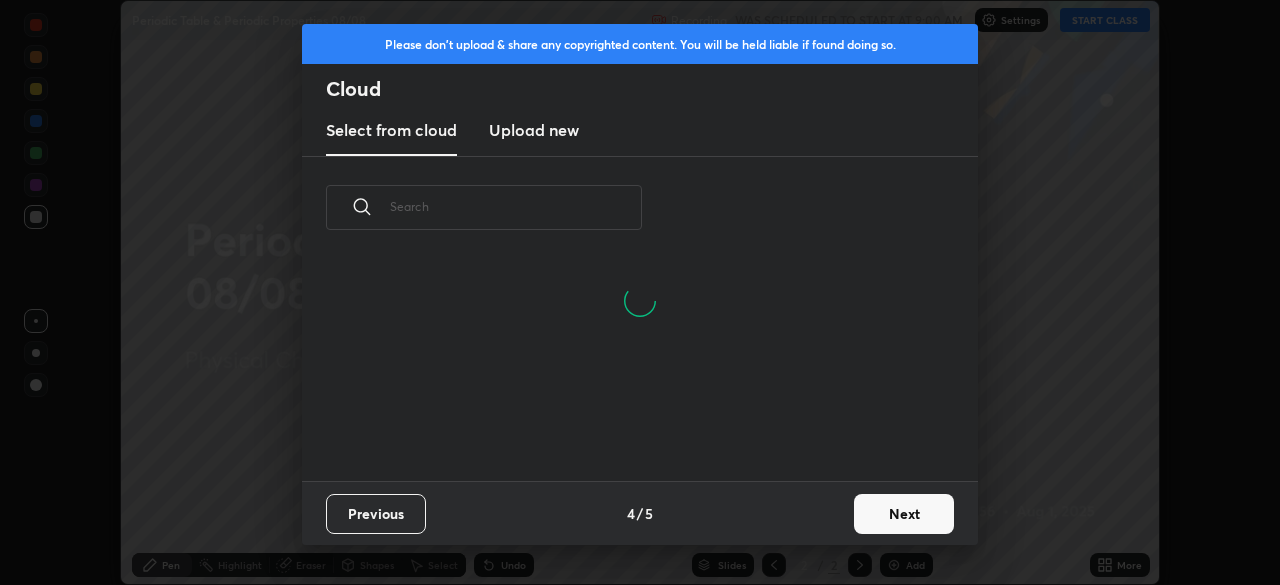 click on "Next" at bounding box center [904, 514] 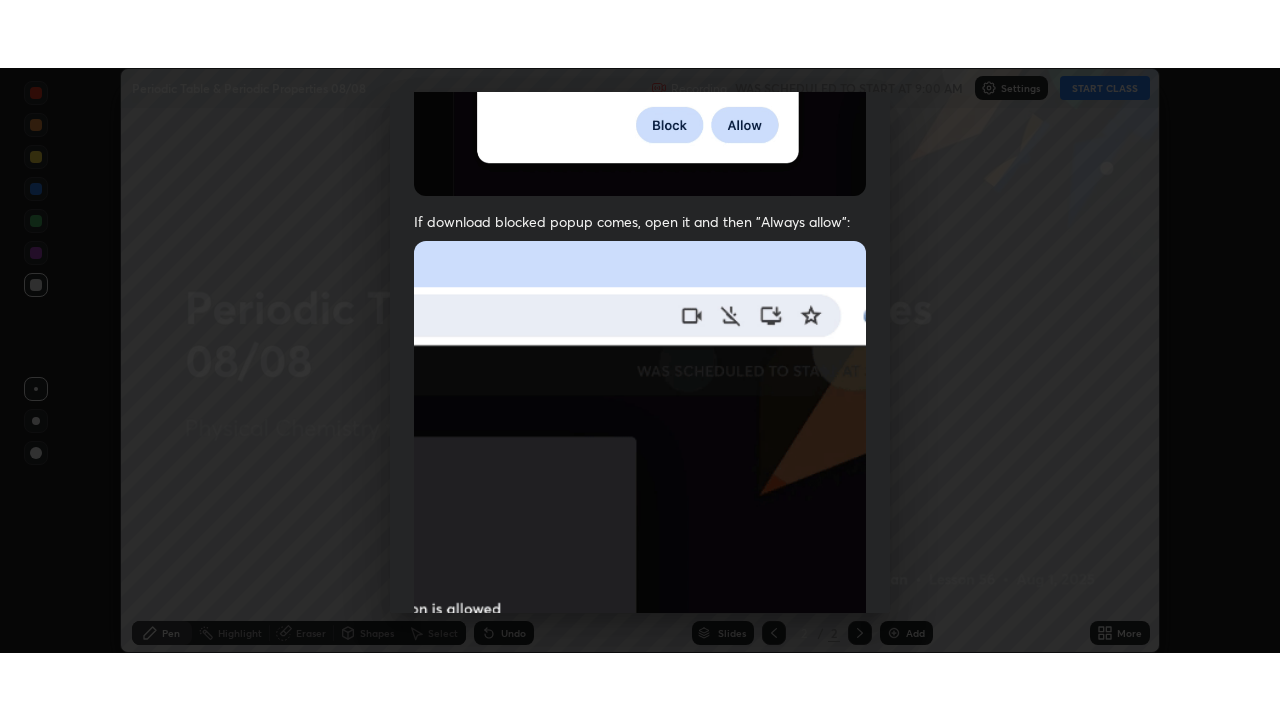 scroll, scrollTop: 479, scrollLeft: 0, axis: vertical 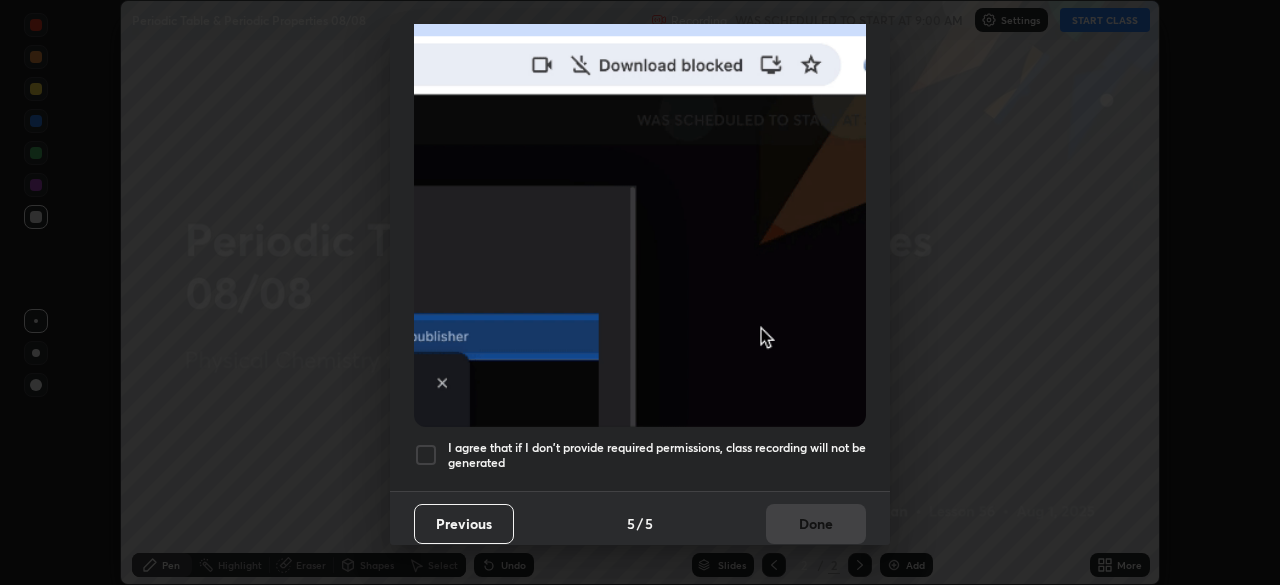 click at bounding box center [426, 455] 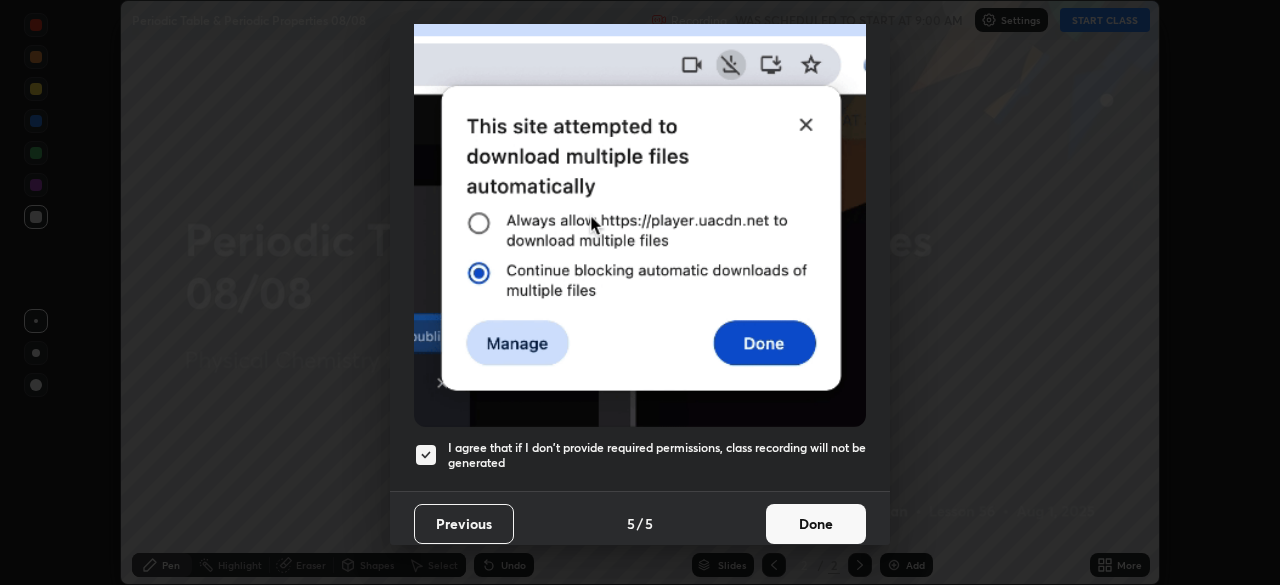 click on "Done" at bounding box center [816, 524] 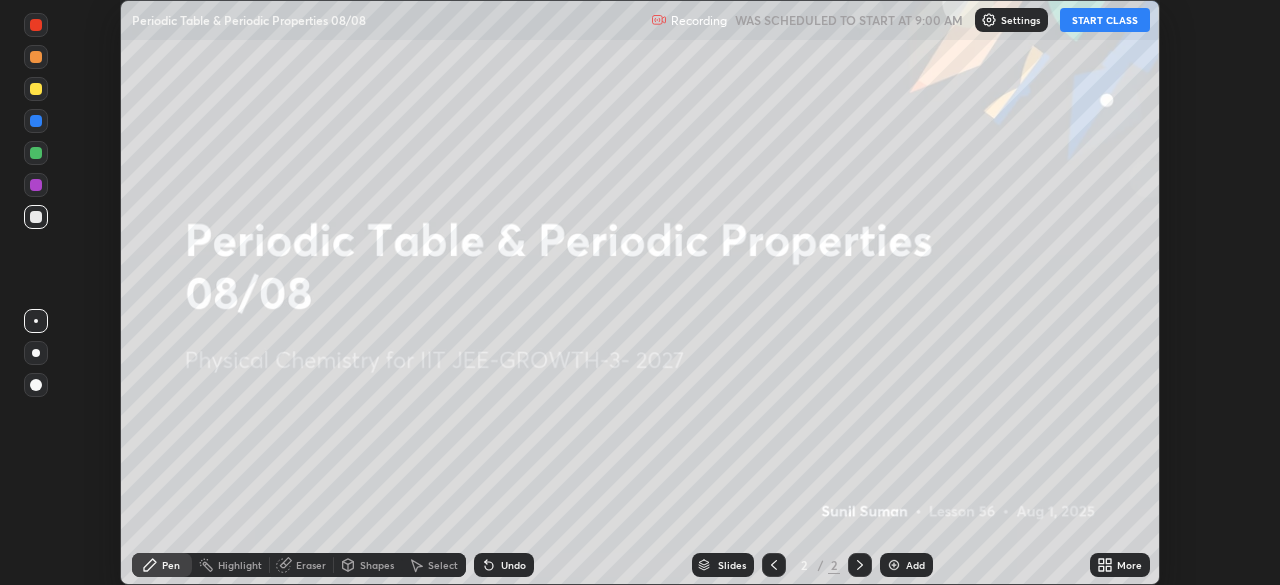 click on "More" at bounding box center [1120, 565] 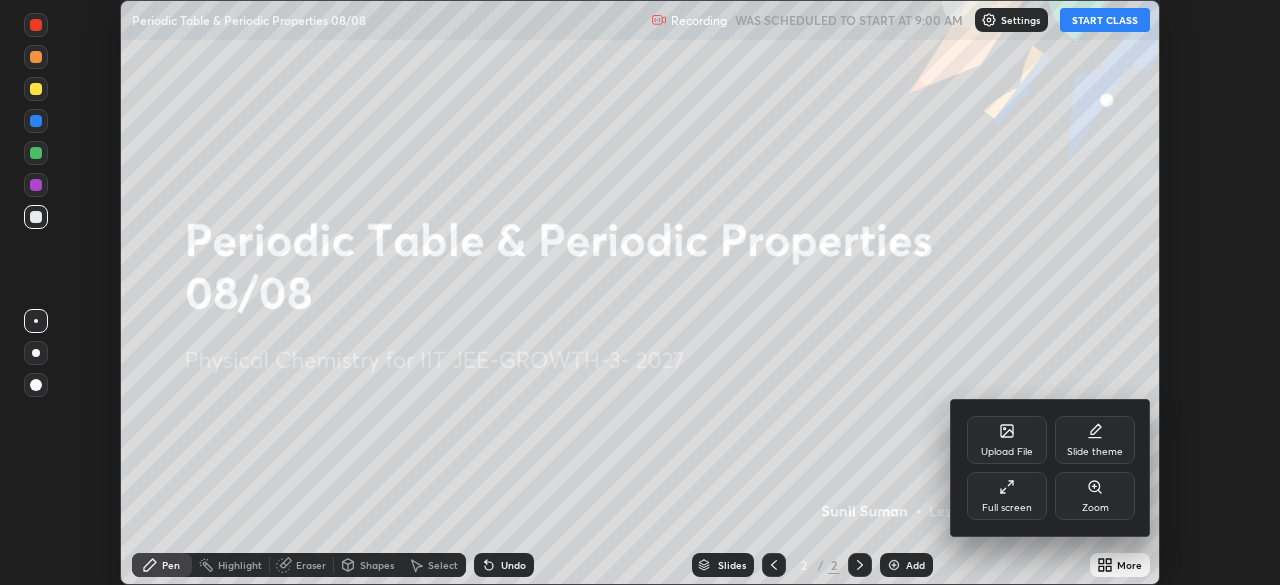 click on "Full screen" at bounding box center [1007, 508] 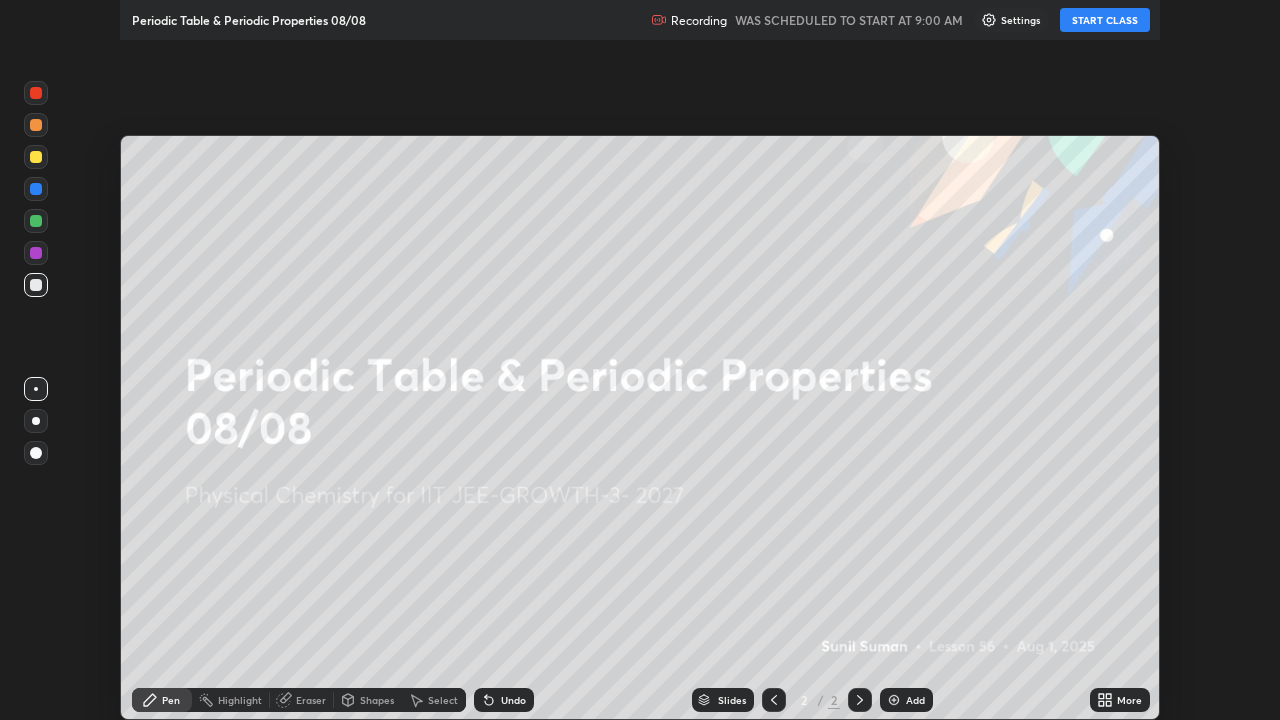 scroll, scrollTop: 99280, scrollLeft: 98720, axis: both 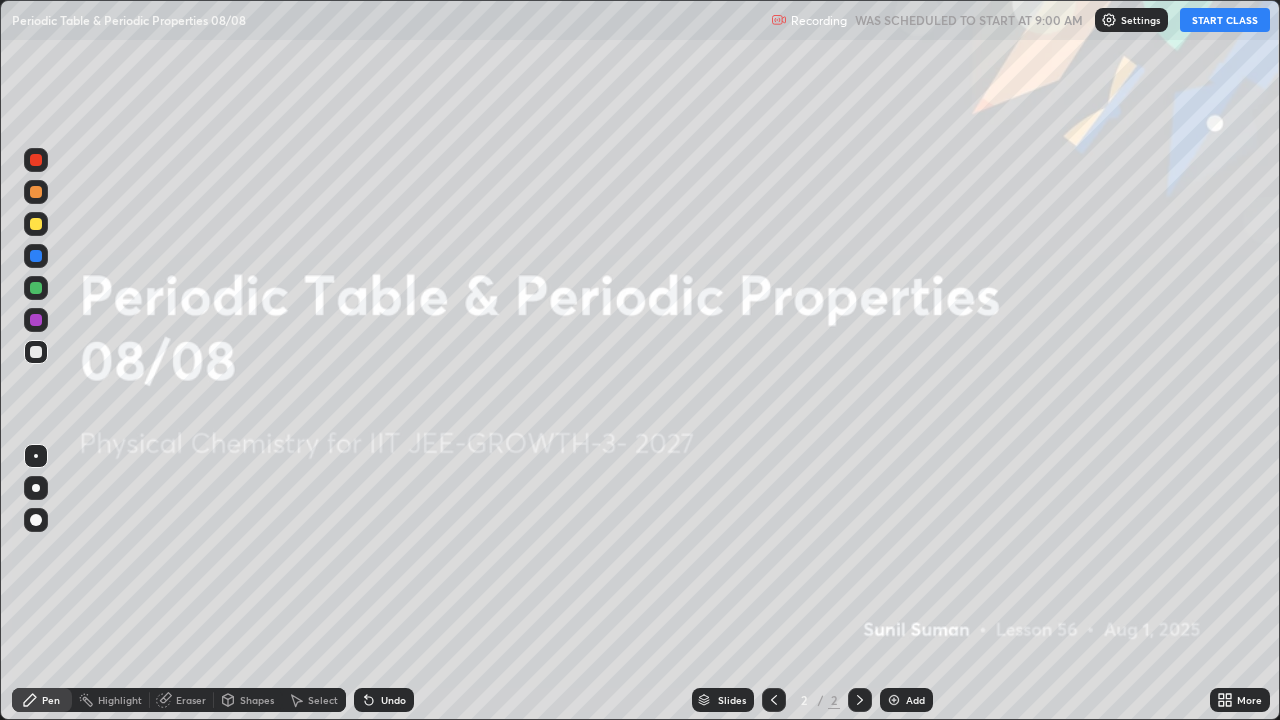 click on "Settings" at bounding box center (1131, 20) 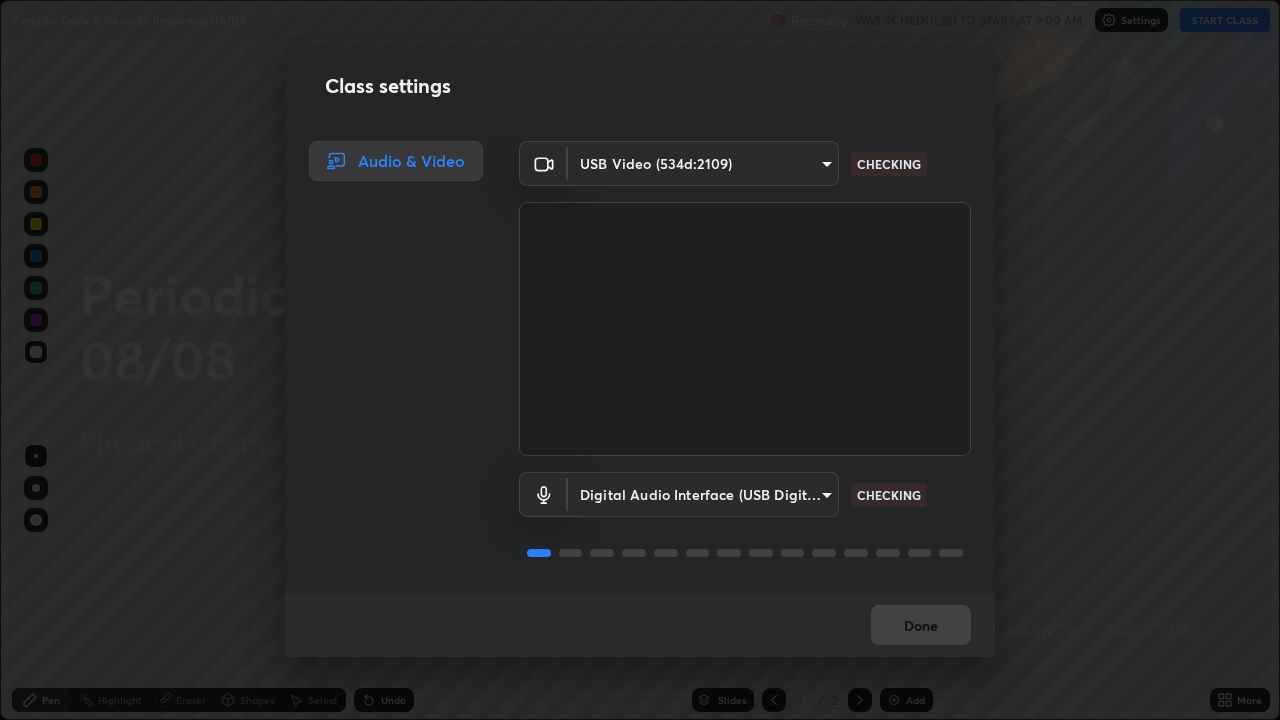 scroll, scrollTop: 2, scrollLeft: 0, axis: vertical 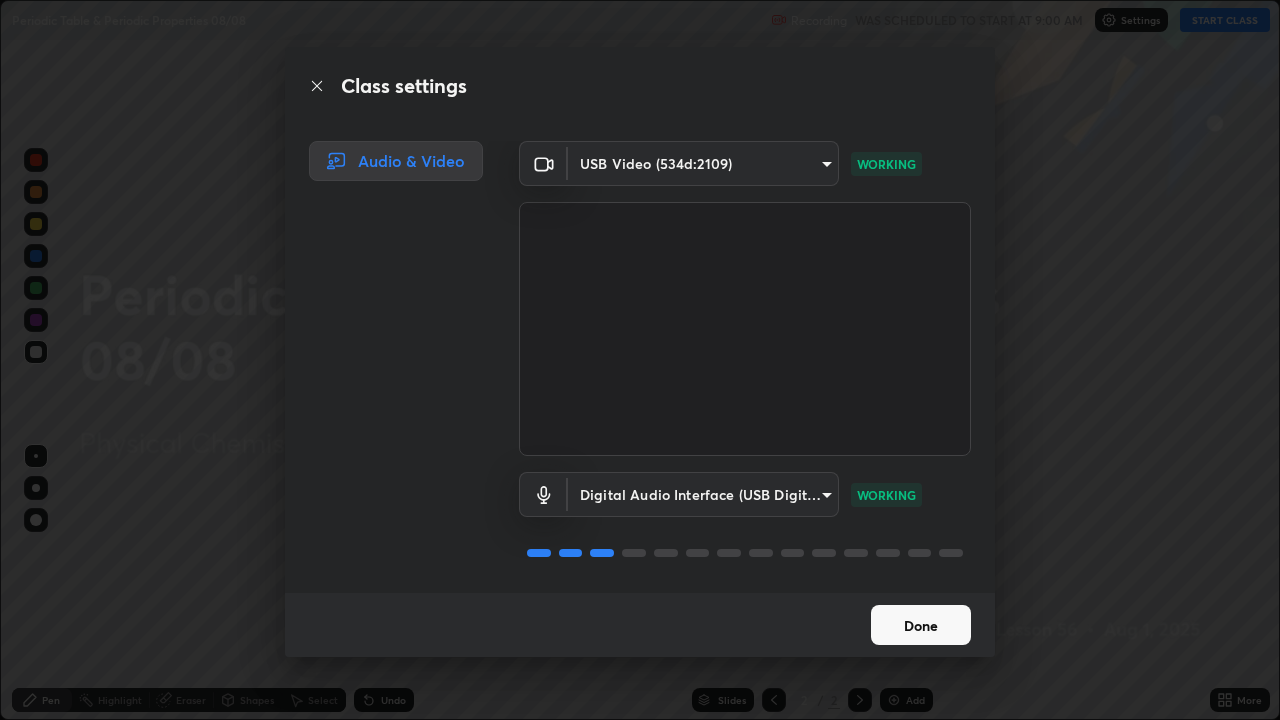 click on "Done" at bounding box center [921, 625] 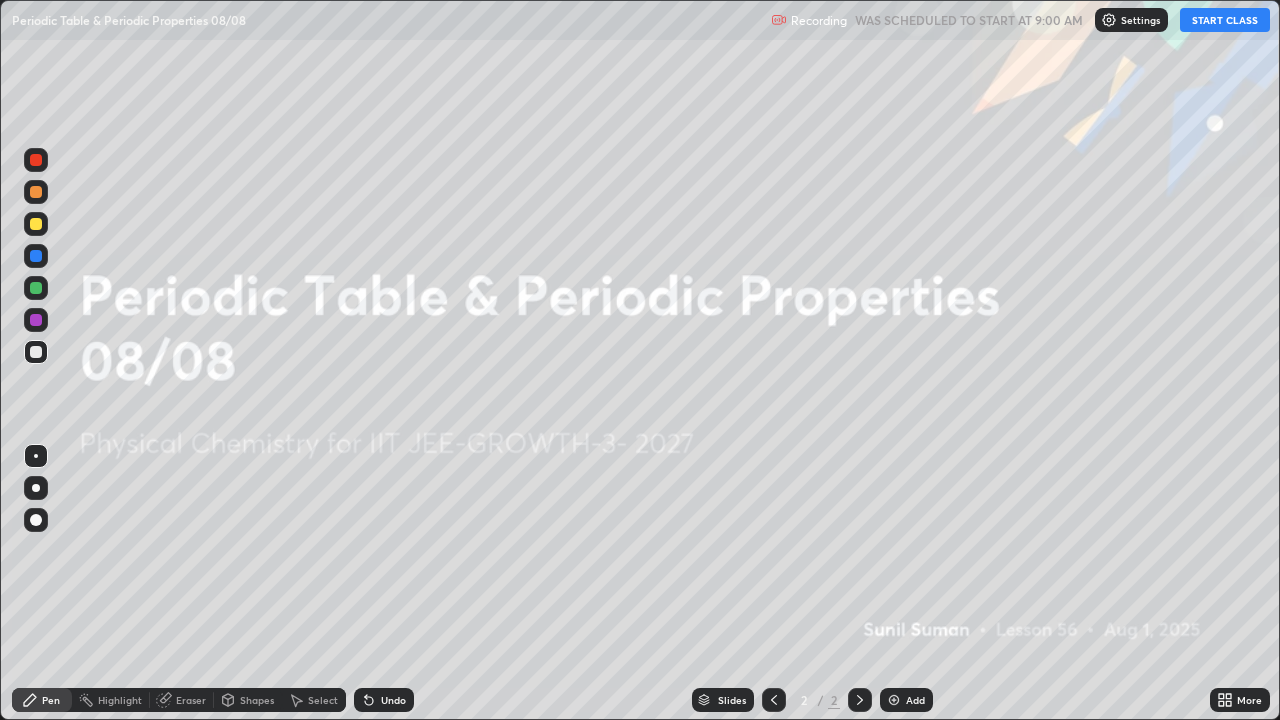 click on "START CLASS" at bounding box center [1225, 20] 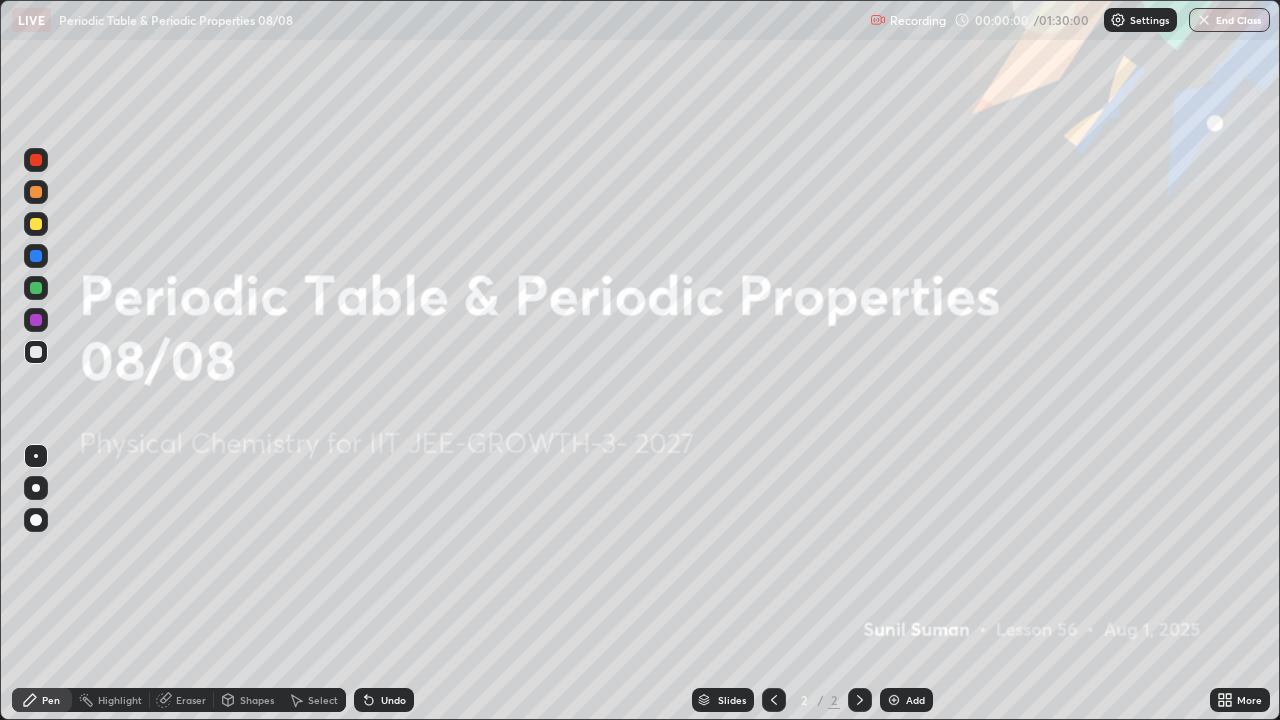 click on "Settings" at bounding box center [1140, 20] 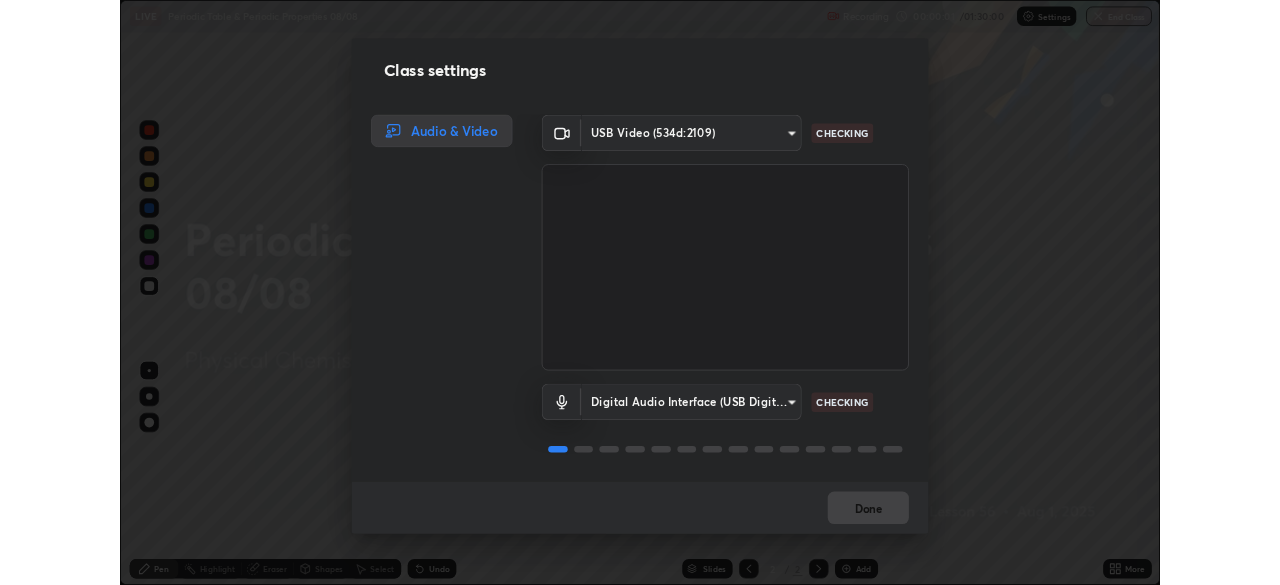 scroll, scrollTop: 2, scrollLeft: 0, axis: vertical 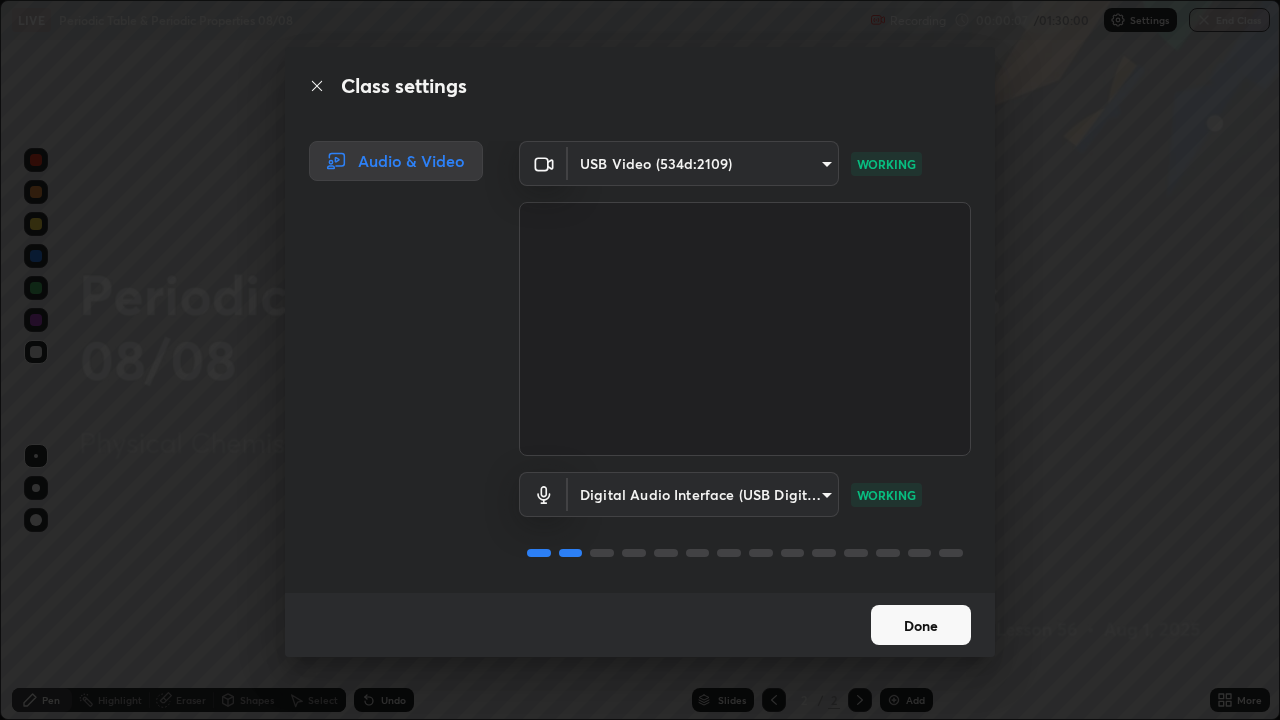 click on "Done" at bounding box center [921, 625] 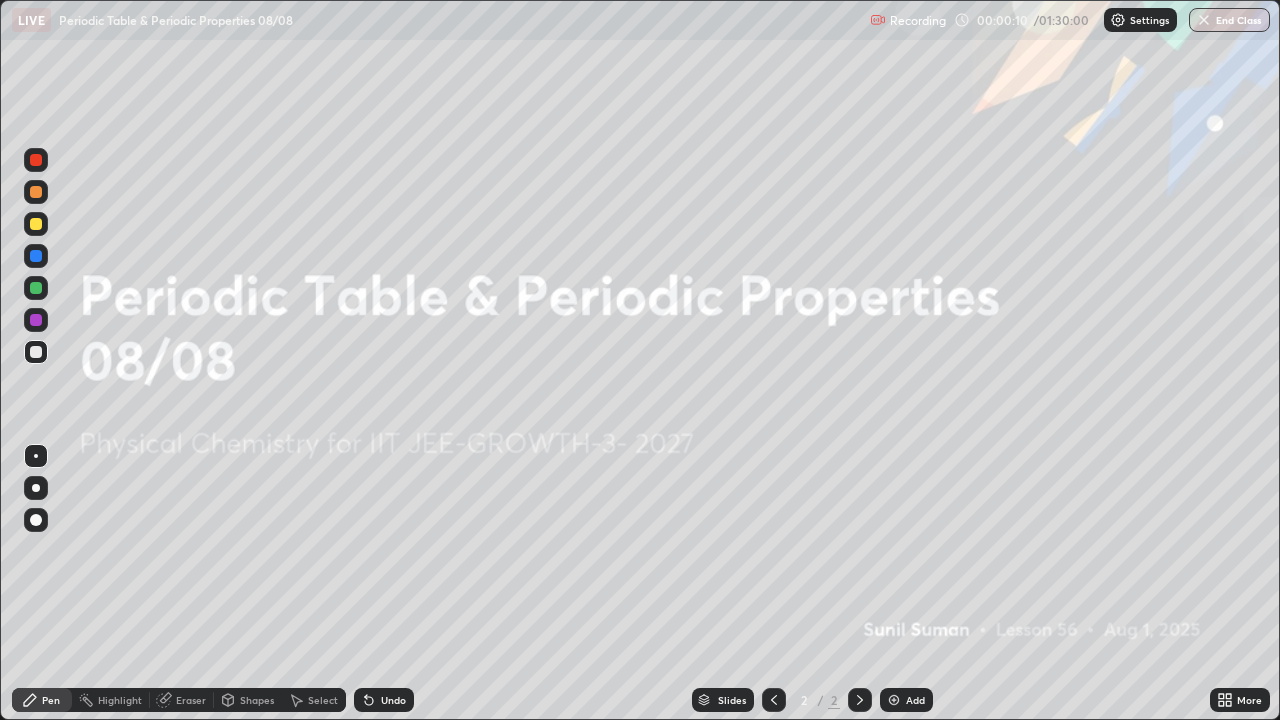 click on "Add" at bounding box center (906, 700) 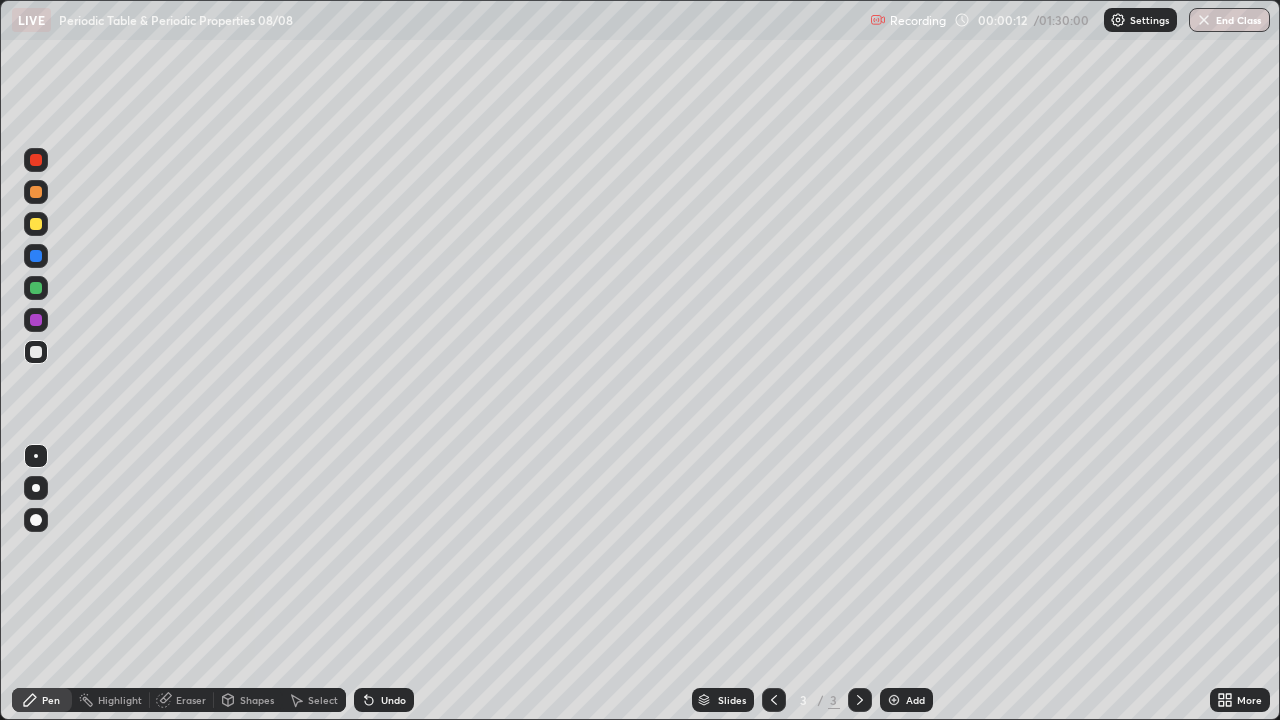 click 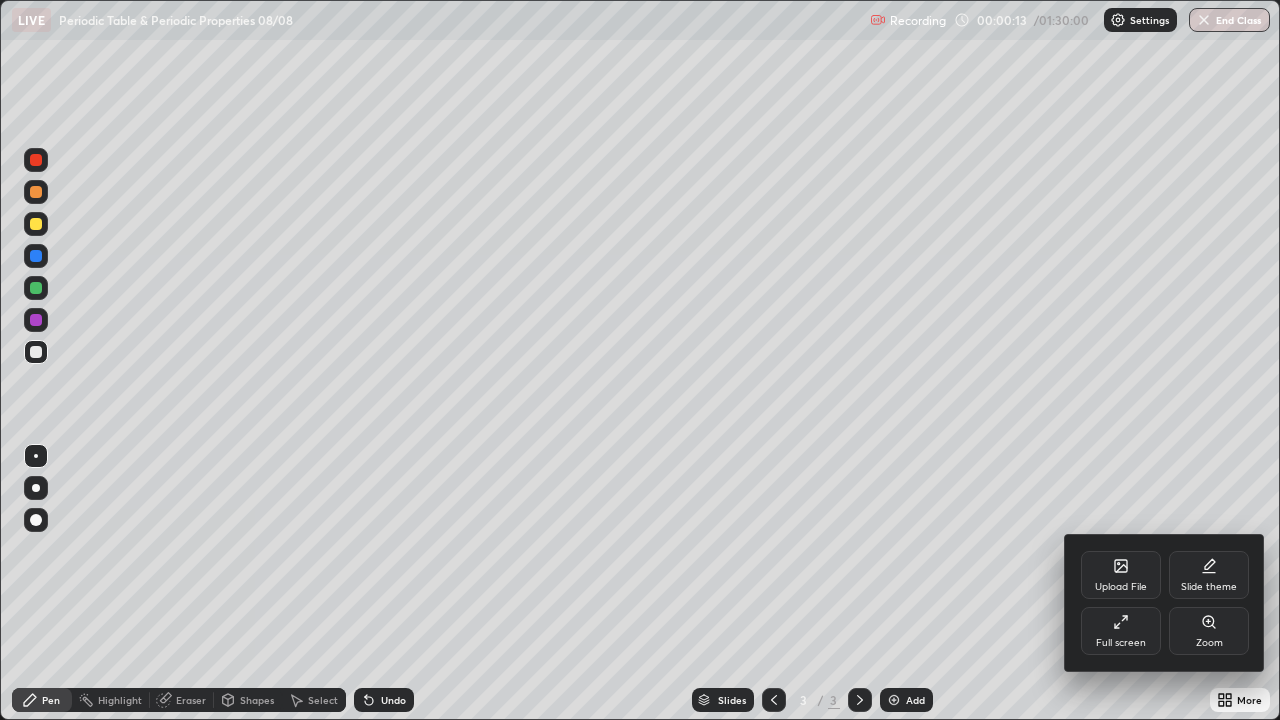 click on "Upload File" at bounding box center (1121, 575) 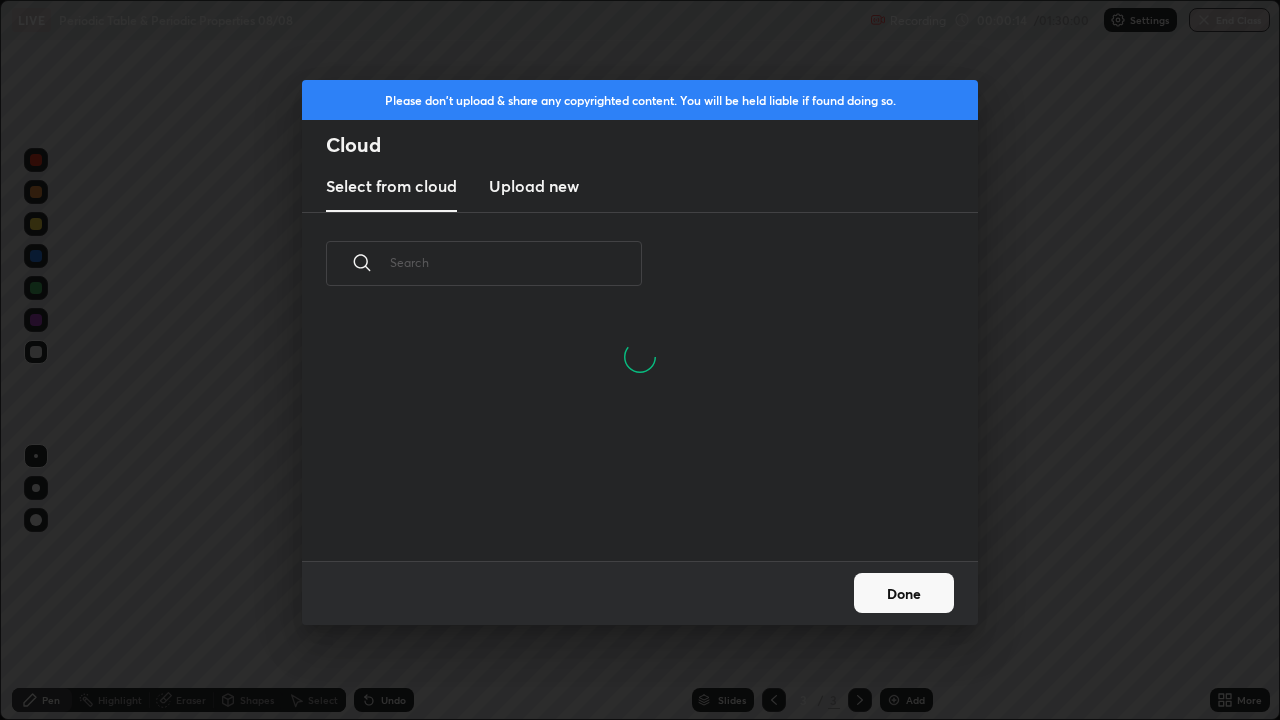 click on "Upload new" at bounding box center (534, 186) 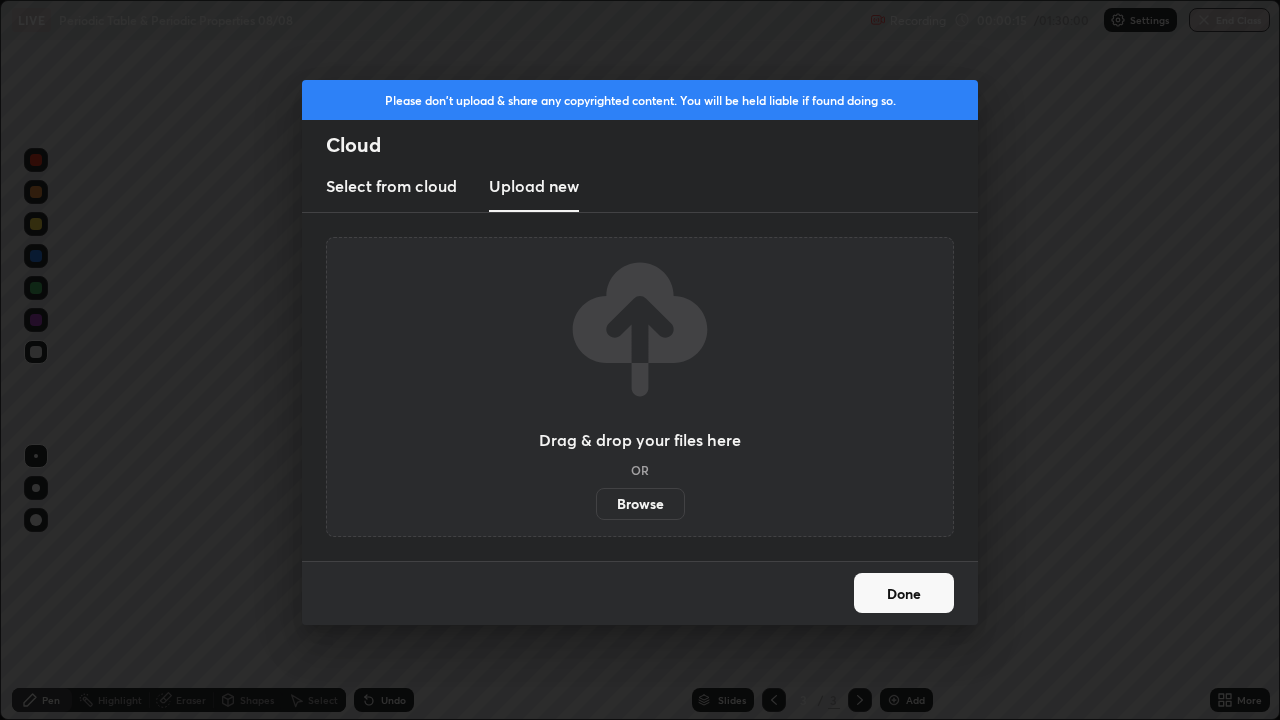 click on "Browse" at bounding box center (640, 504) 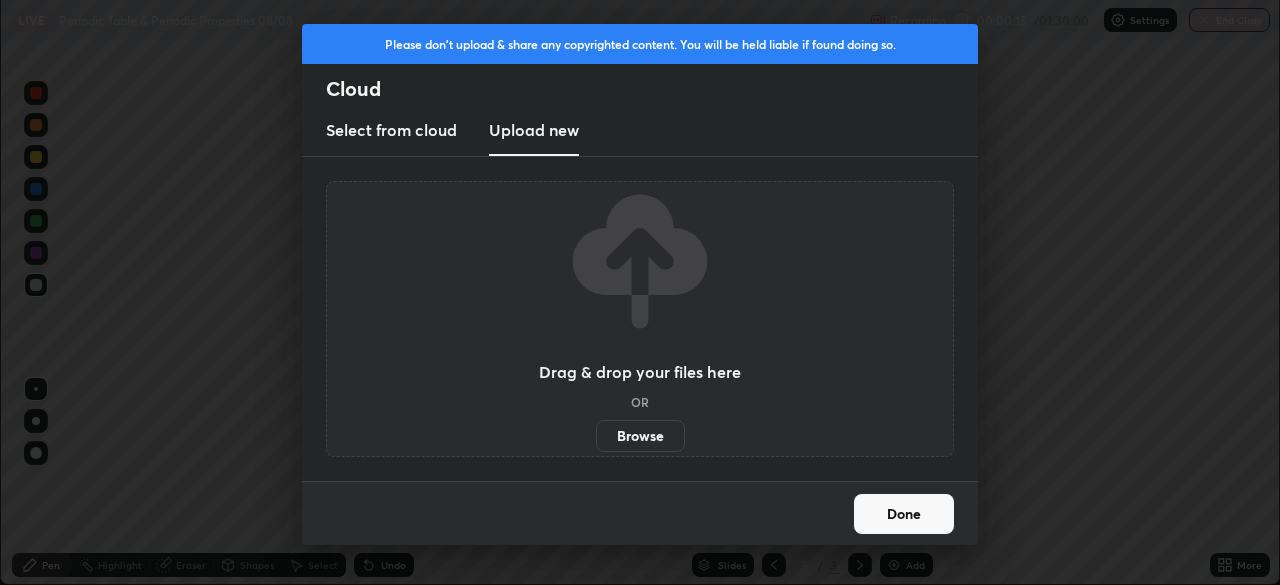 scroll, scrollTop: 585, scrollLeft: 1280, axis: both 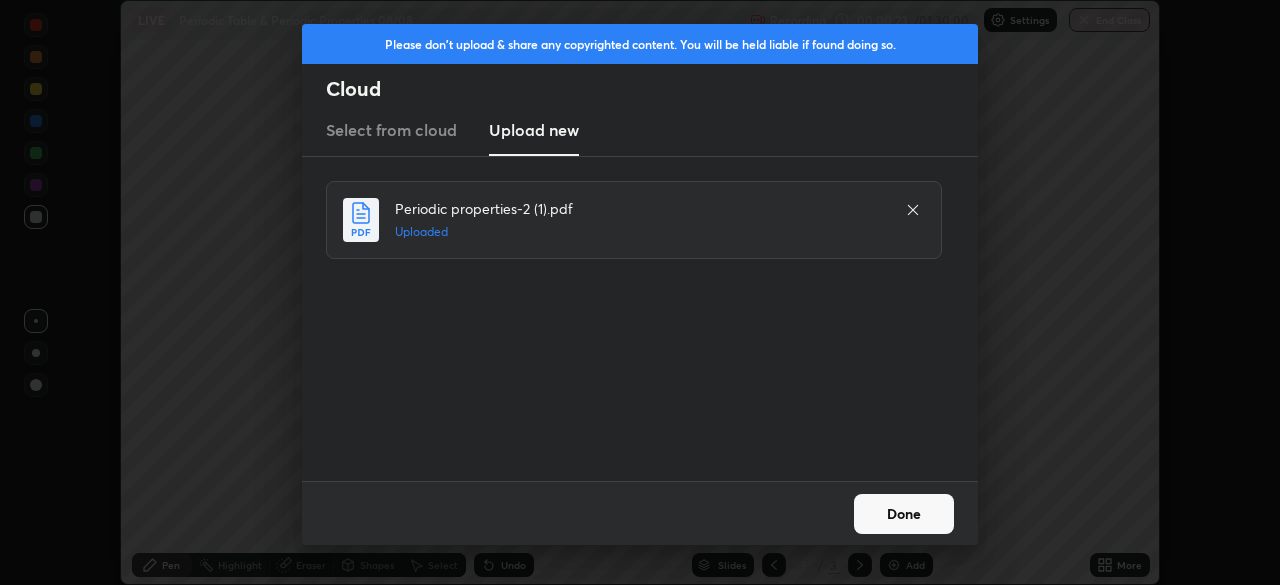 click on "Done" at bounding box center [904, 514] 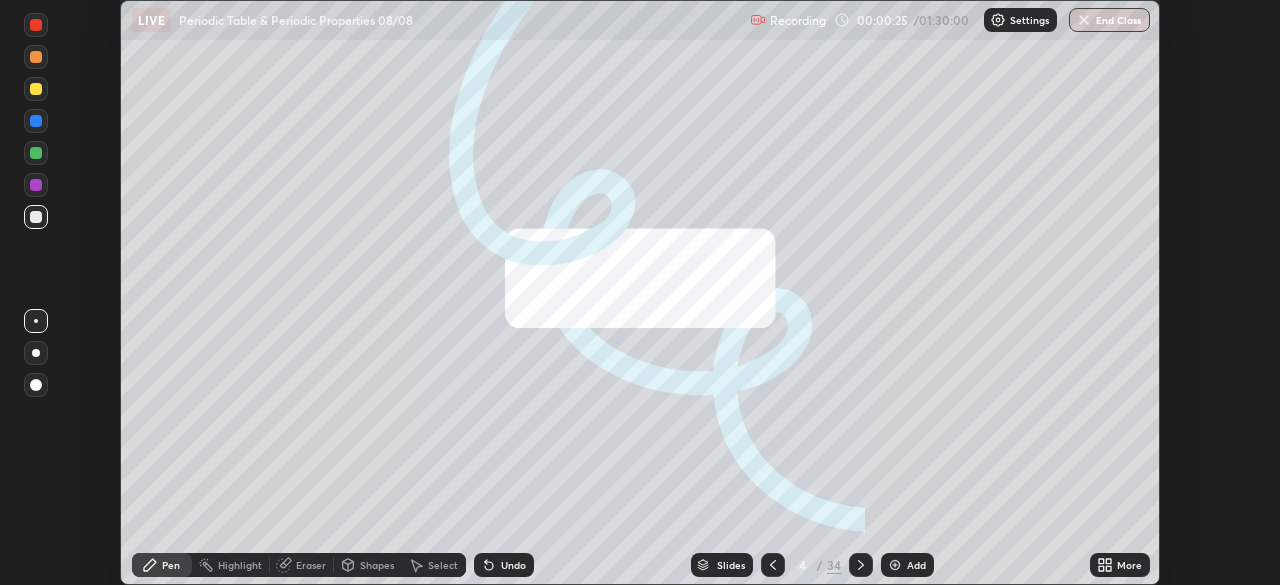 click 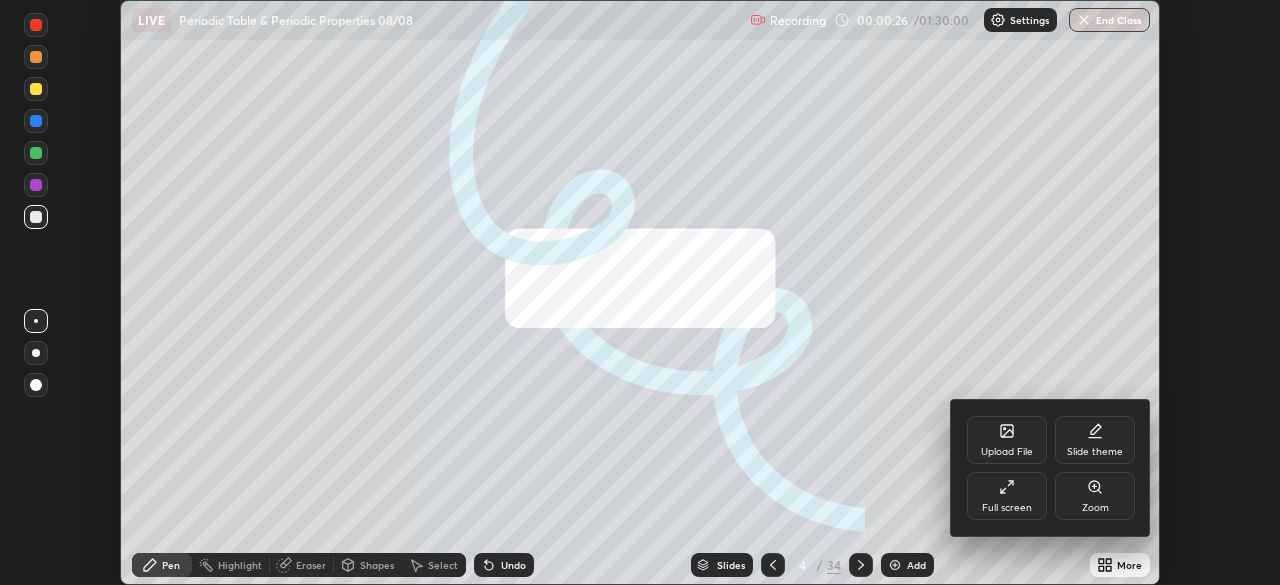 click 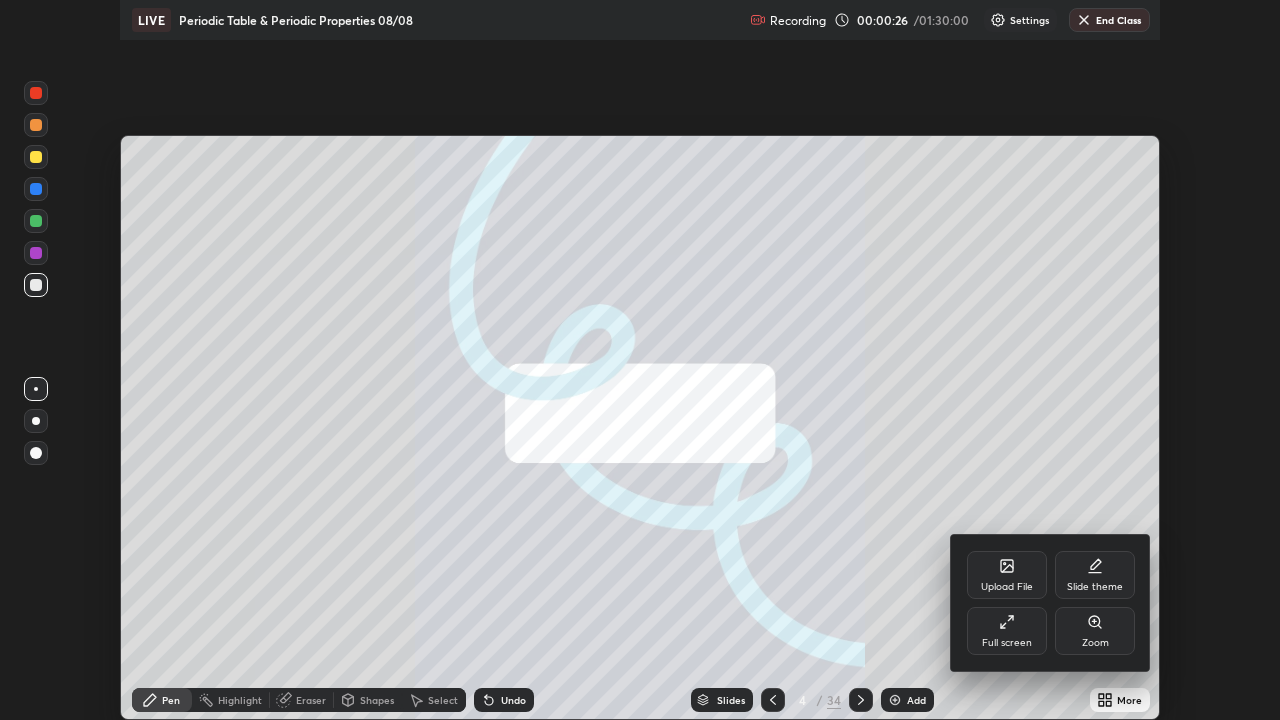 scroll, scrollTop: 99280, scrollLeft: 98720, axis: both 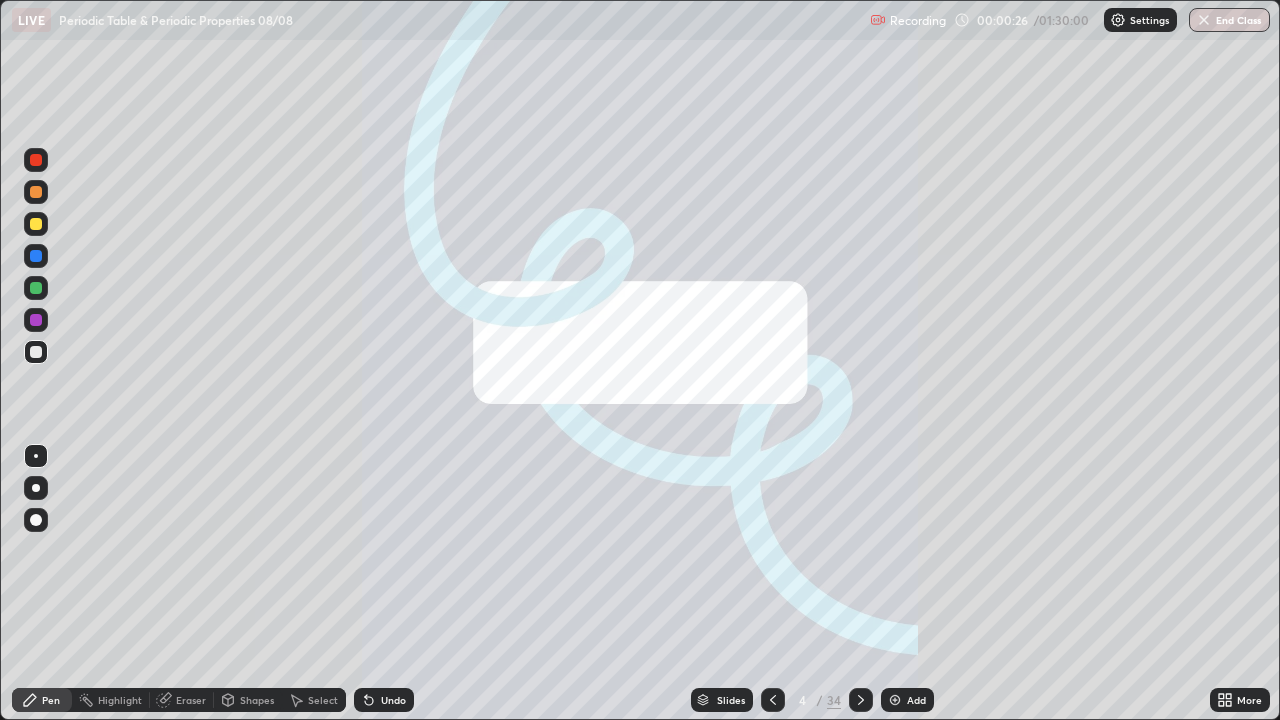 click on "/" at bounding box center [820, 700] 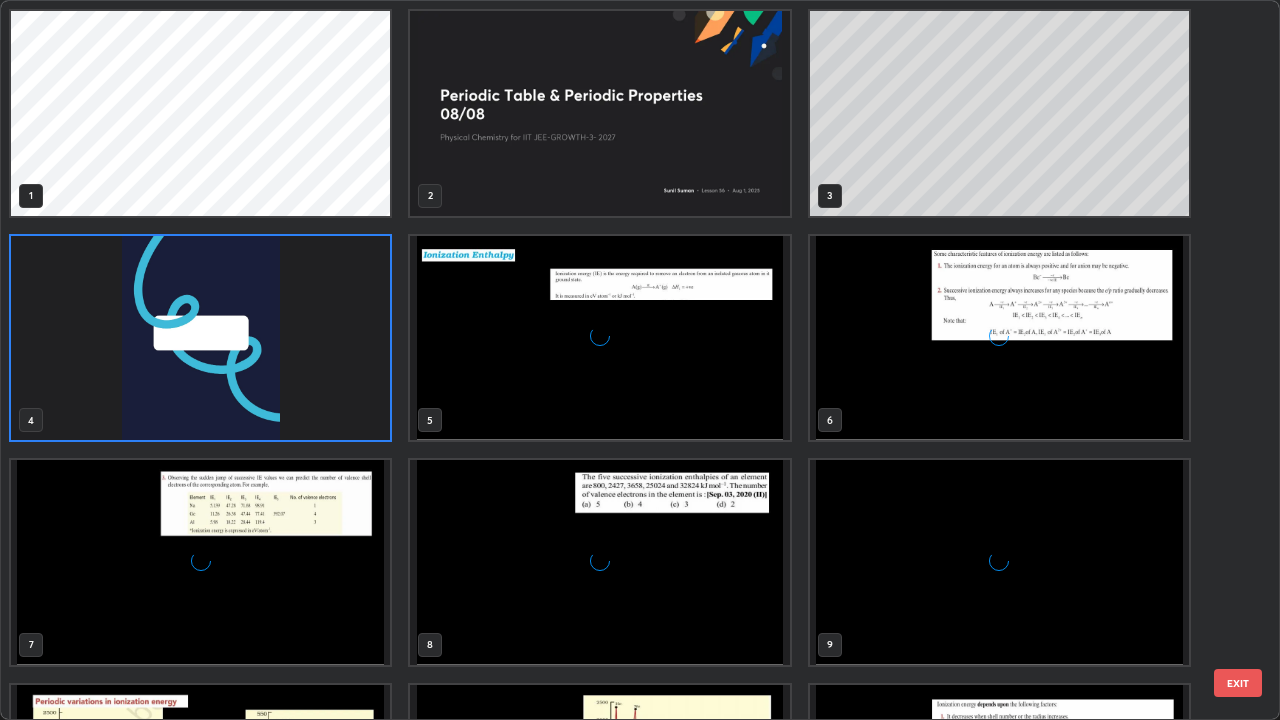scroll, scrollTop: 7, scrollLeft: 11, axis: both 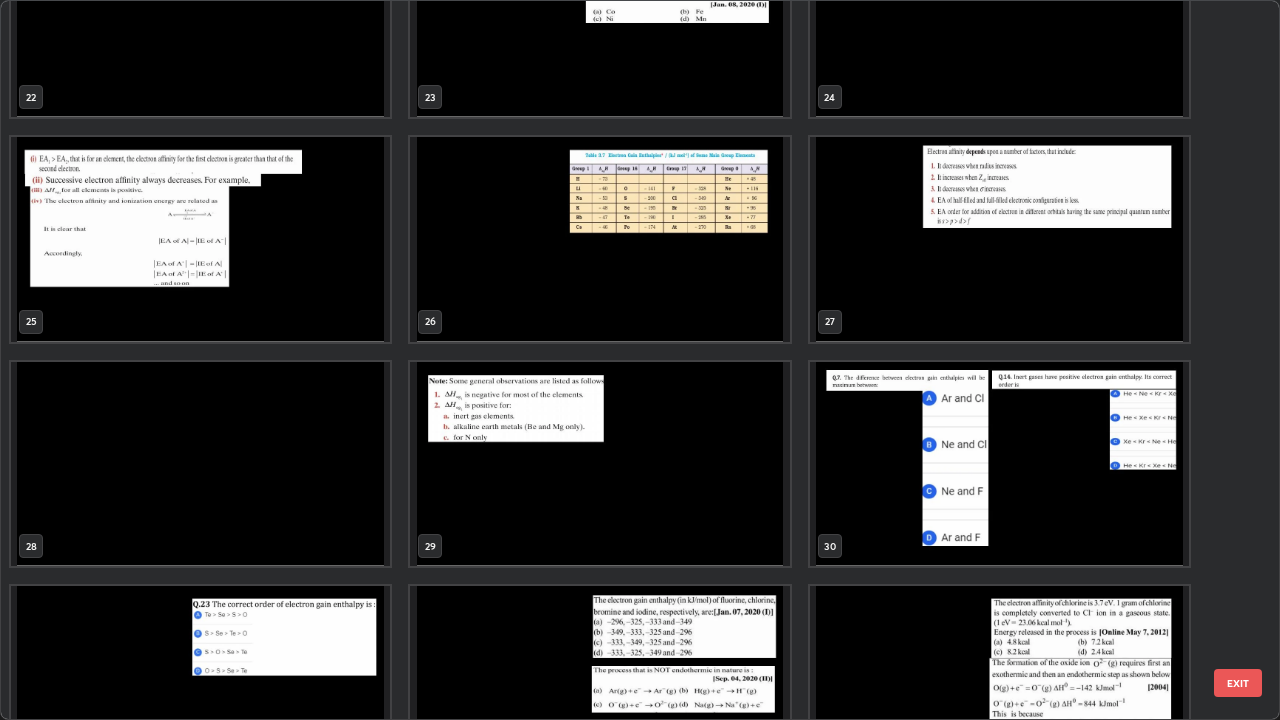 click at bounding box center [599, 464] 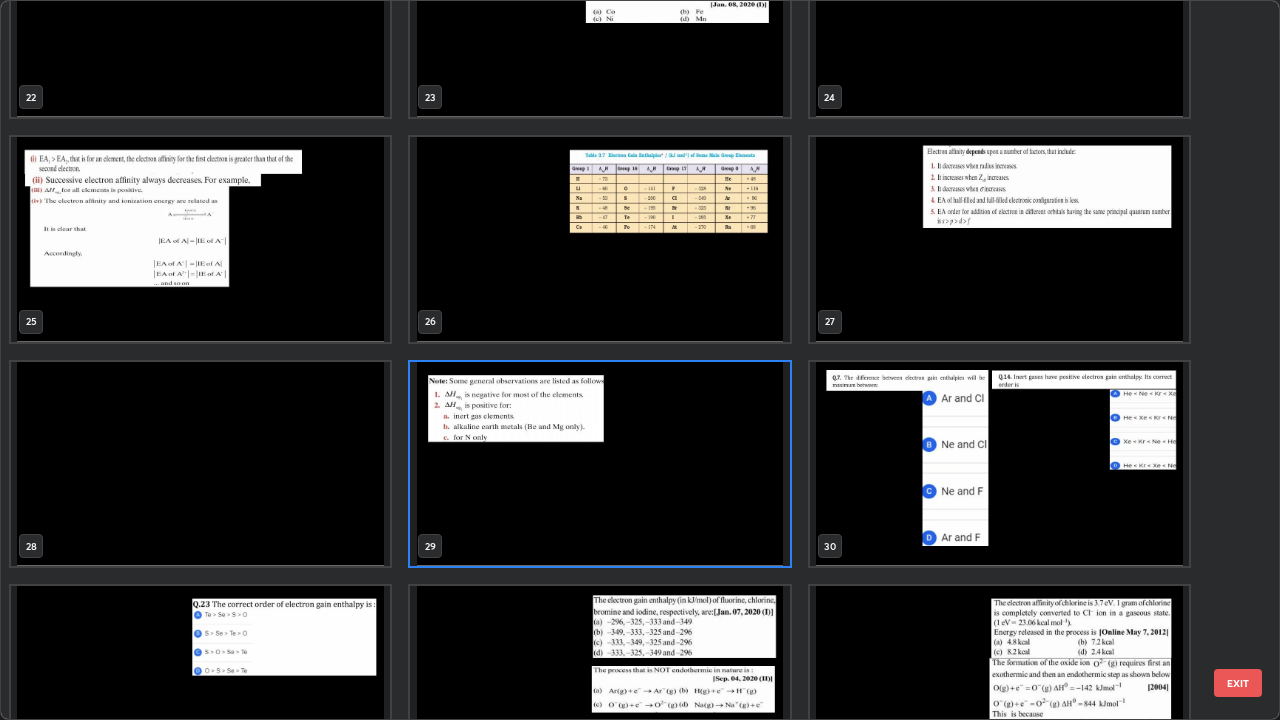 click at bounding box center (599, 464) 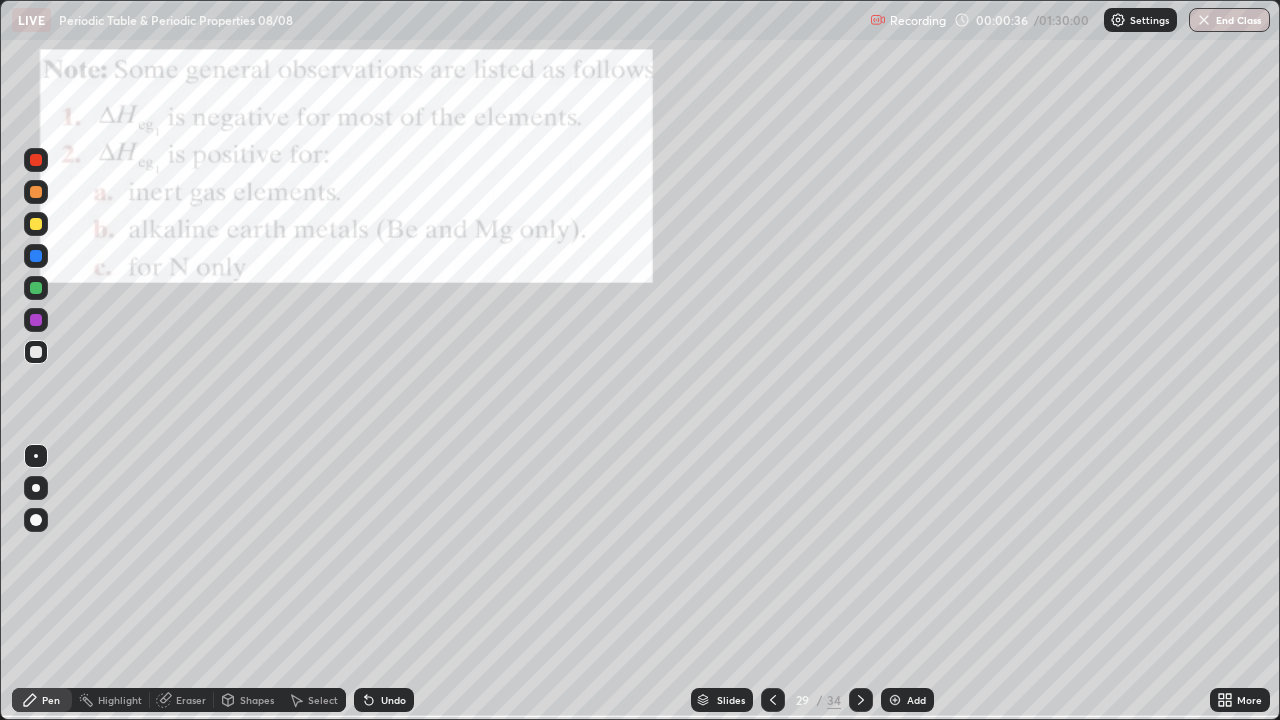 click at bounding box center (895, 700) 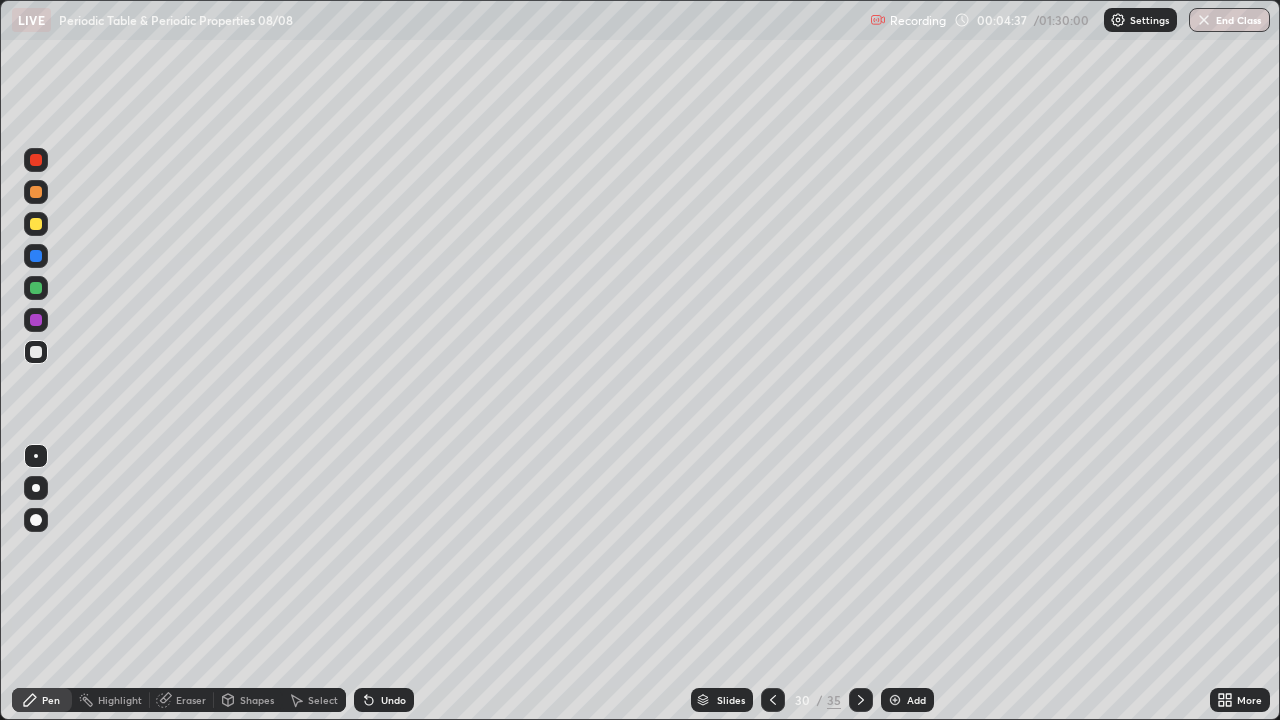 click on "35" at bounding box center (834, 700) 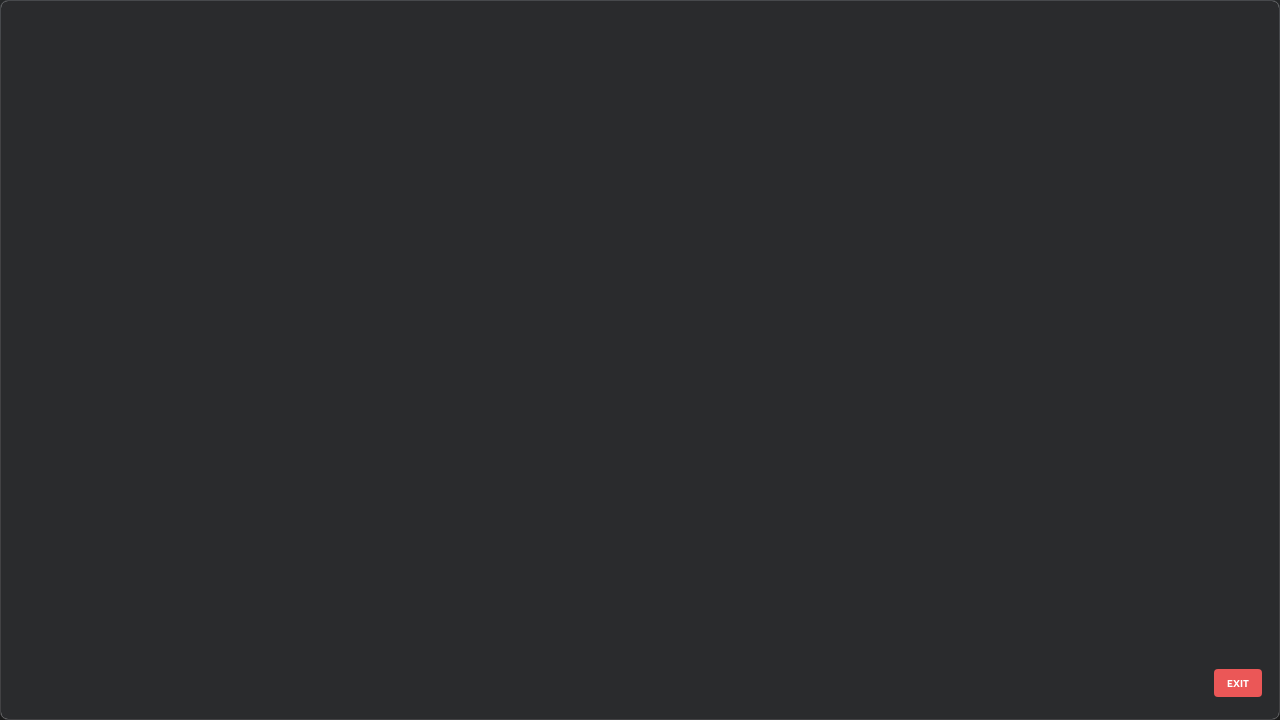 scroll, scrollTop: 1528, scrollLeft: 0, axis: vertical 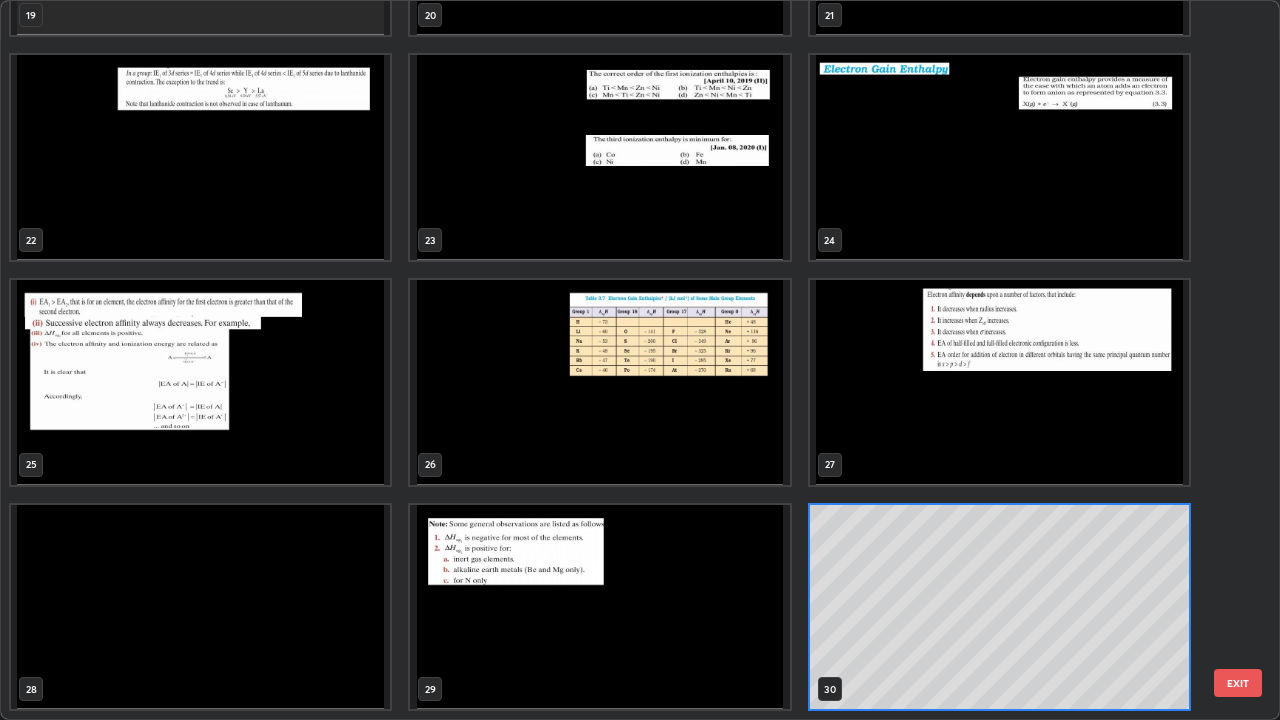 click at bounding box center [599, 382] 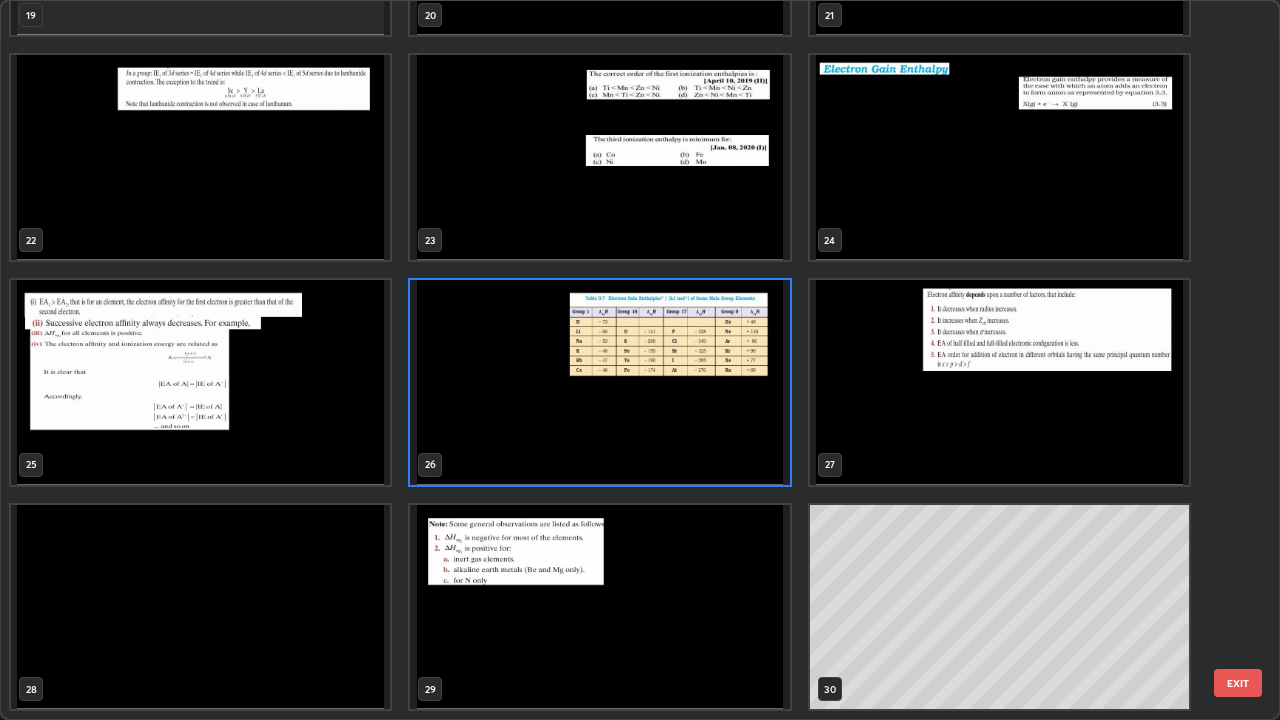 click at bounding box center (599, 382) 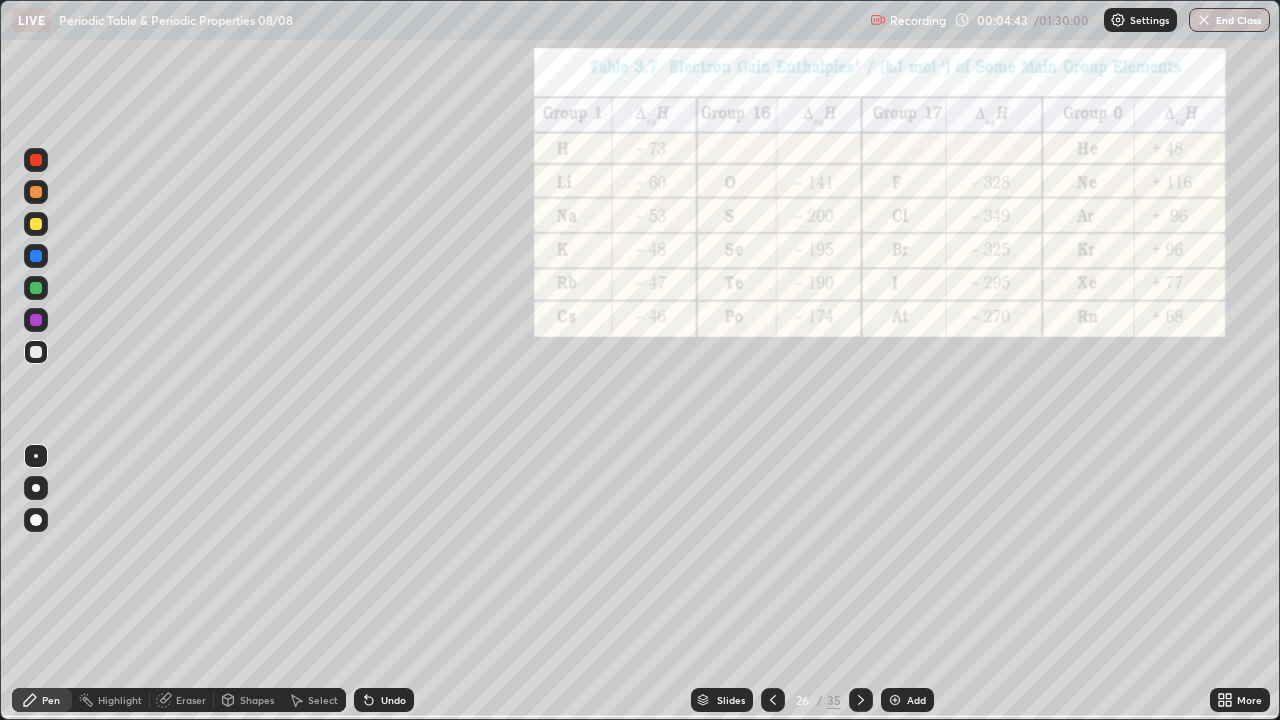 scroll, scrollTop: 0, scrollLeft: 0, axis: both 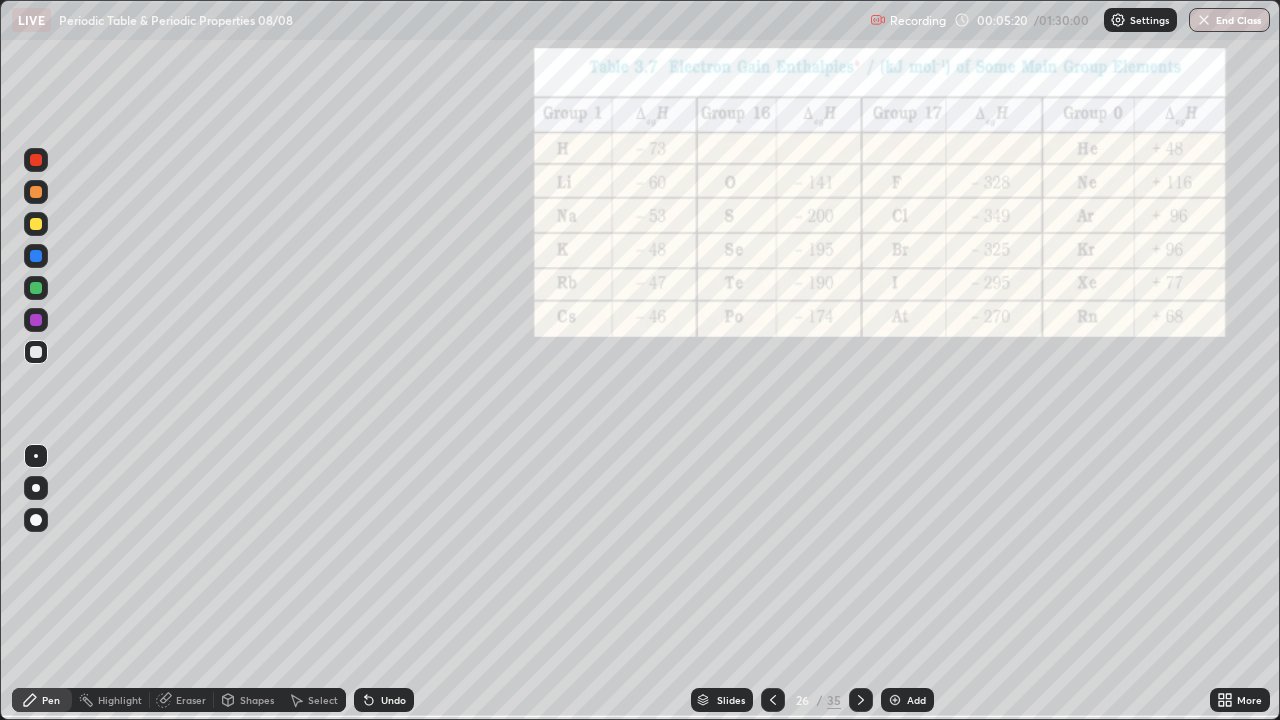 click at bounding box center [36, 352] 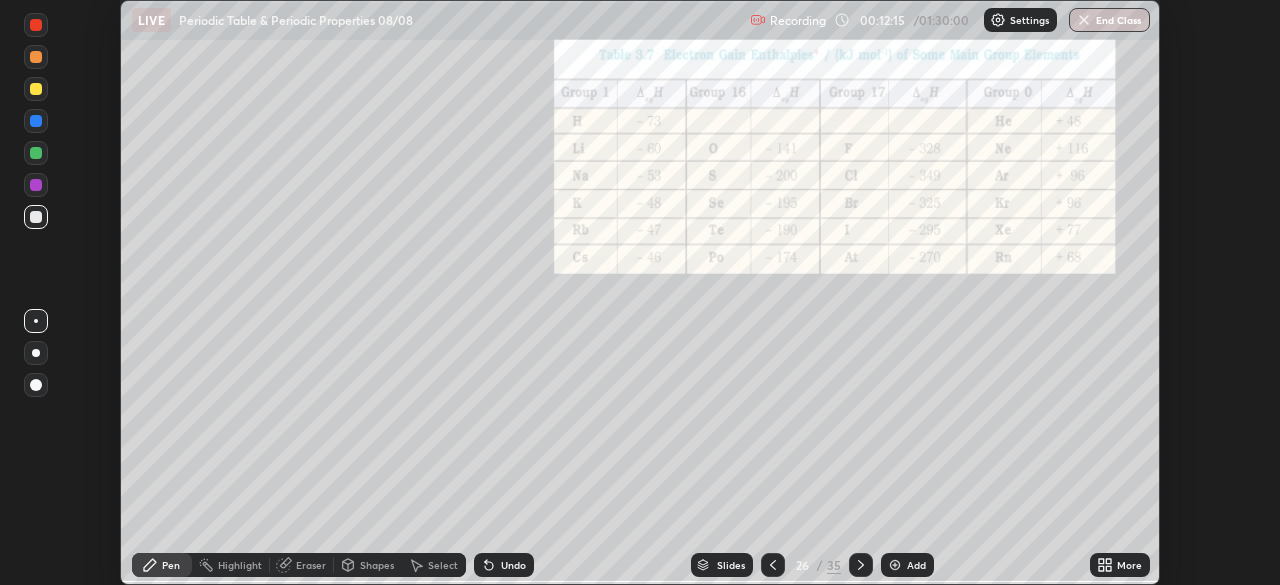 scroll, scrollTop: 0, scrollLeft: 0, axis: both 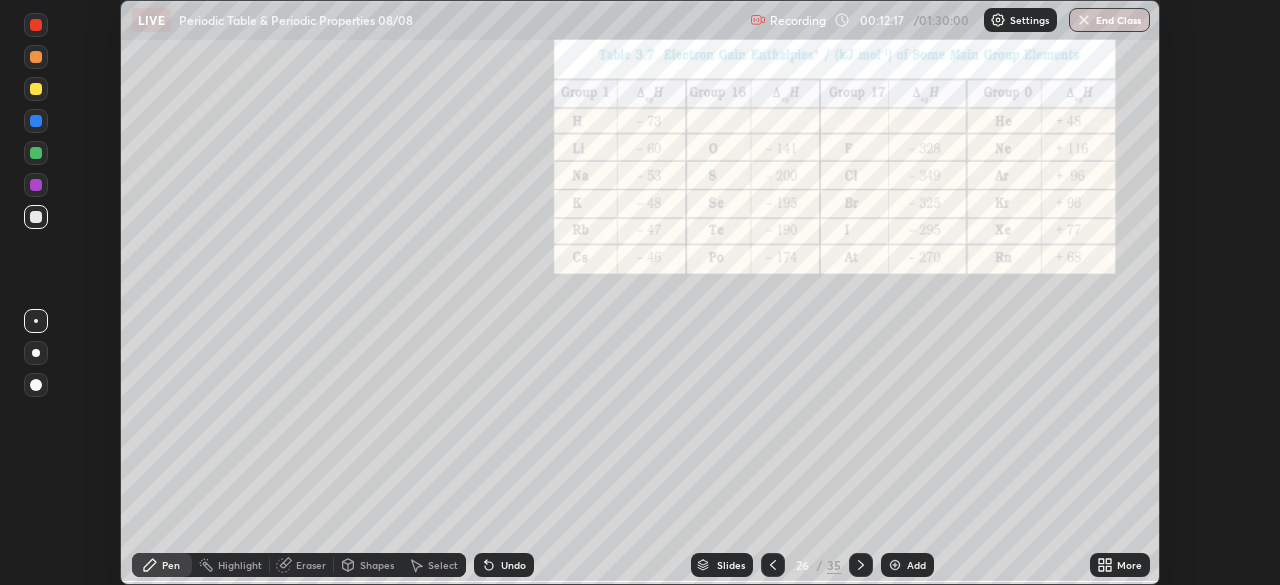 click 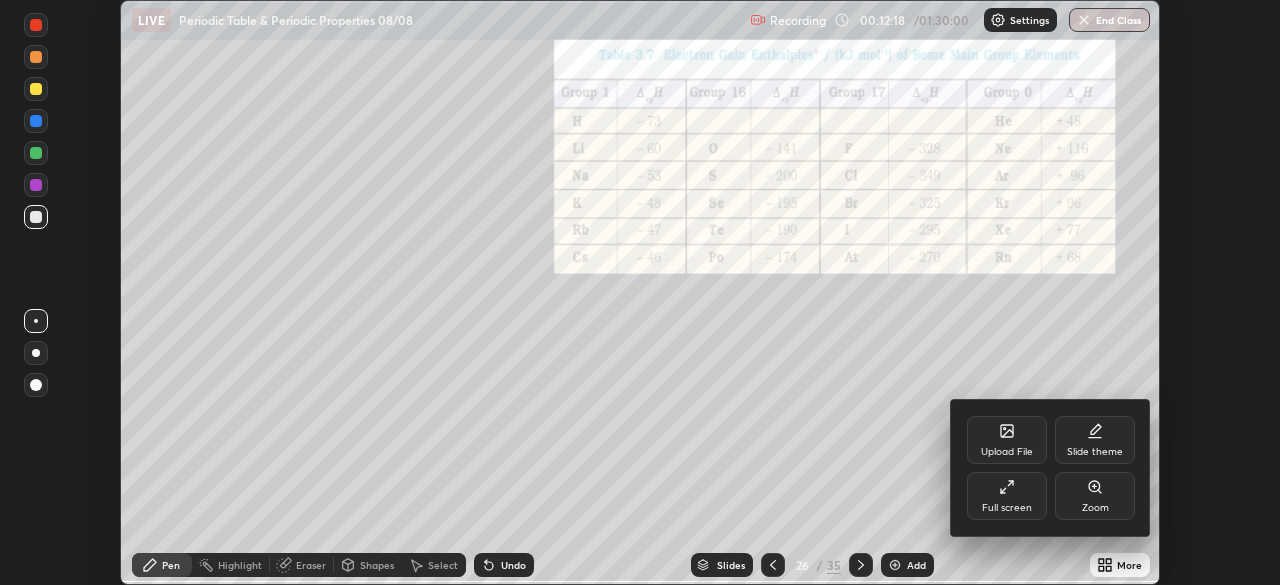 click on "Full screen" at bounding box center (1007, 496) 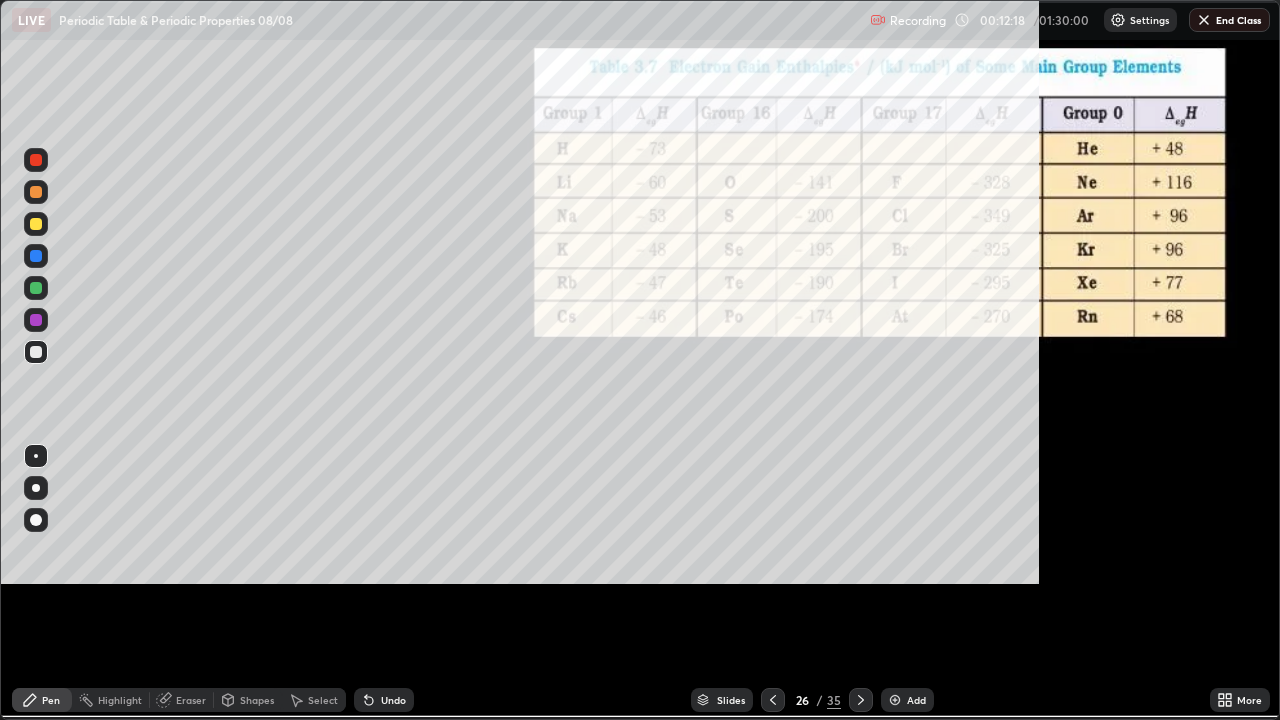 scroll, scrollTop: 99280, scrollLeft: 98720, axis: both 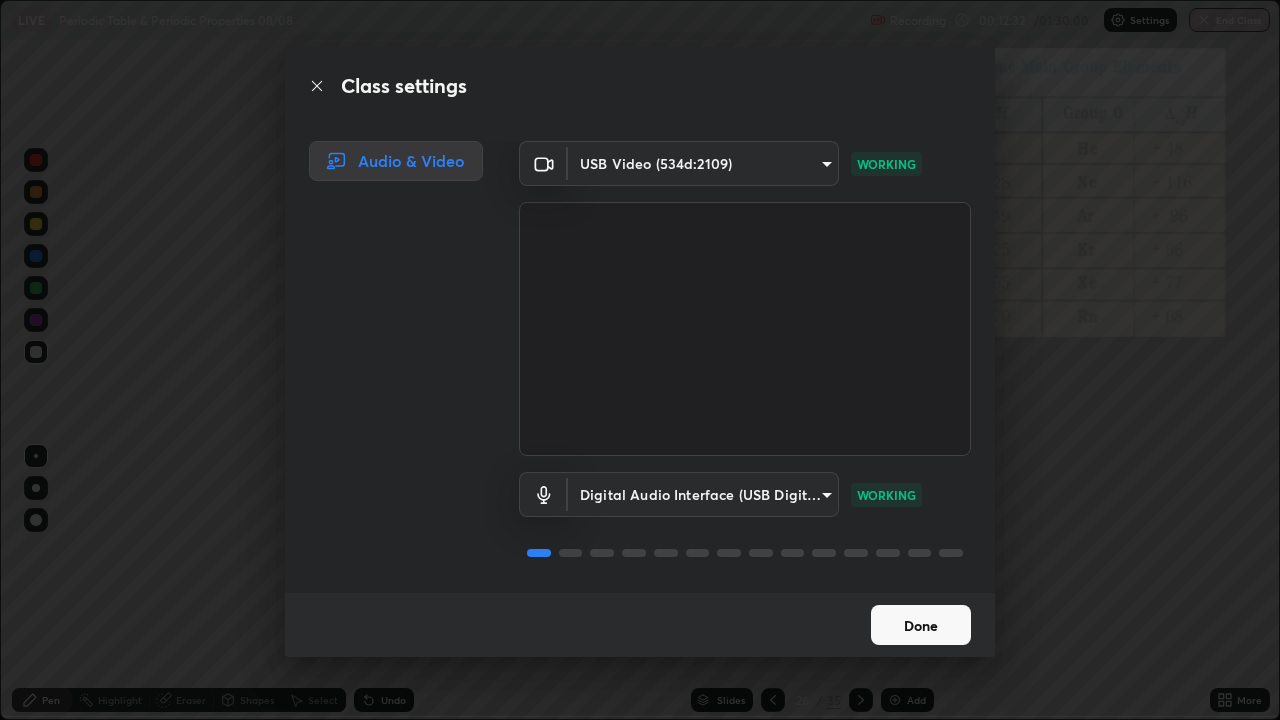 click on "Done" at bounding box center (921, 625) 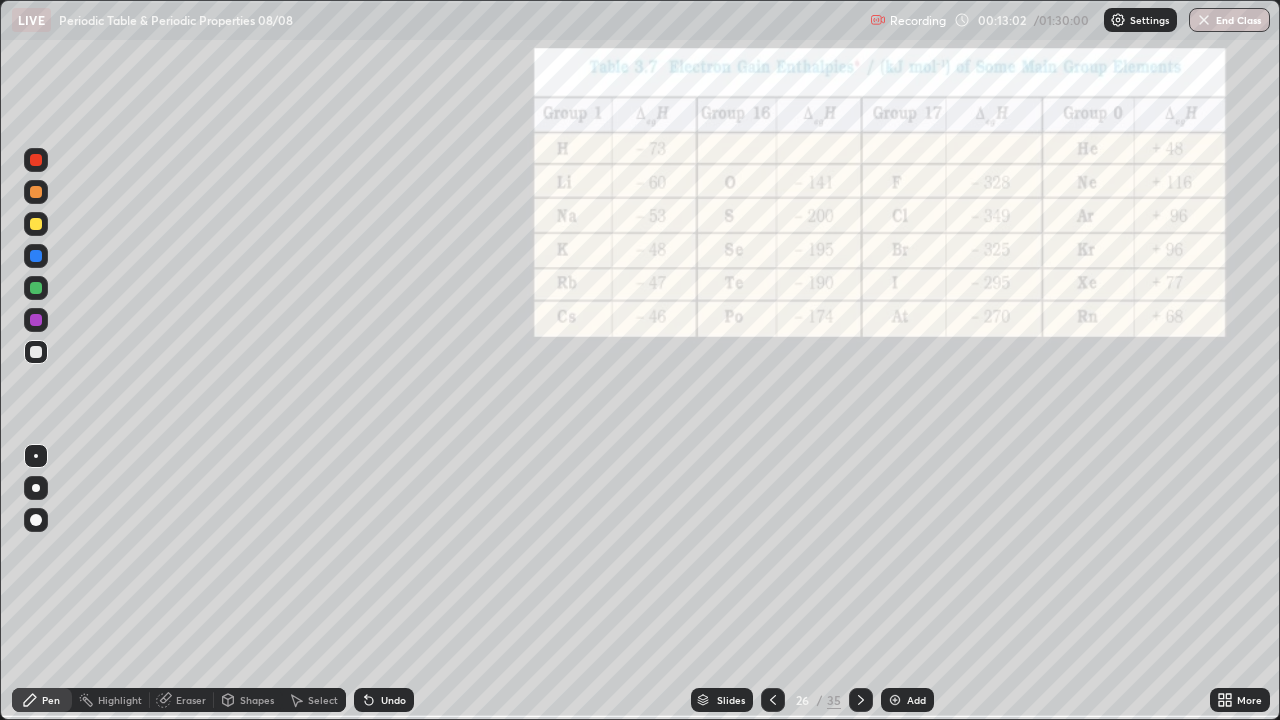 click 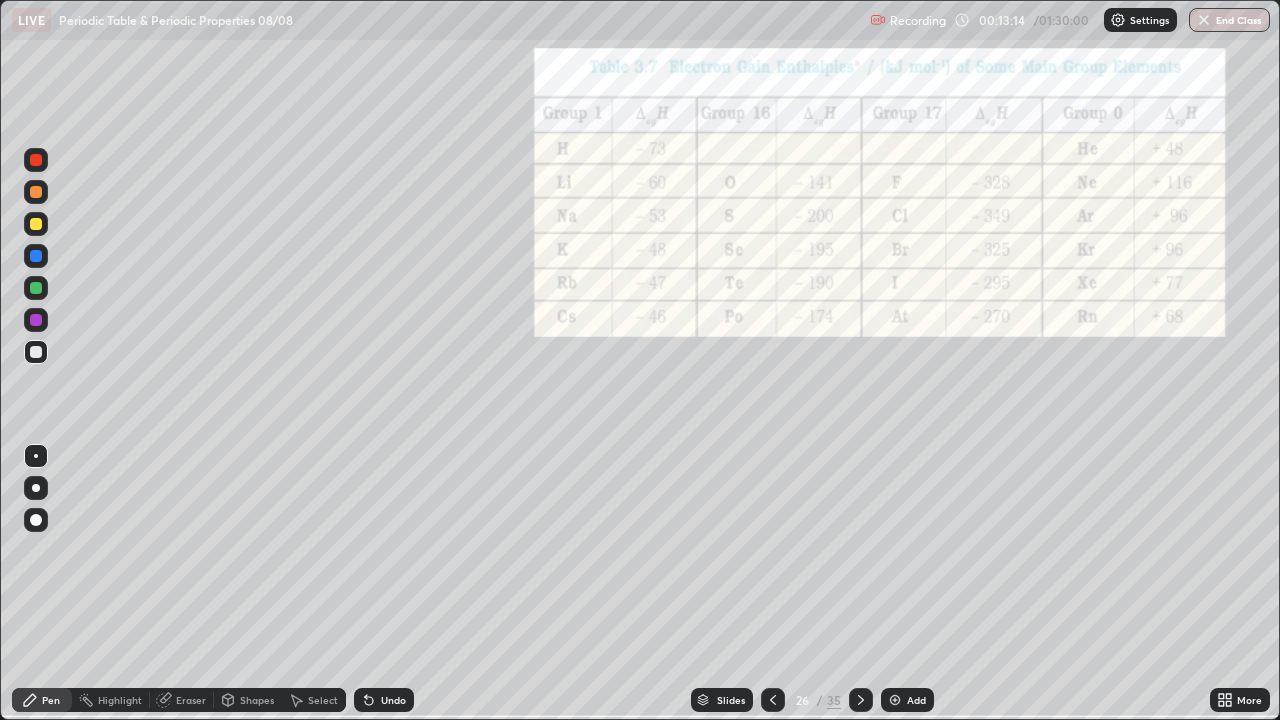 click at bounding box center (36, 224) 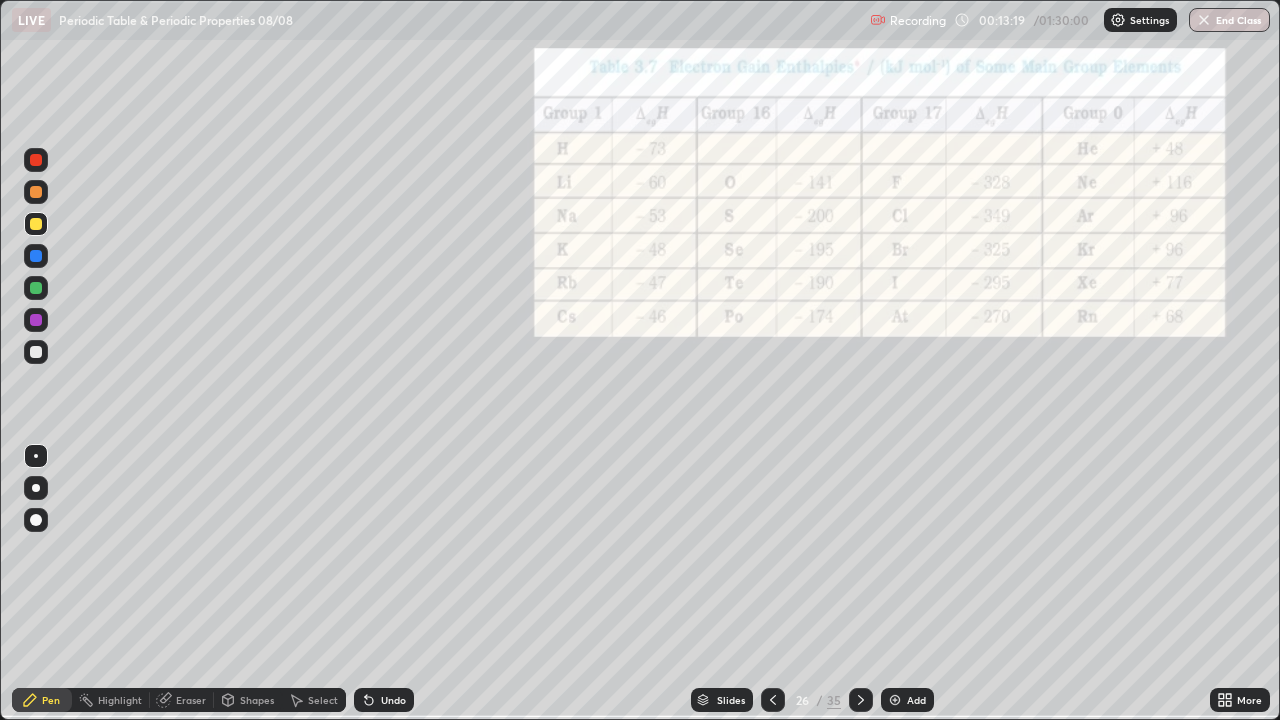 click at bounding box center (36, 288) 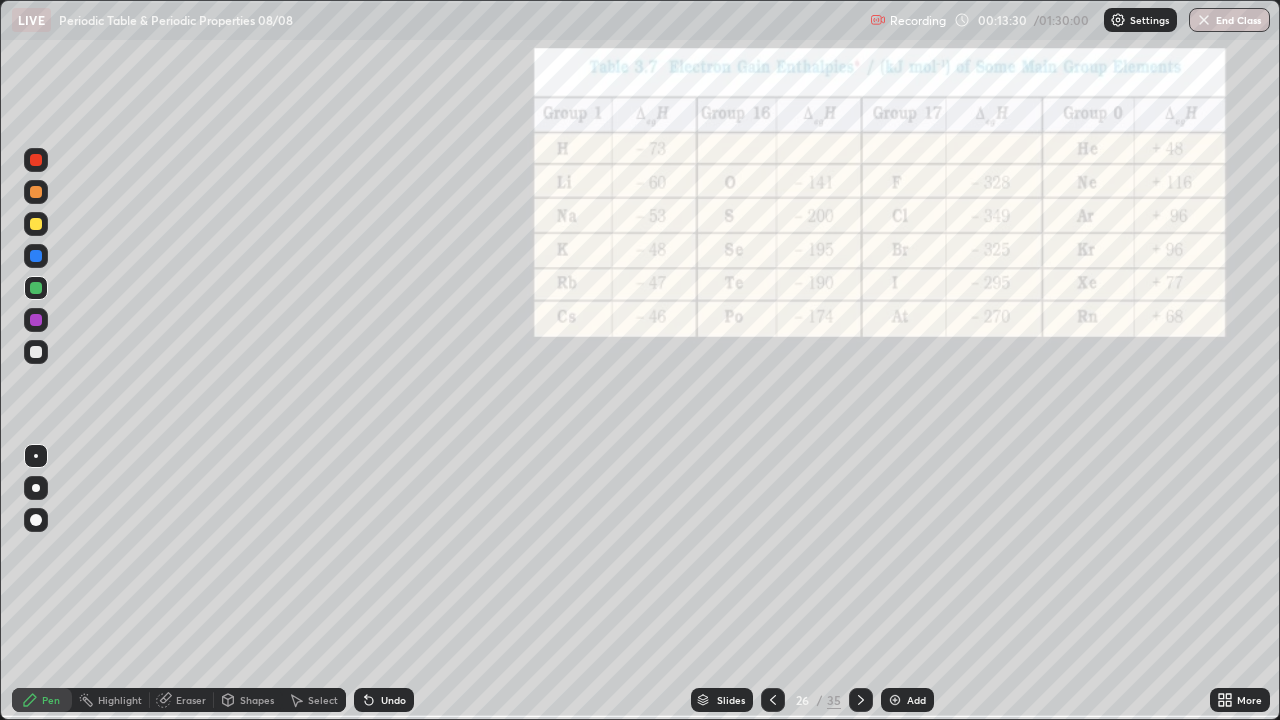 click 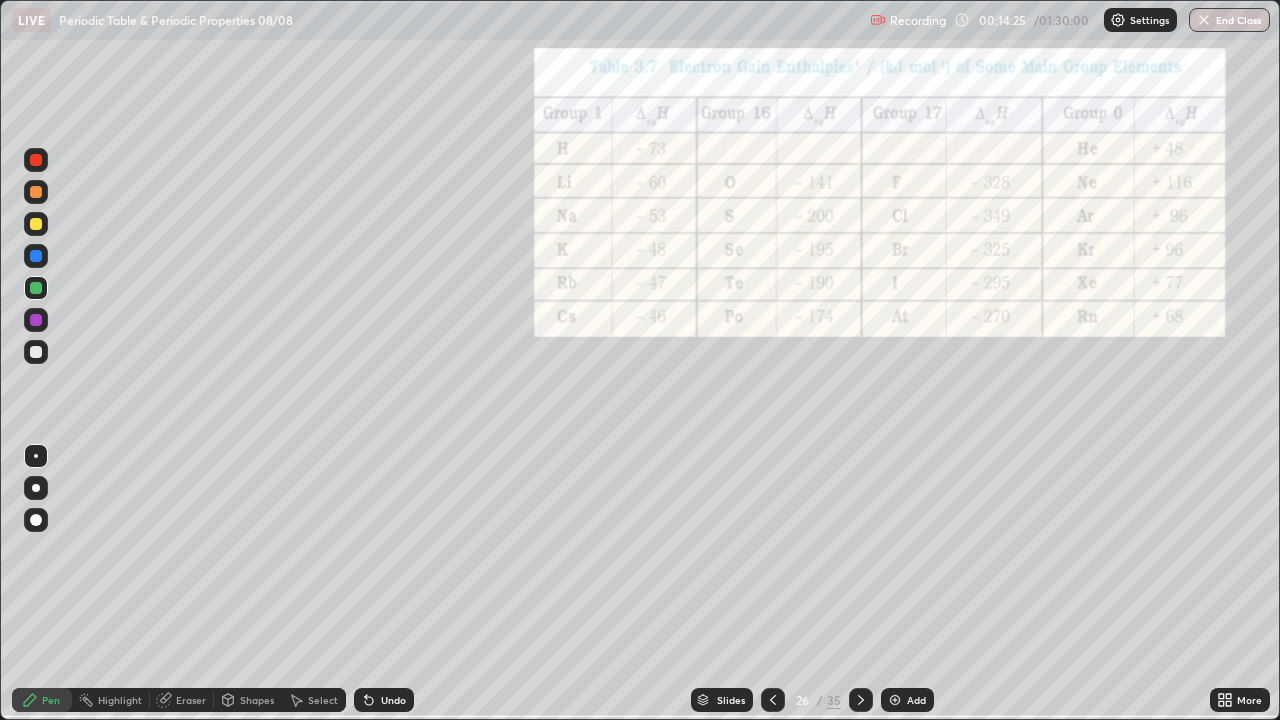 click on "Settings" at bounding box center [1149, 20] 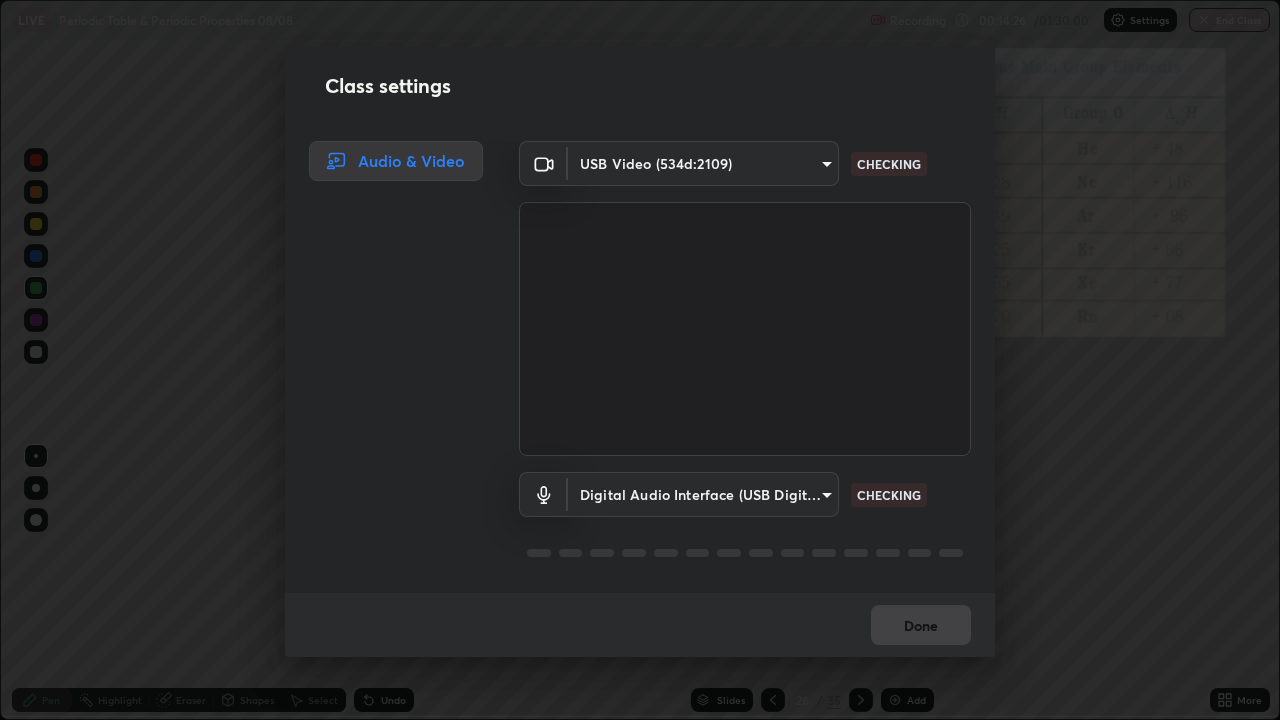 scroll, scrollTop: 2, scrollLeft: 0, axis: vertical 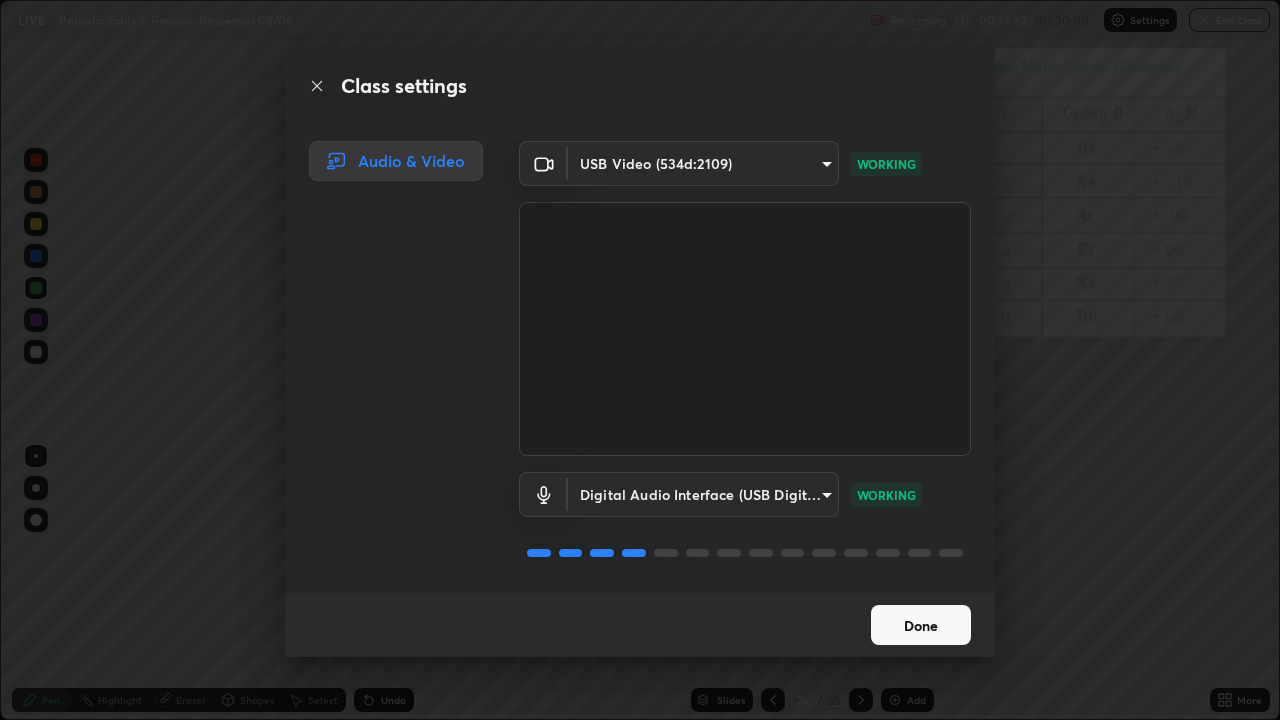click on "Done" at bounding box center [921, 625] 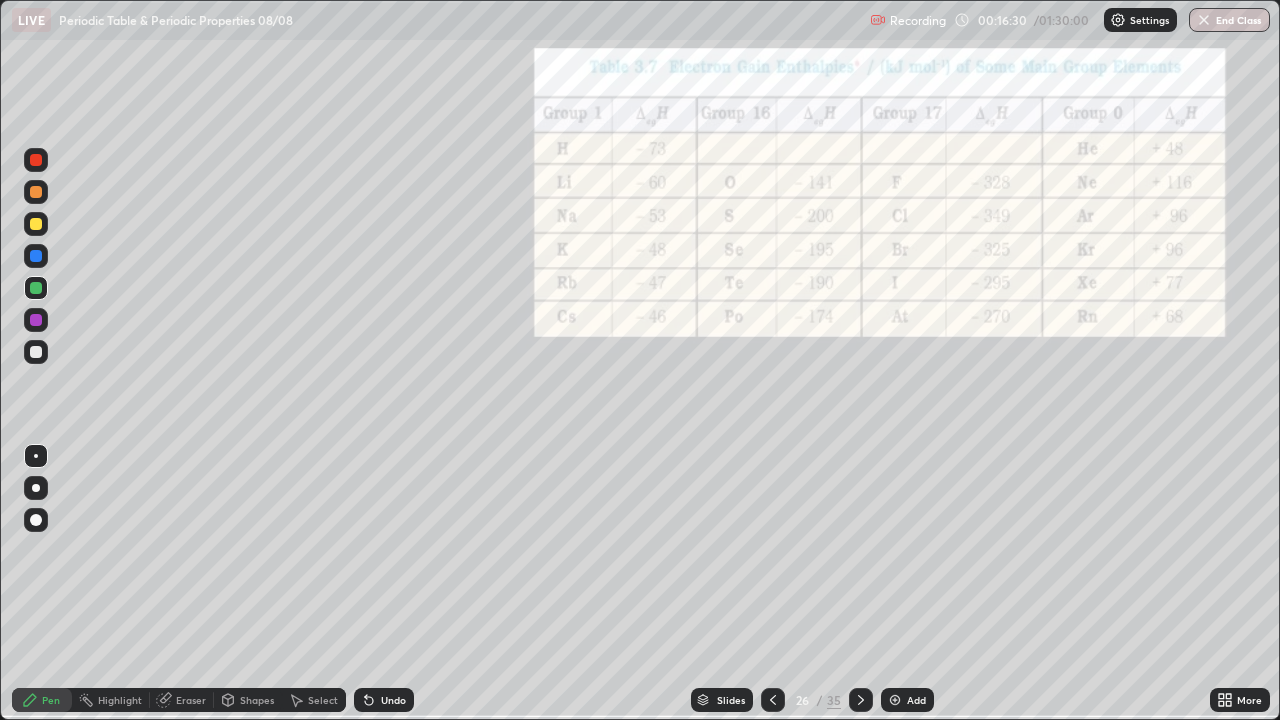 click at bounding box center (895, 700) 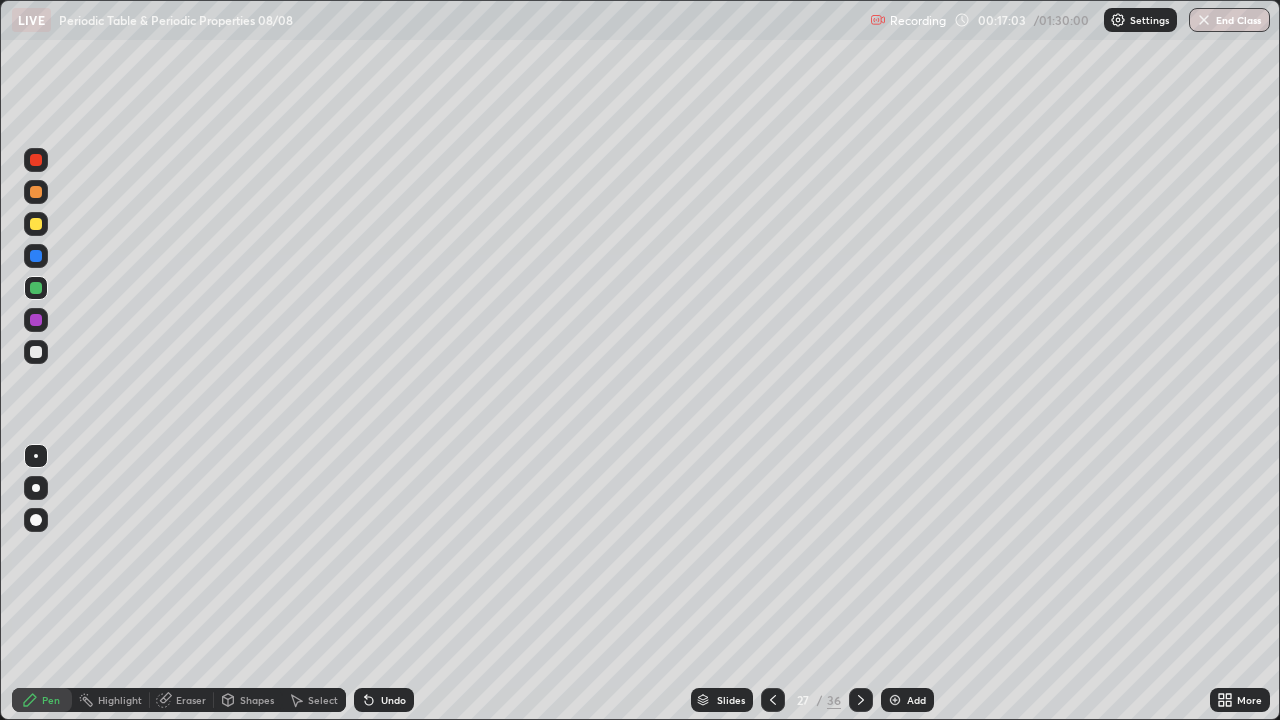 click at bounding box center (36, 352) 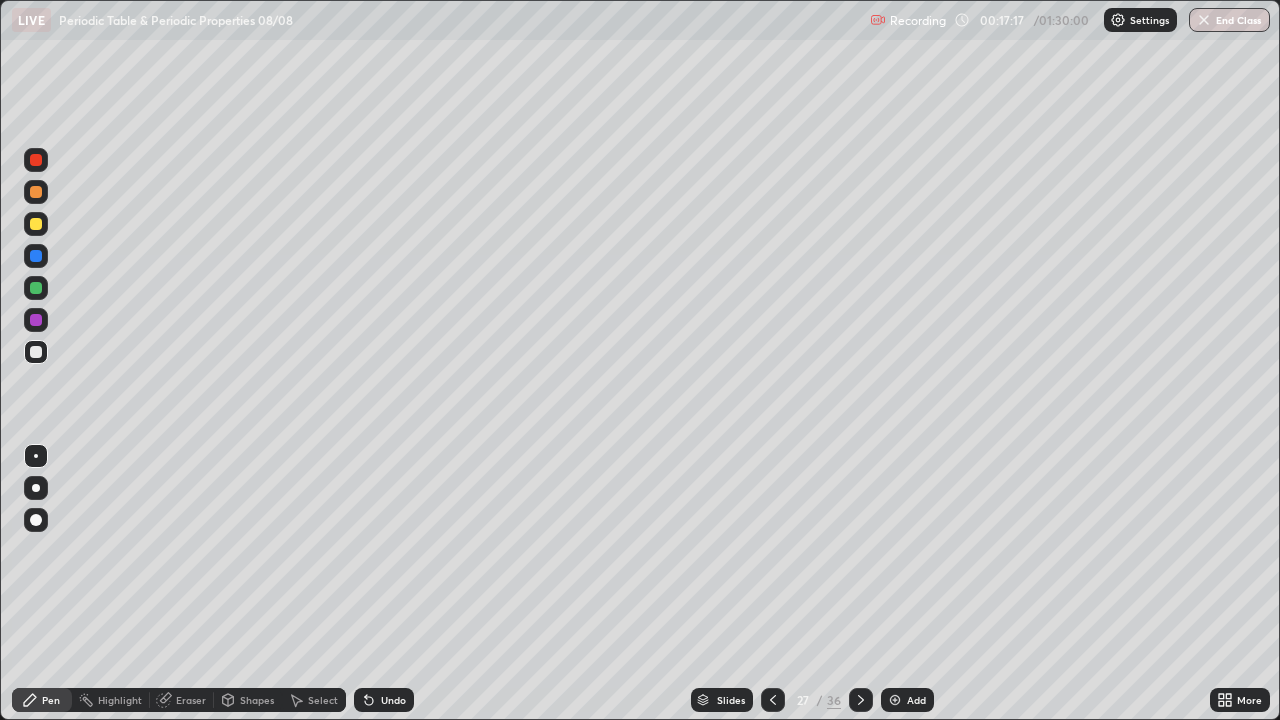 click at bounding box center [36, 352] 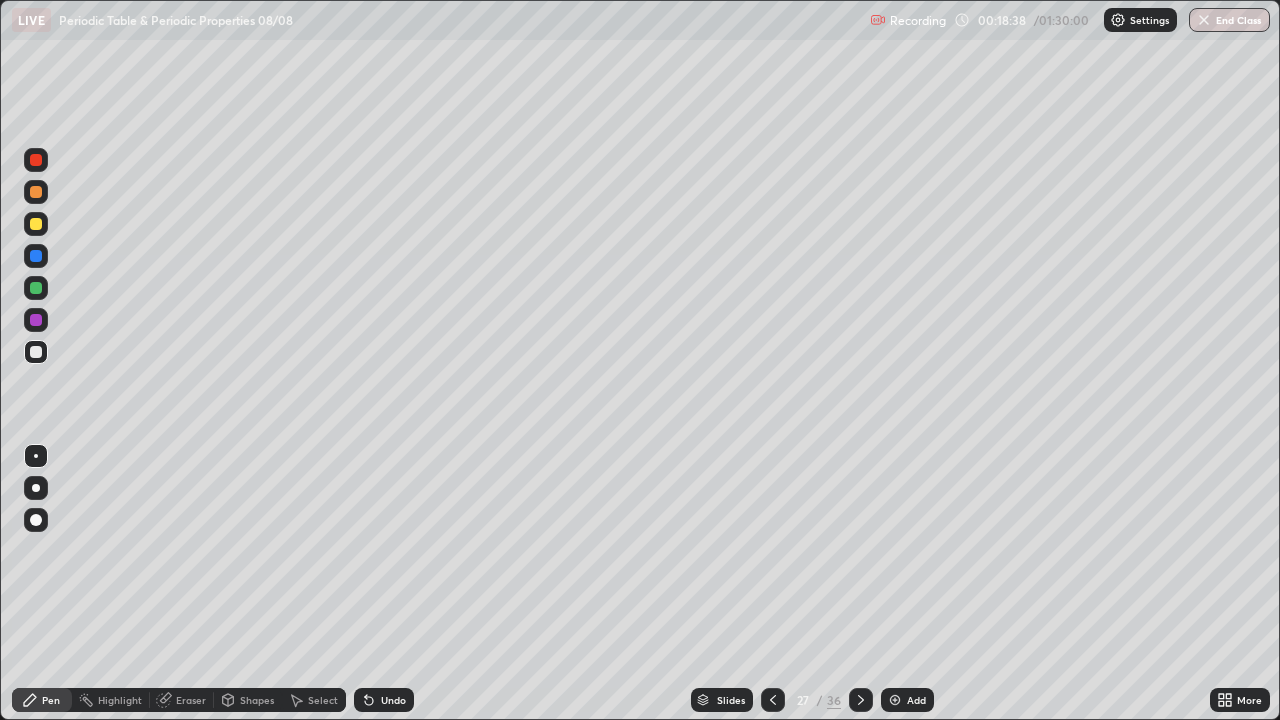 click 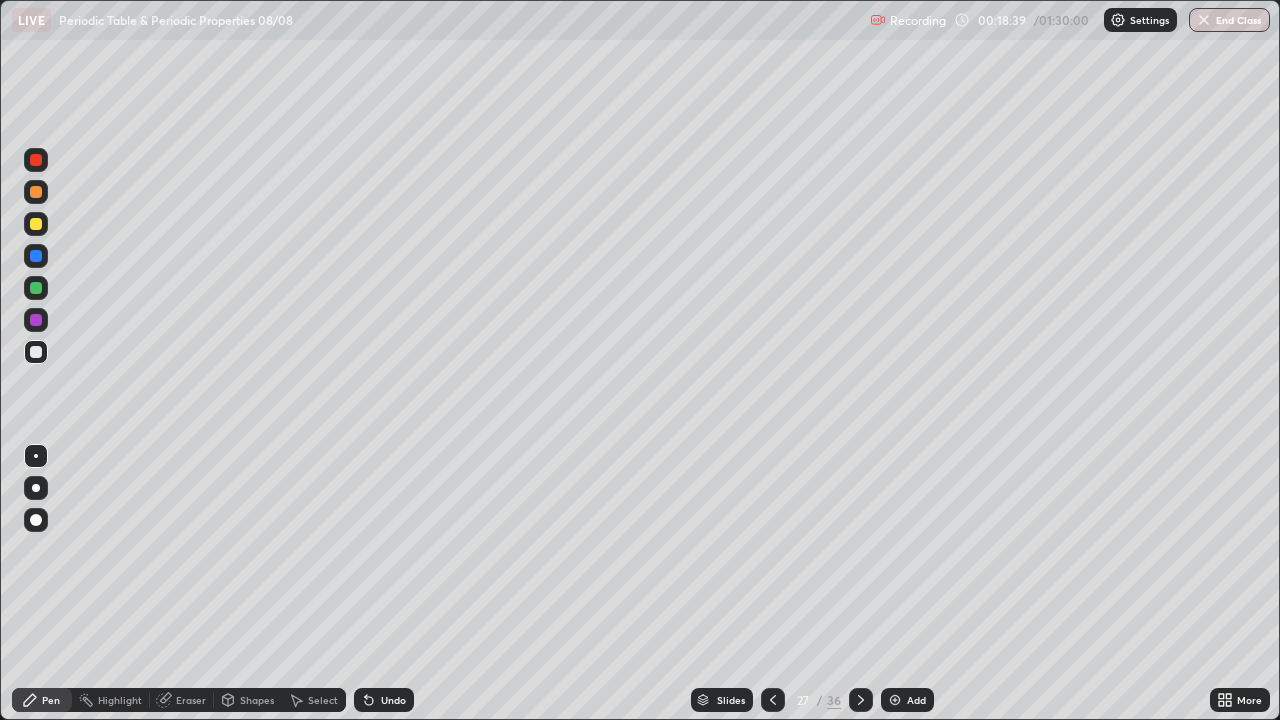 click 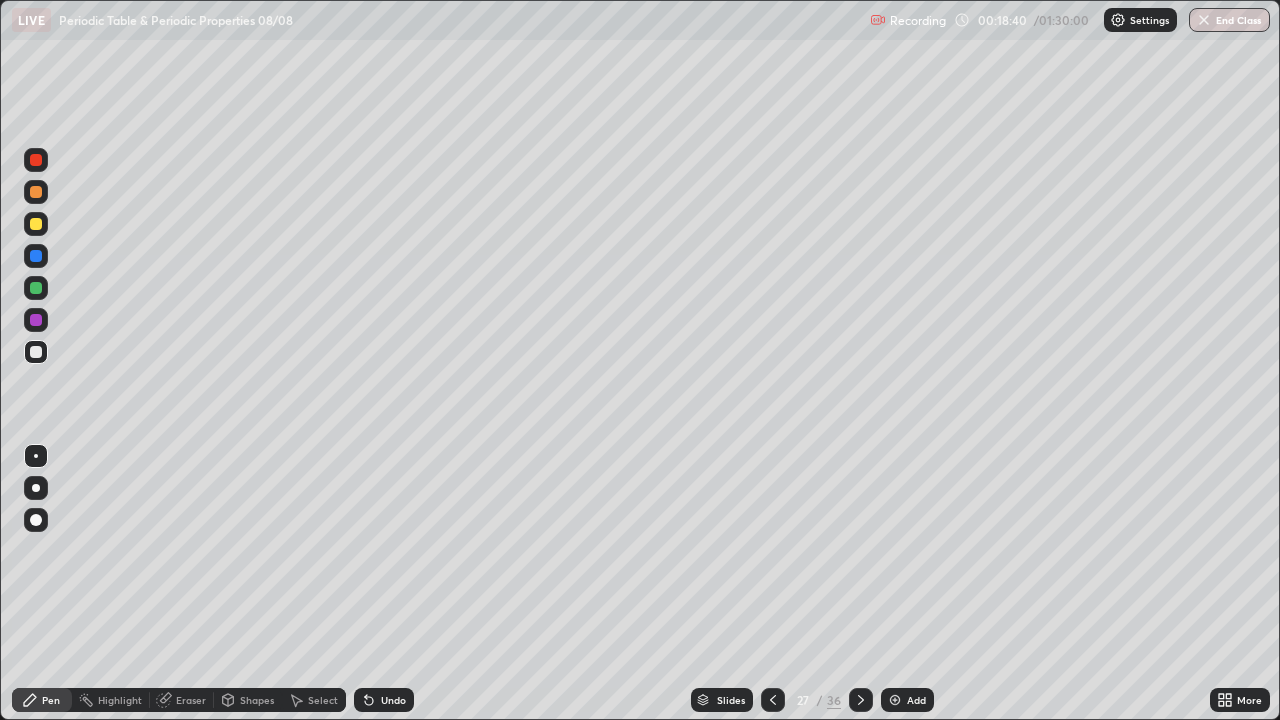 click 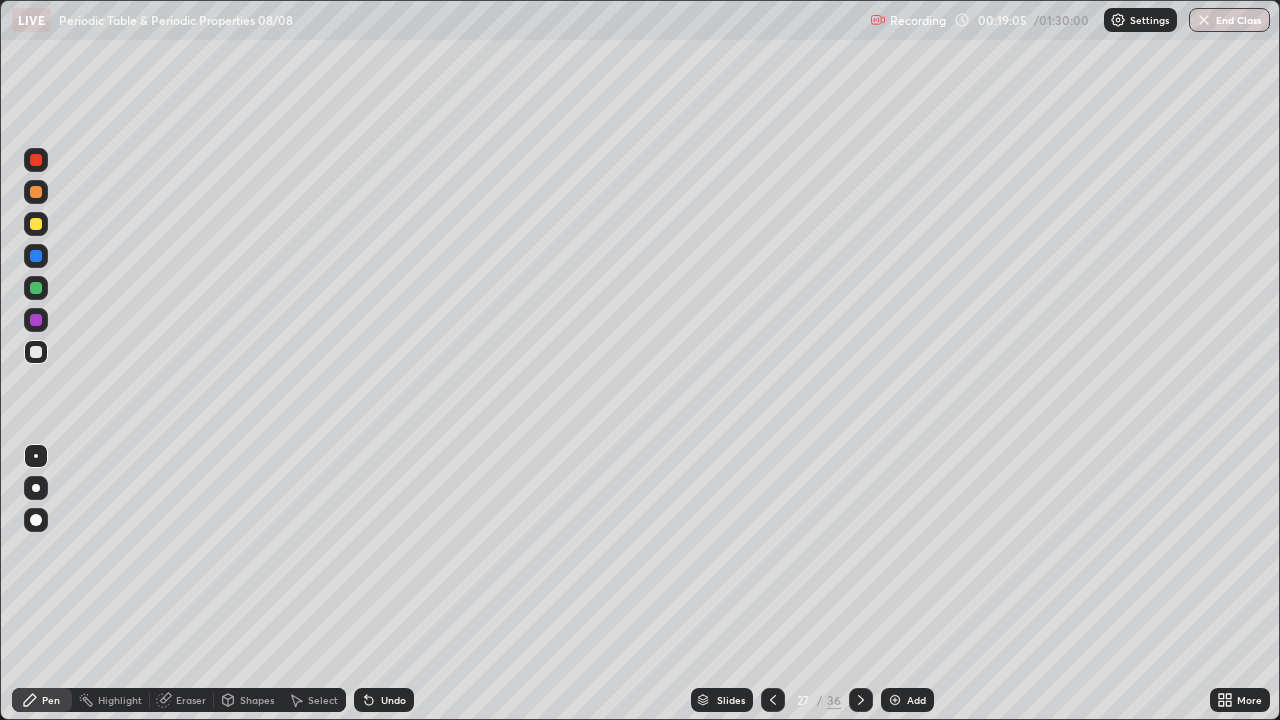 click at bounding box center [36, 352] 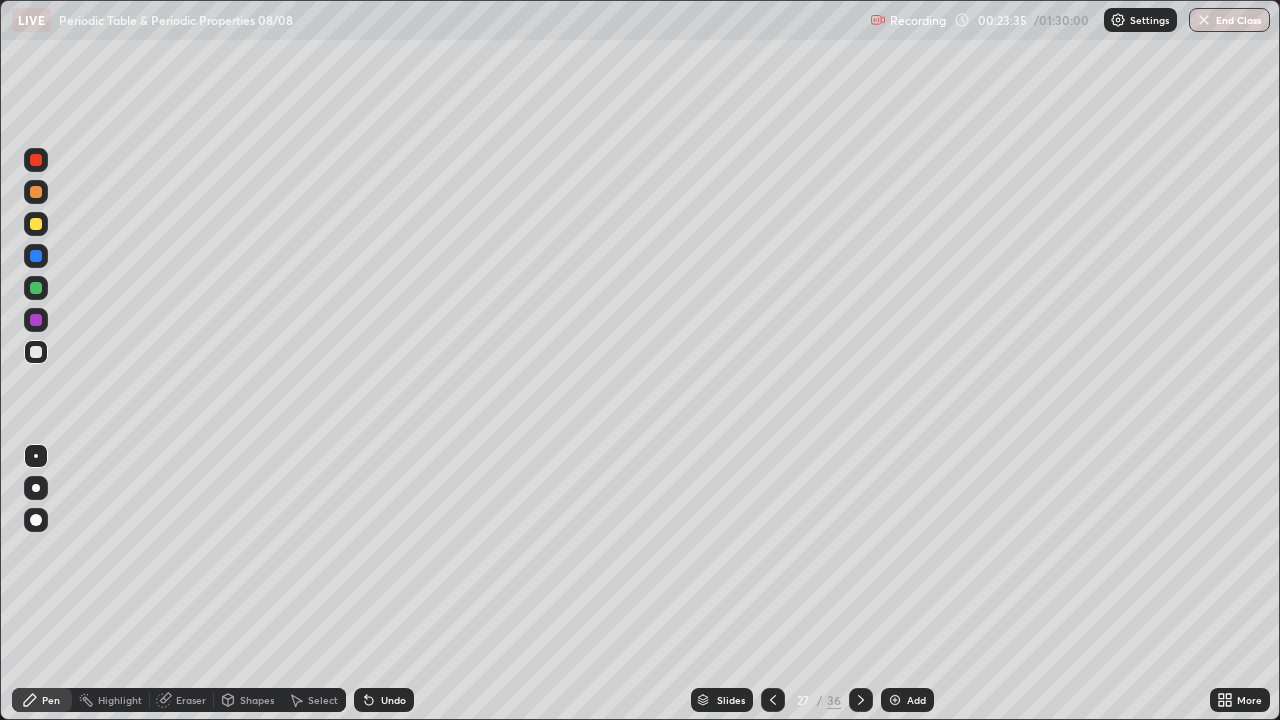 click at bounding box center (895, 700) 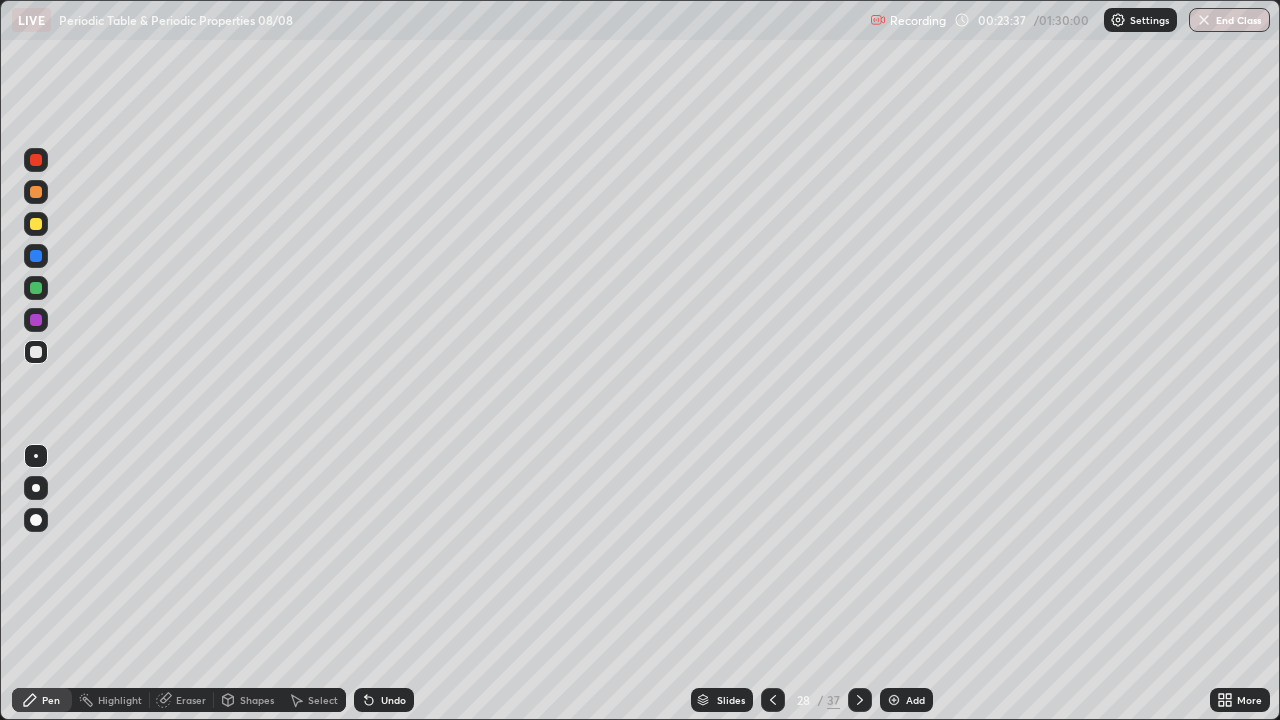 click at bounding box center [36, 352] 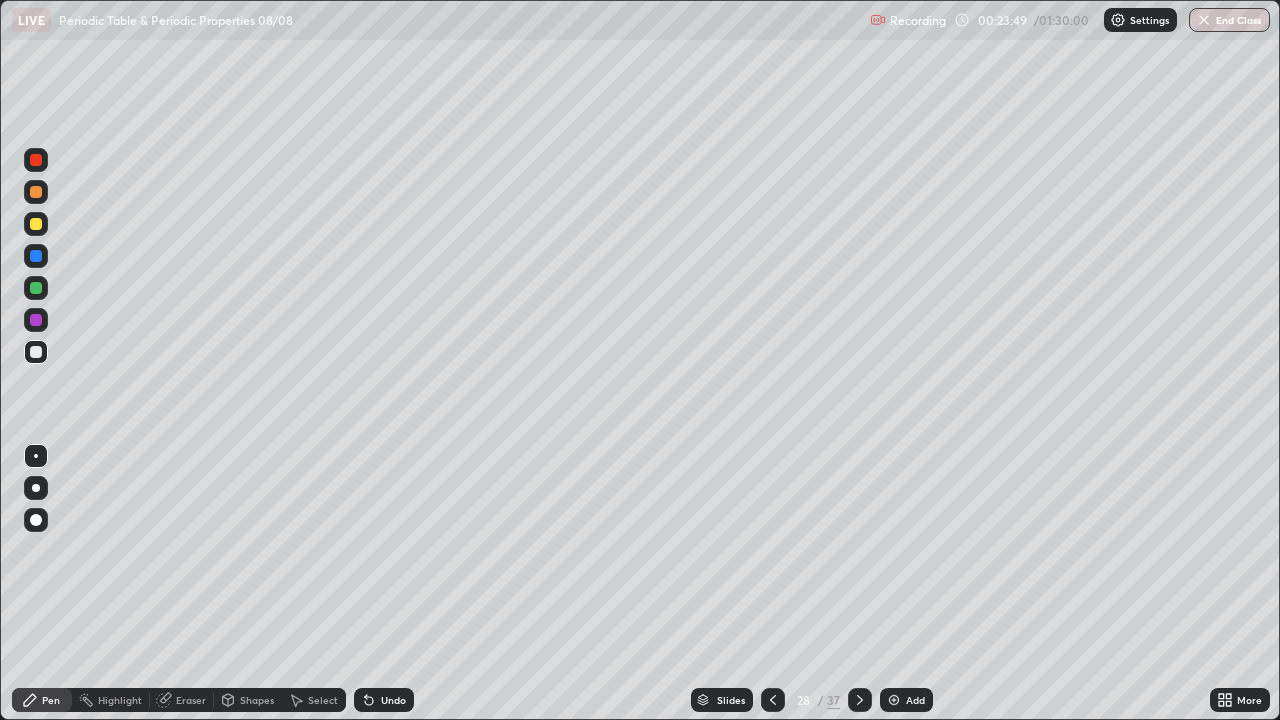 click at bounding box center [36, 288] 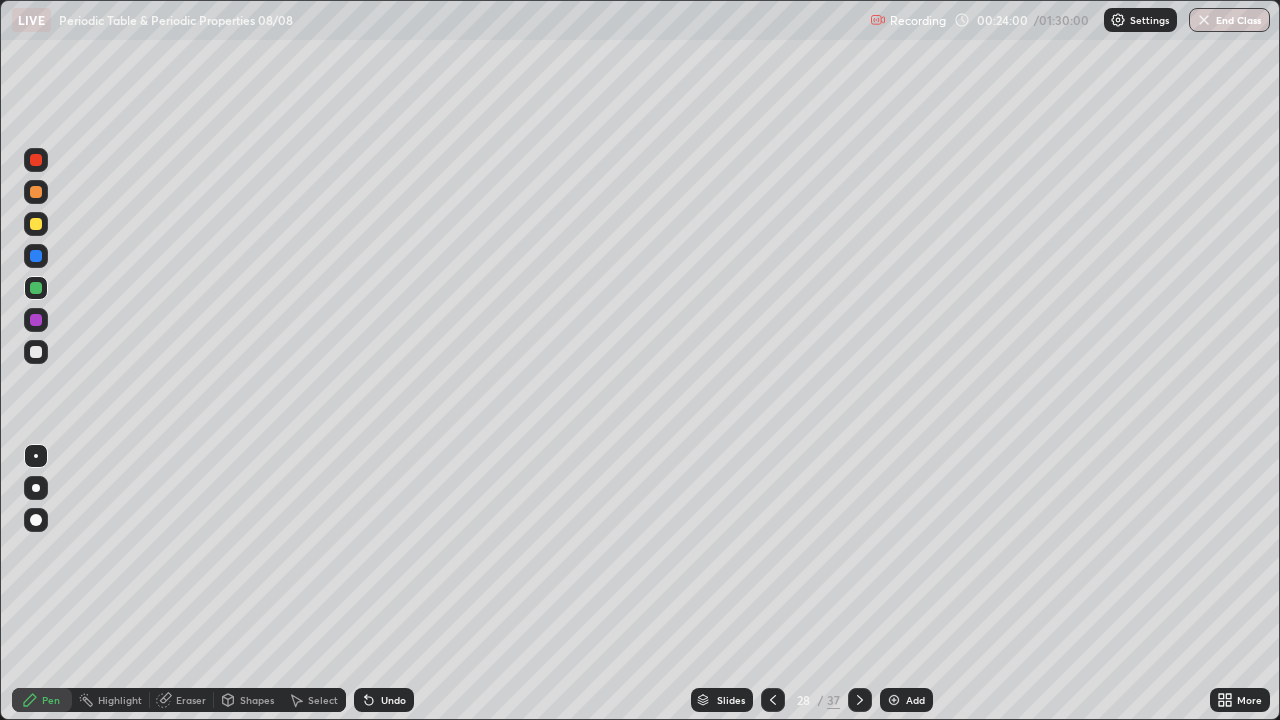 click at bounding box center [36, 224] 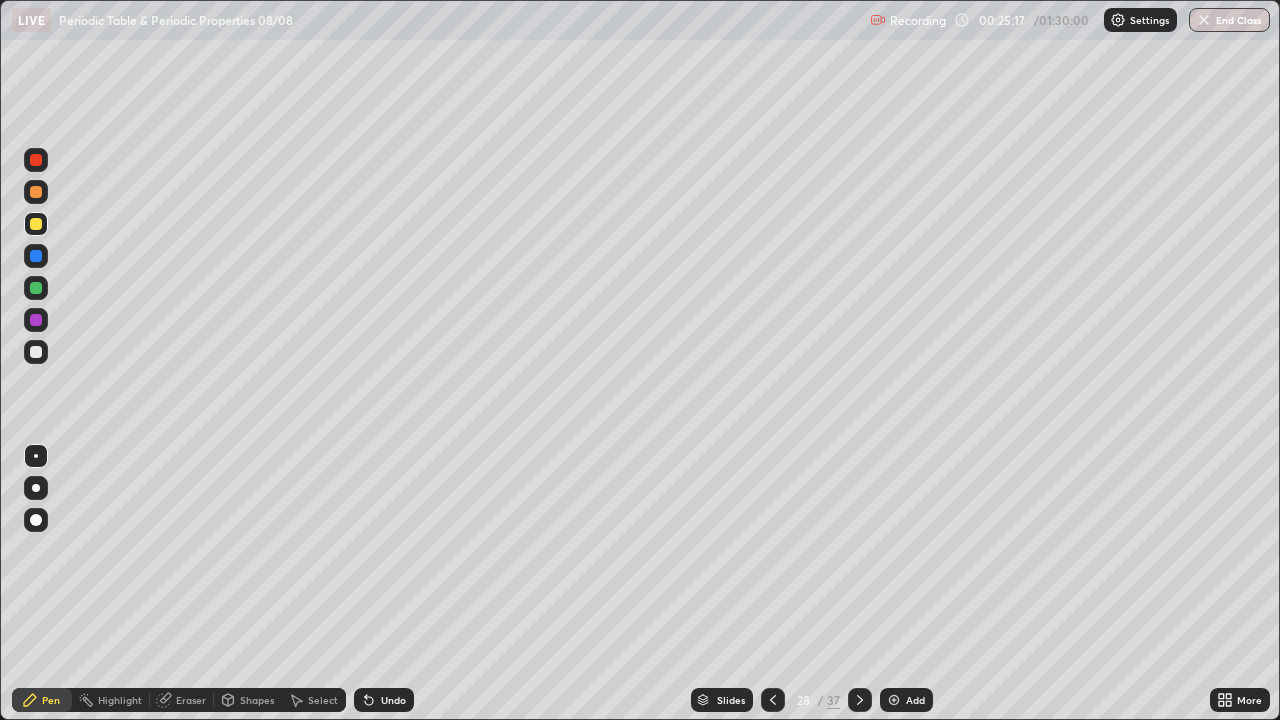 click on "Eraser" at bounding box center [182, 700] 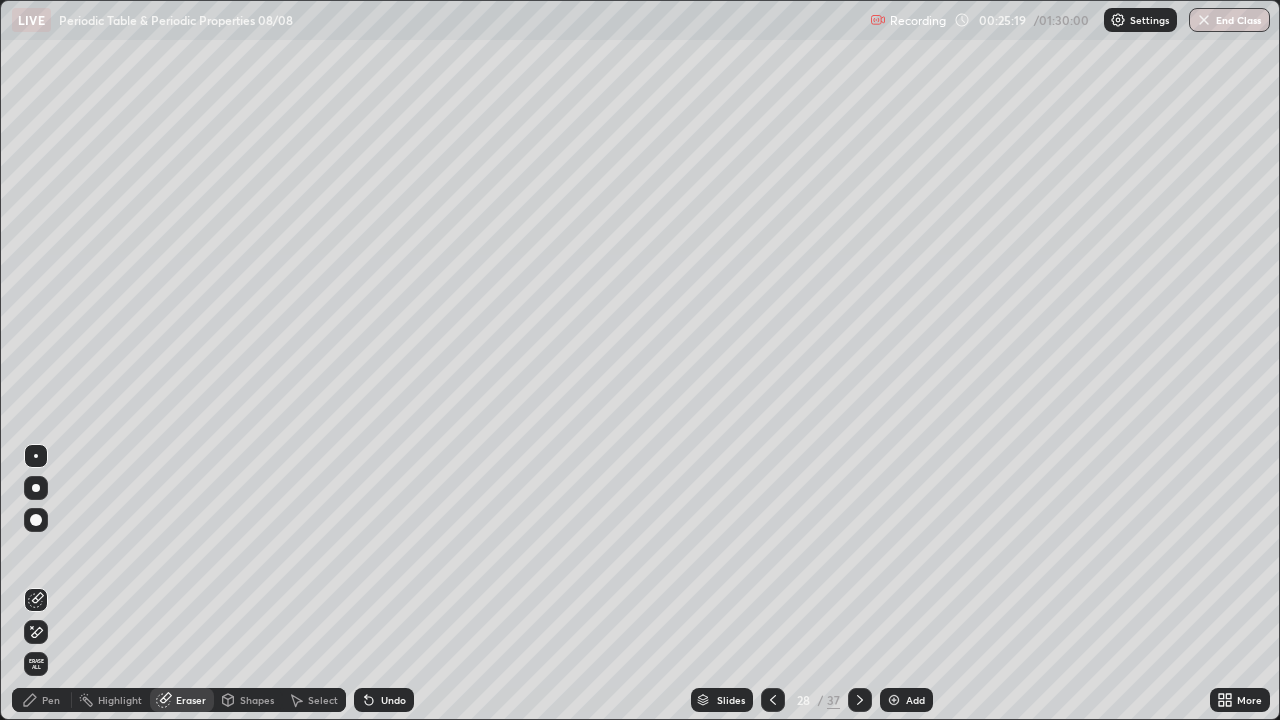 click on "Pen" at bounding box center (51, 700) 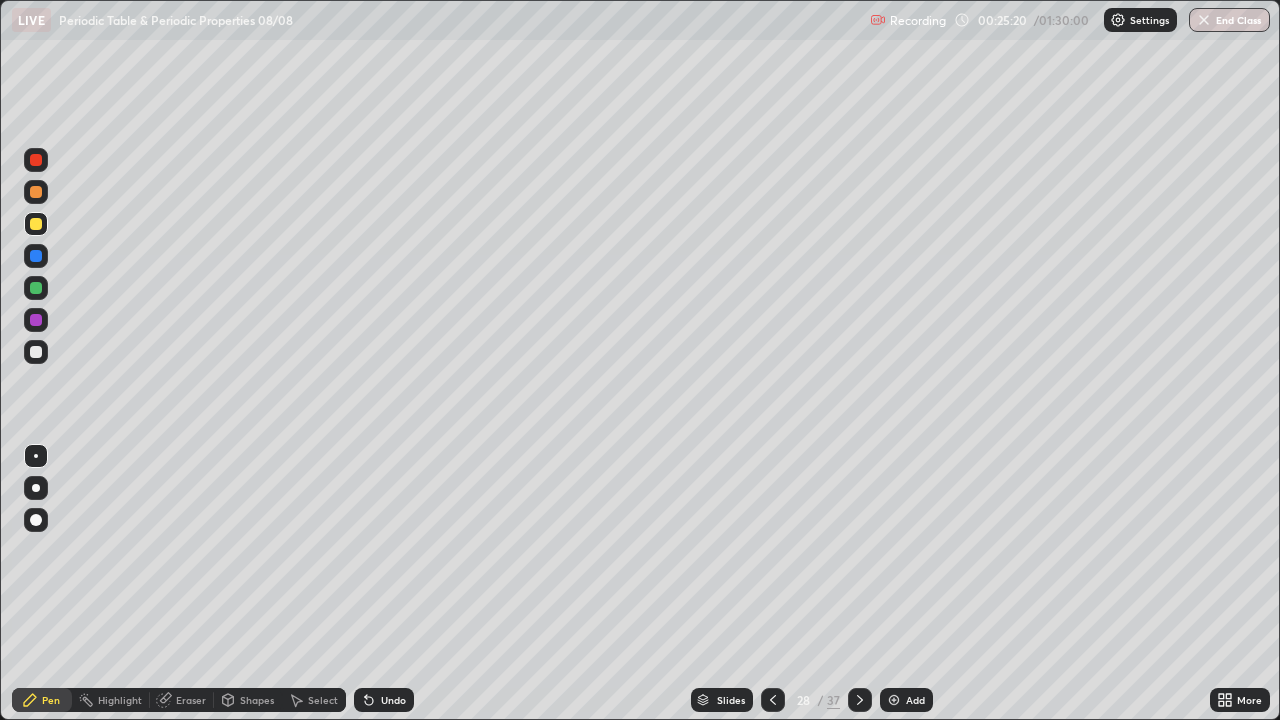 click at bounding box center (36, 288) 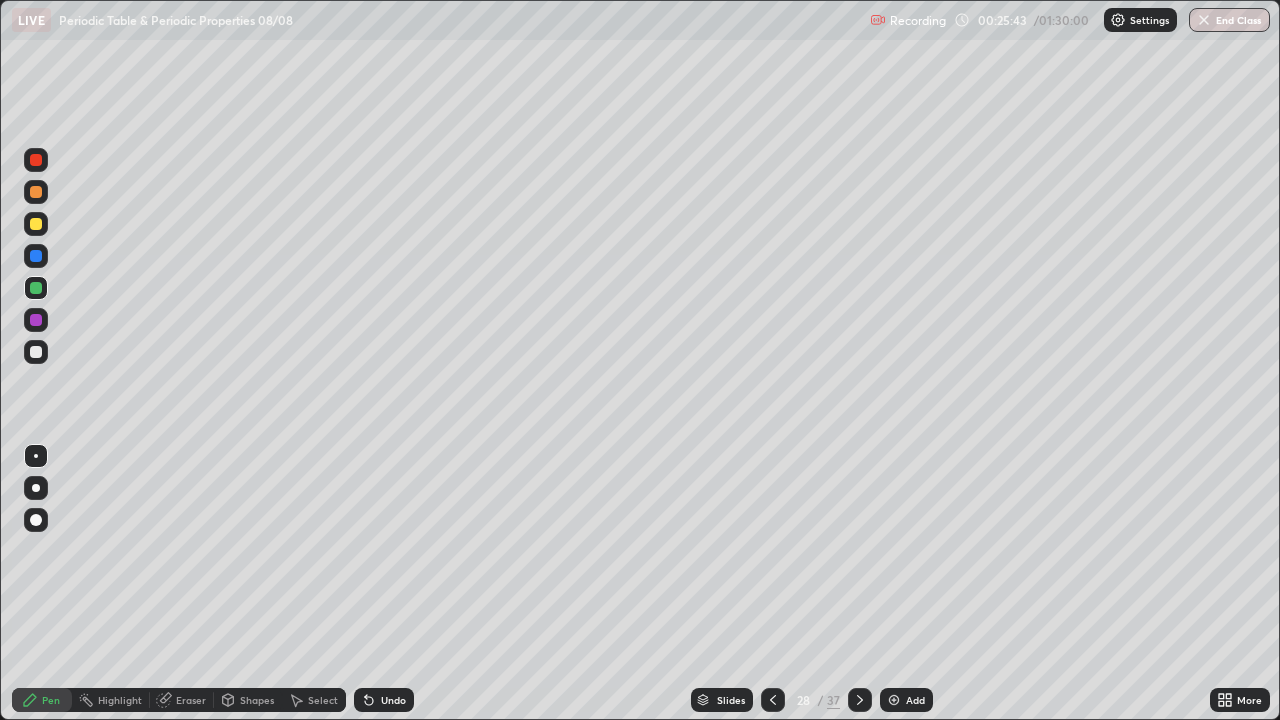 click on "Eraser" at bounding box center (182, 700) 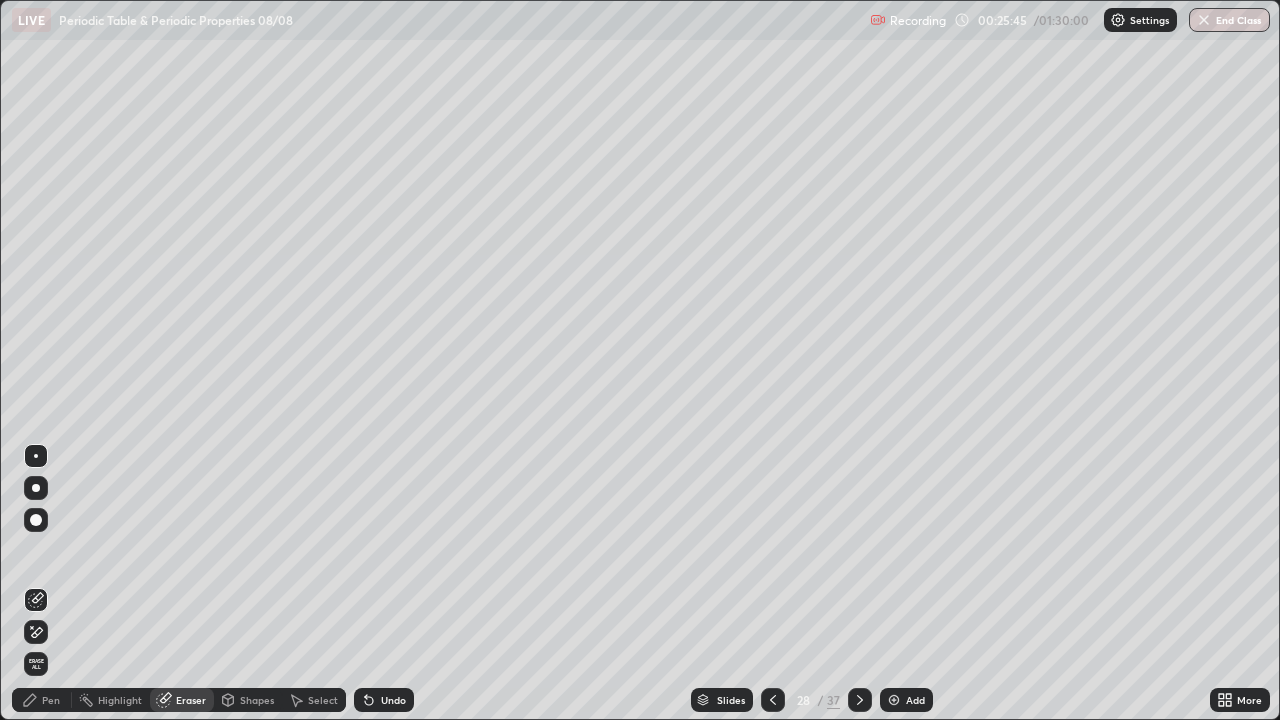 click on "Pen" at bounding box center [42, 700] 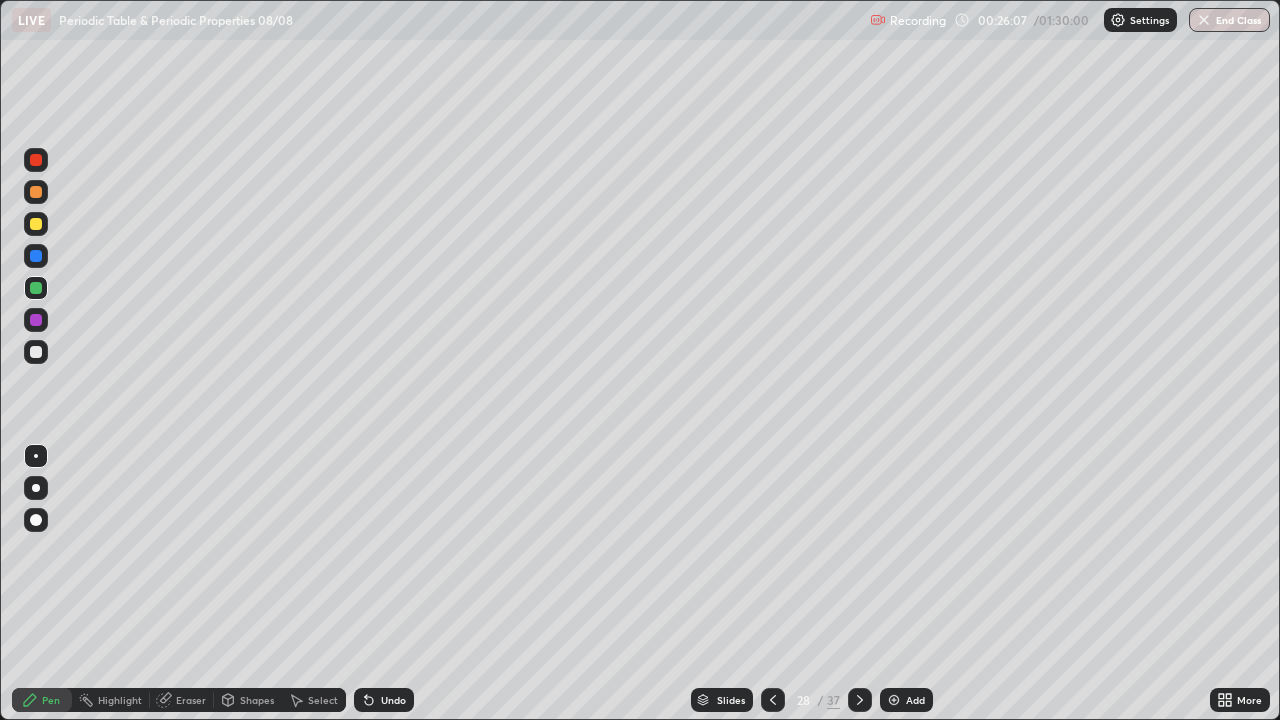 click at bounding box center (36, 352) 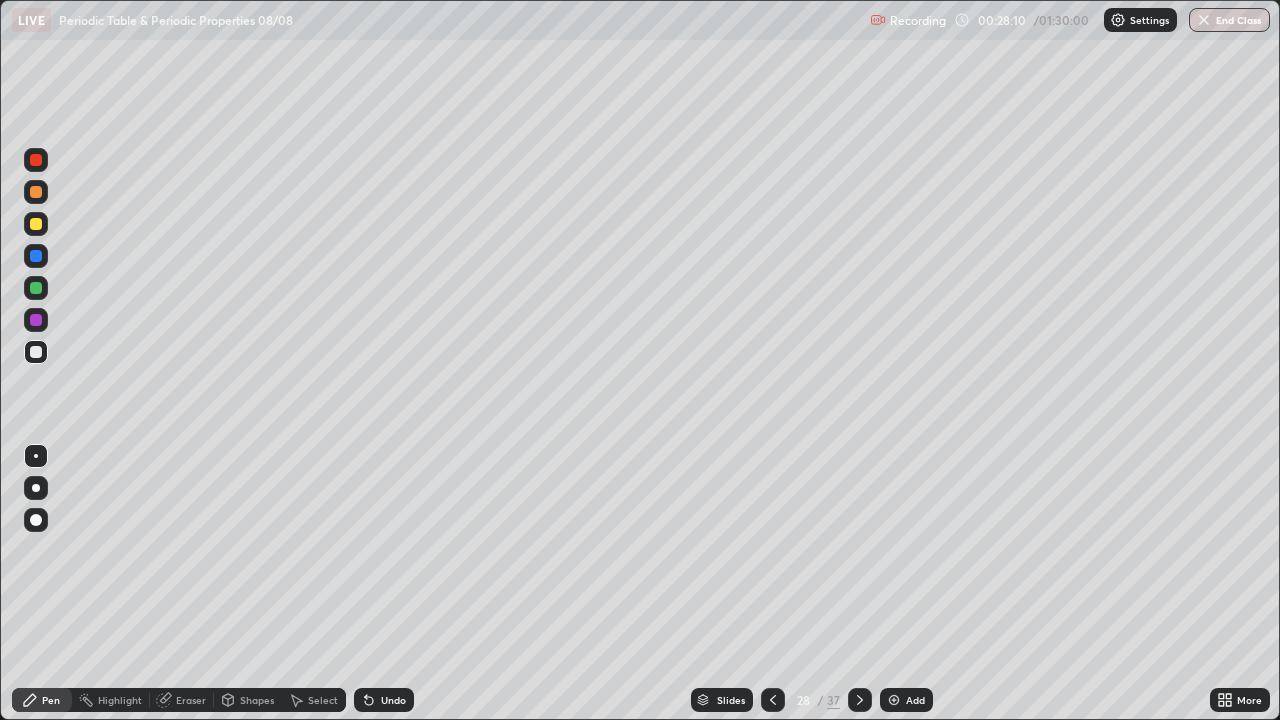 click on "/" at bounding box center (820, 700) 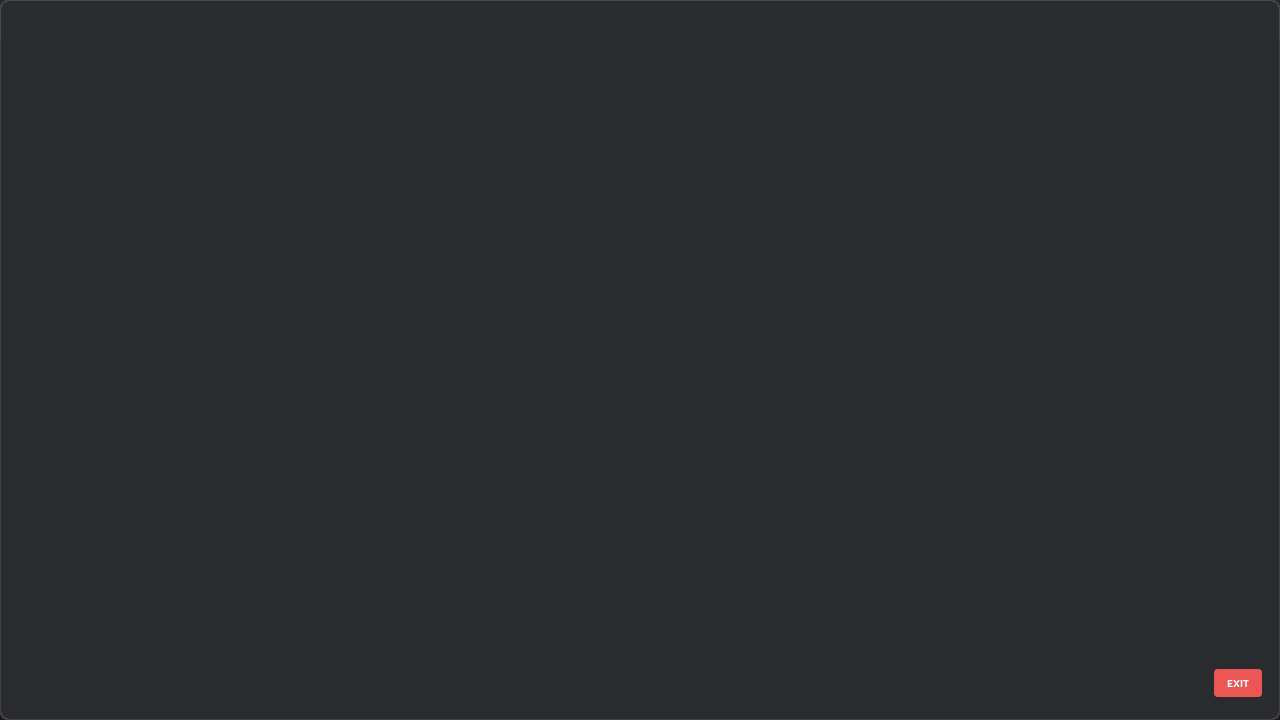 scroll, scrollTop: 1528, scrollLeft: 0, axis: vertical 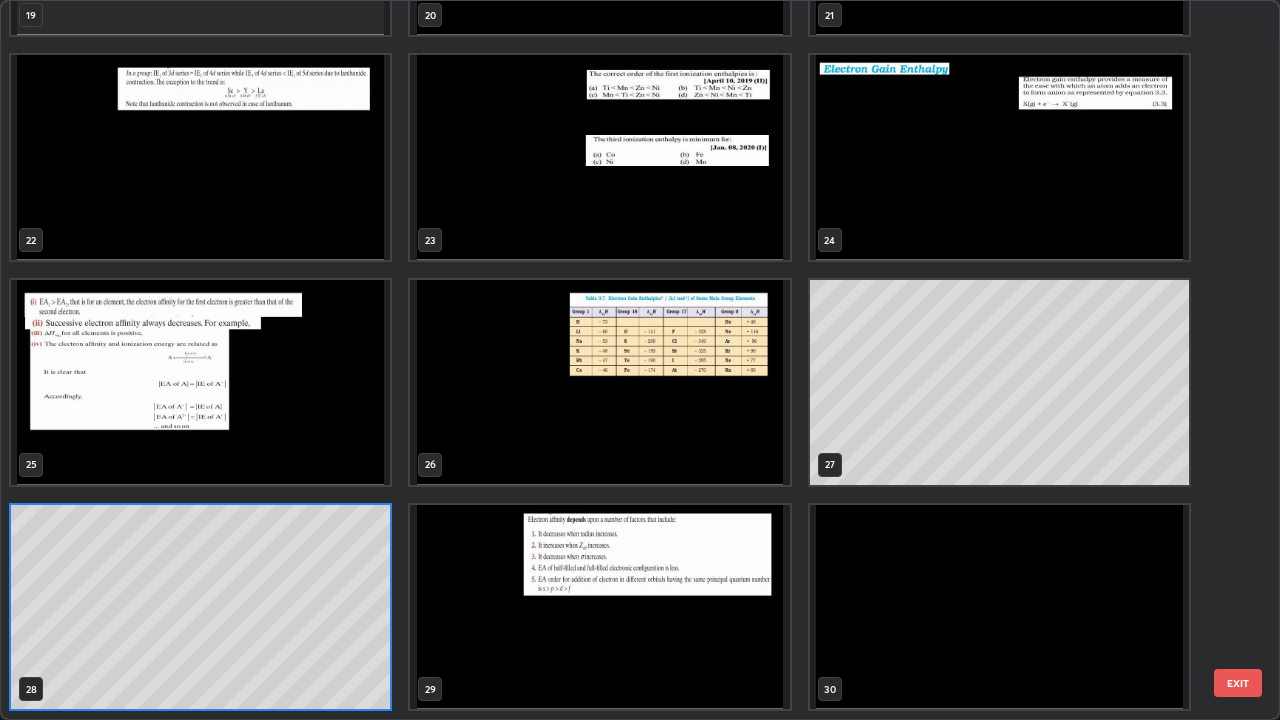 click at bounding box center (599, 382) 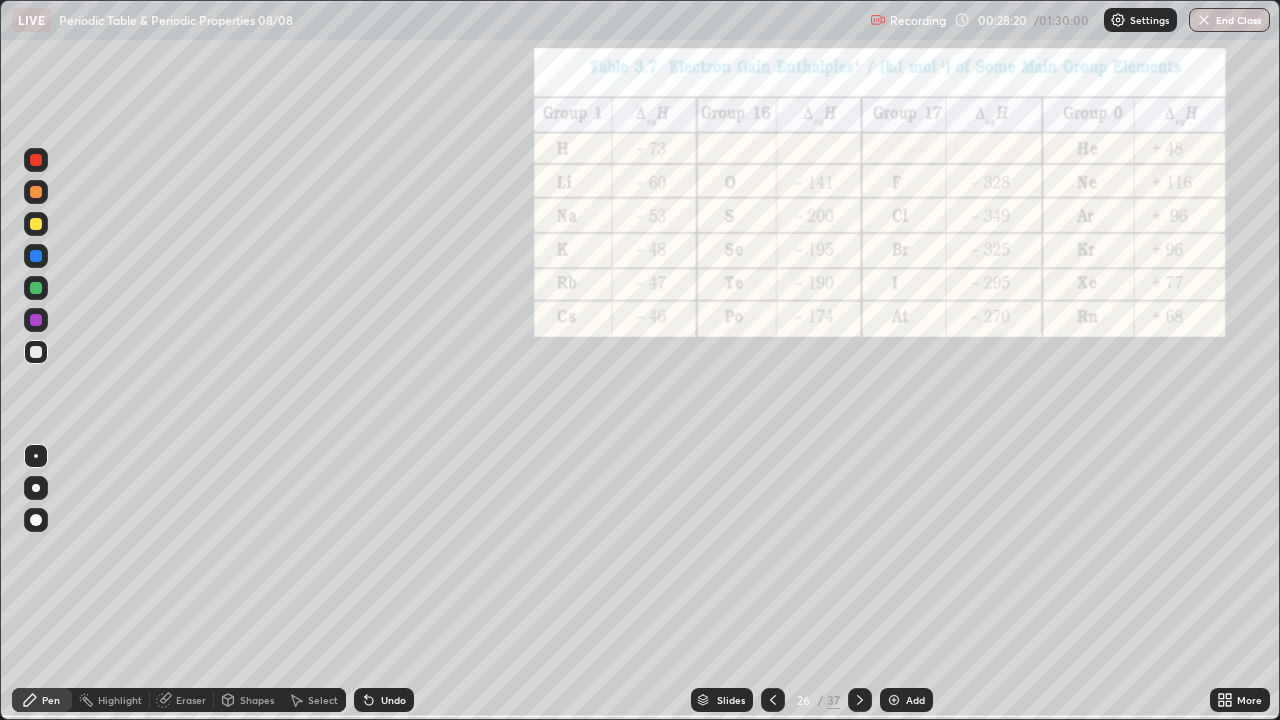 click 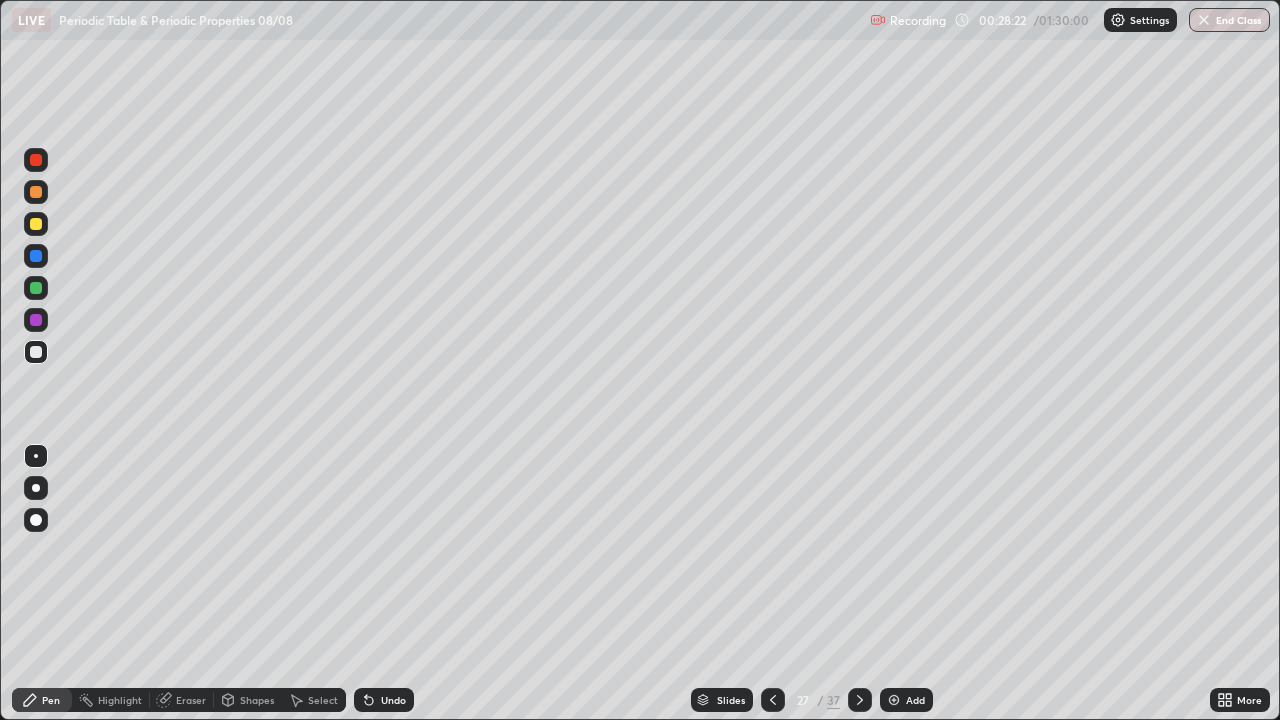 click 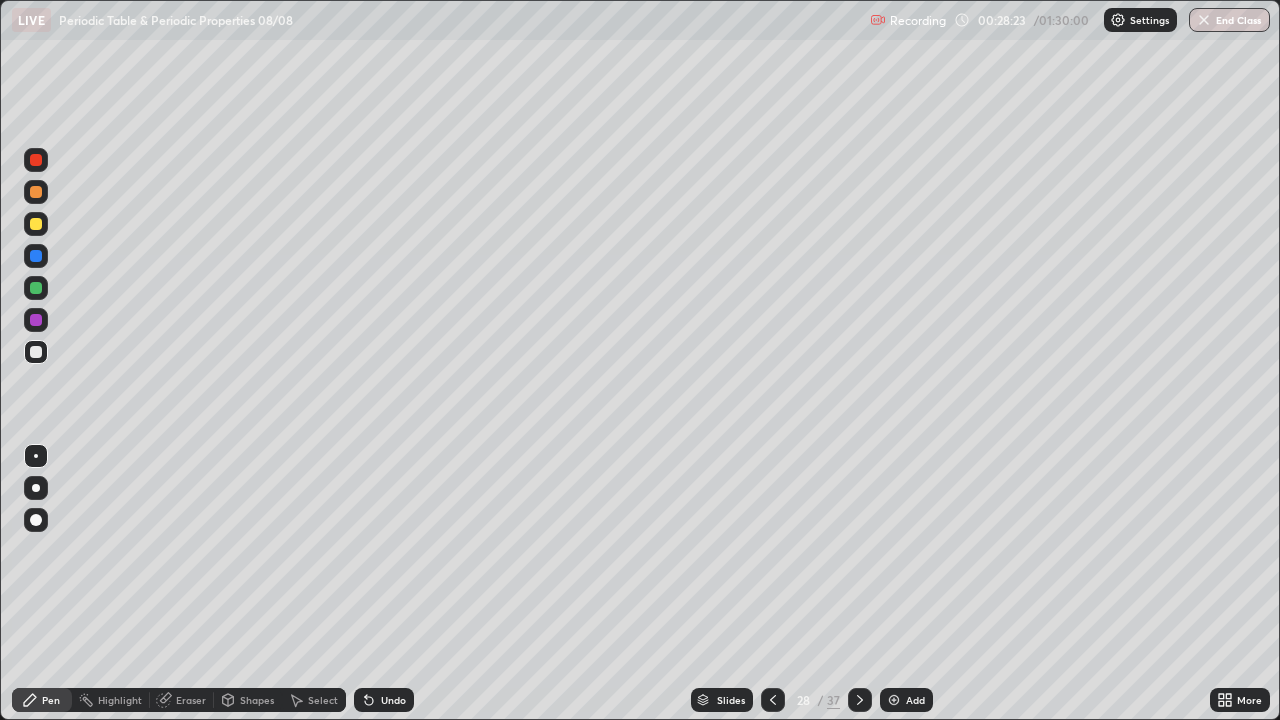 click 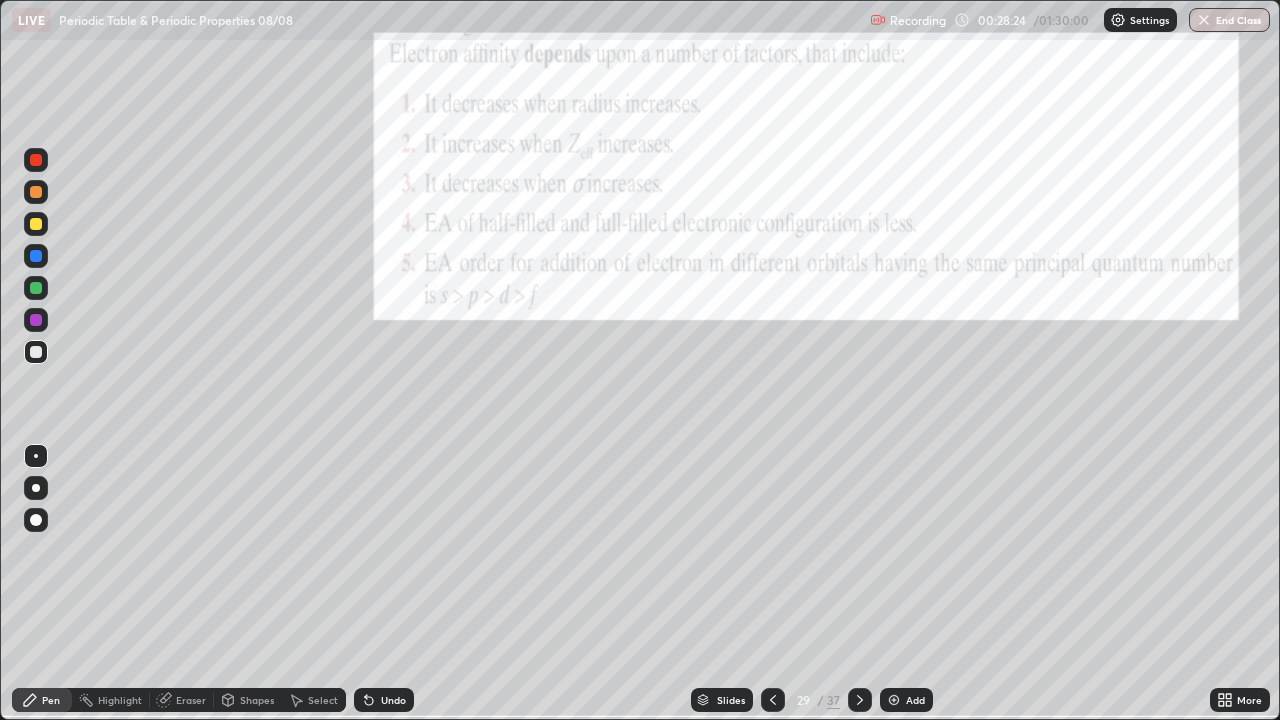 click 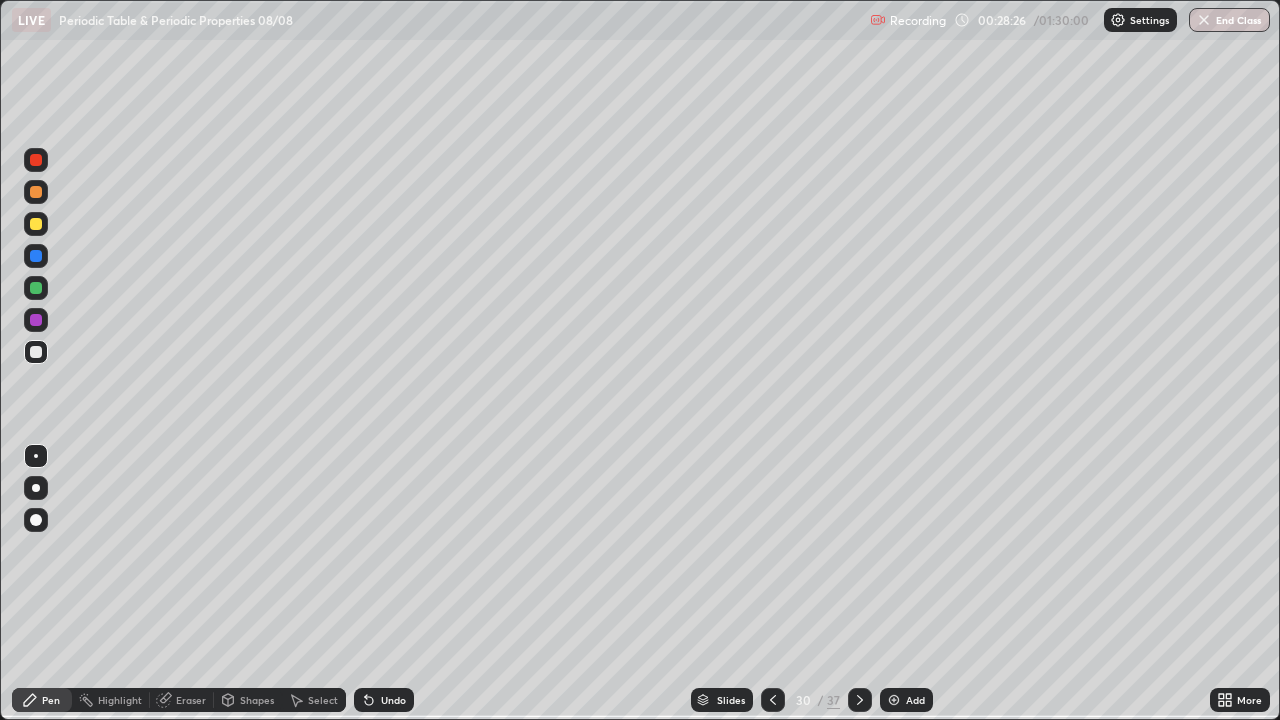 click 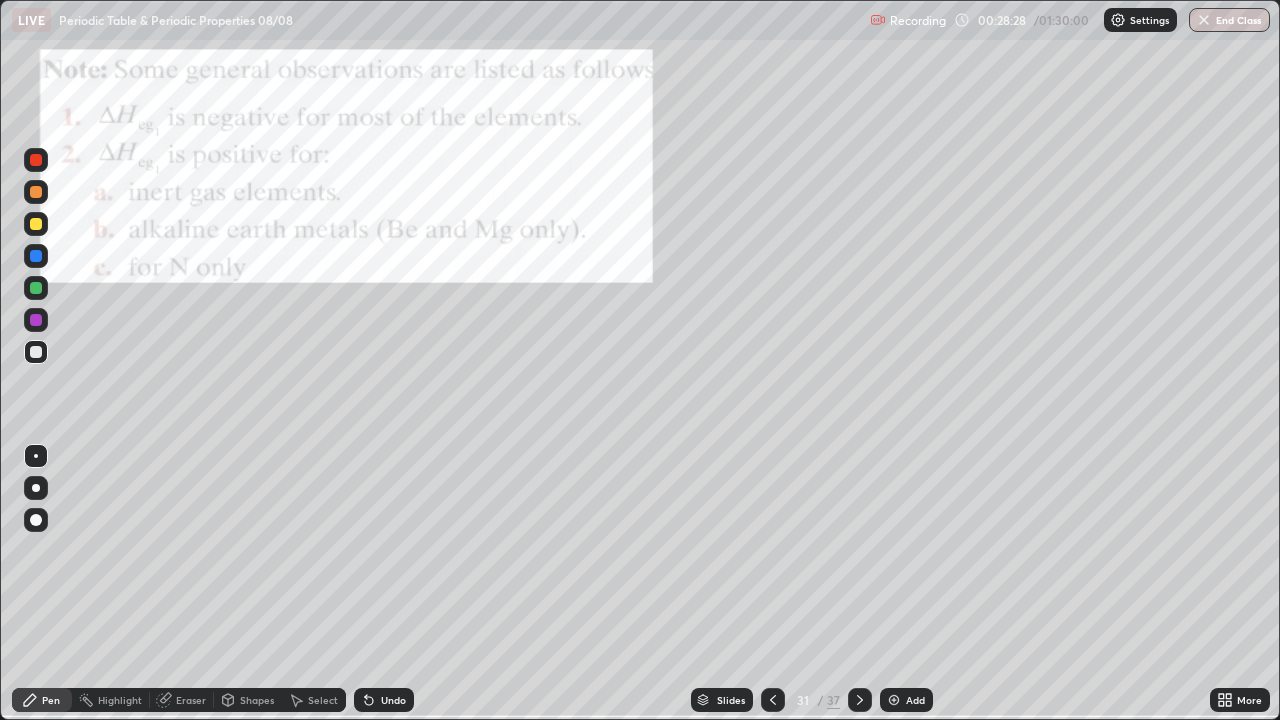 click 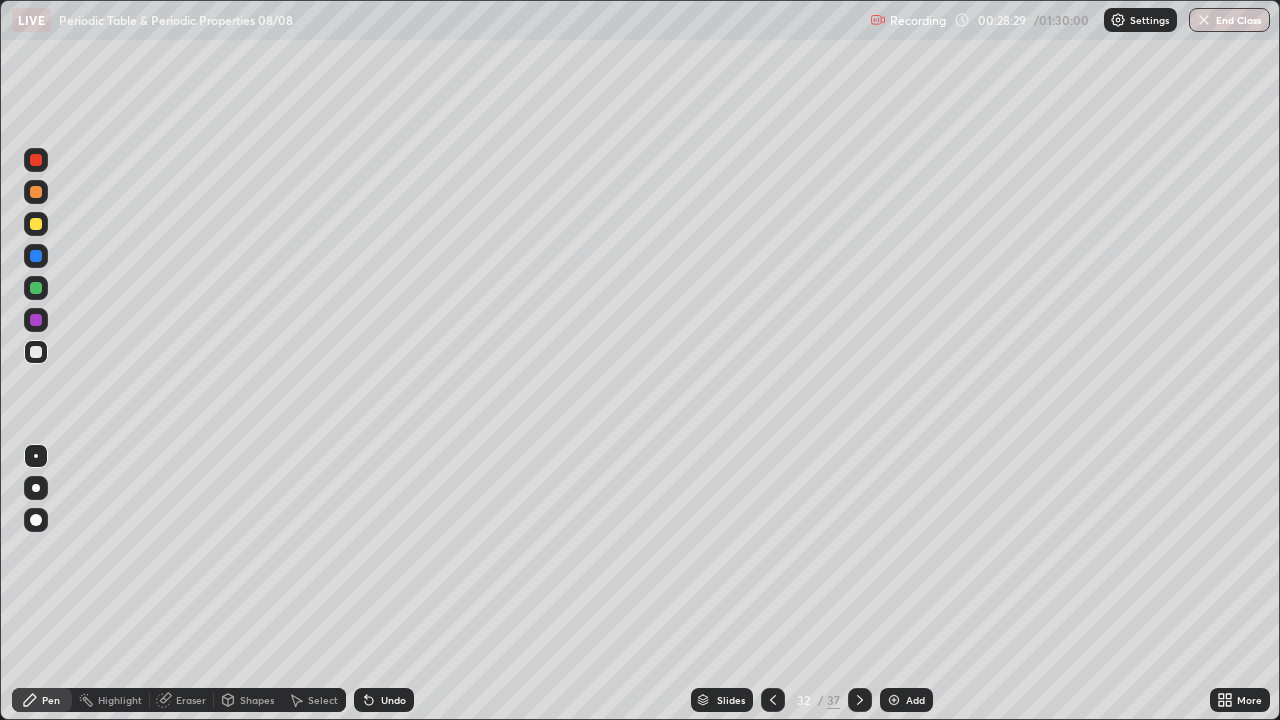 click 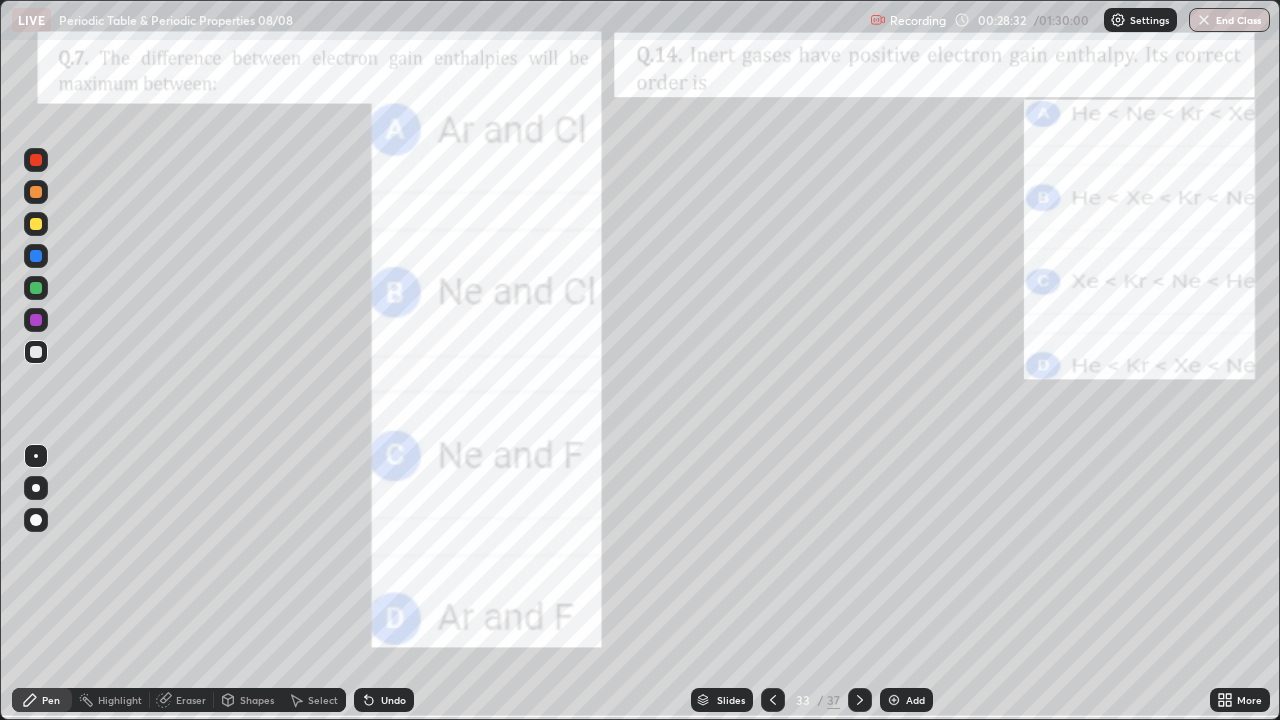 click 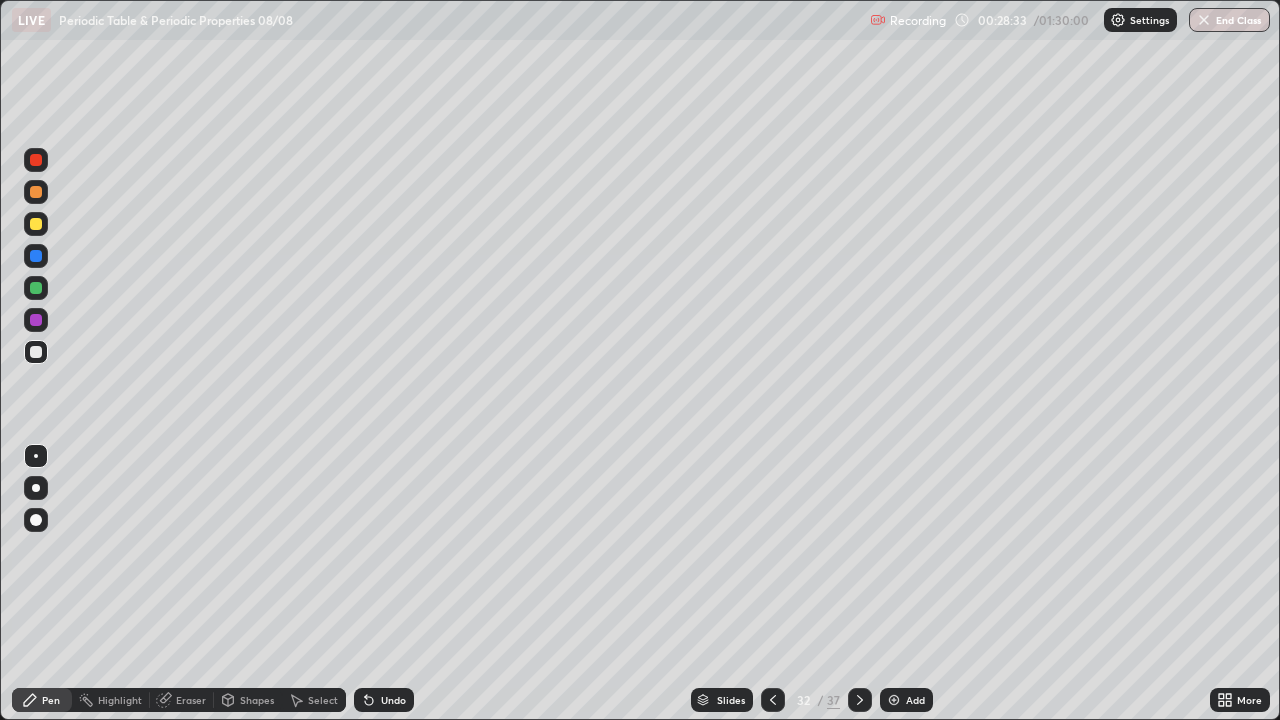 click 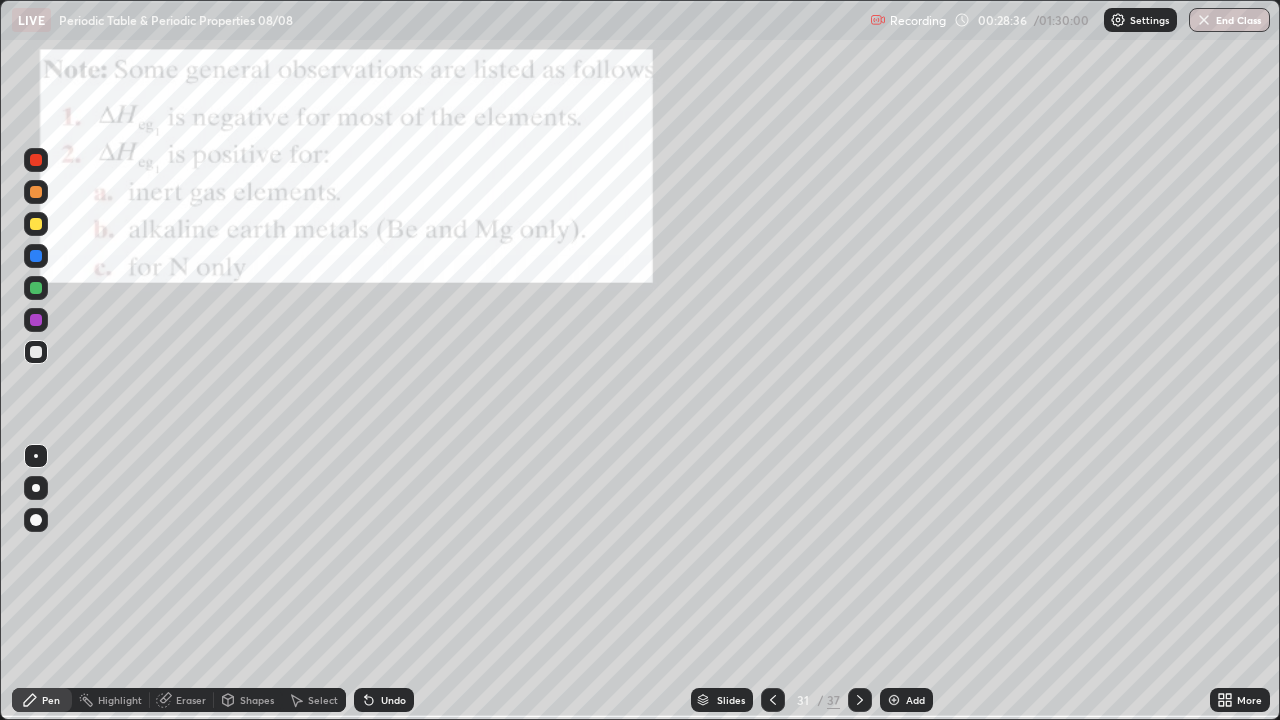 click 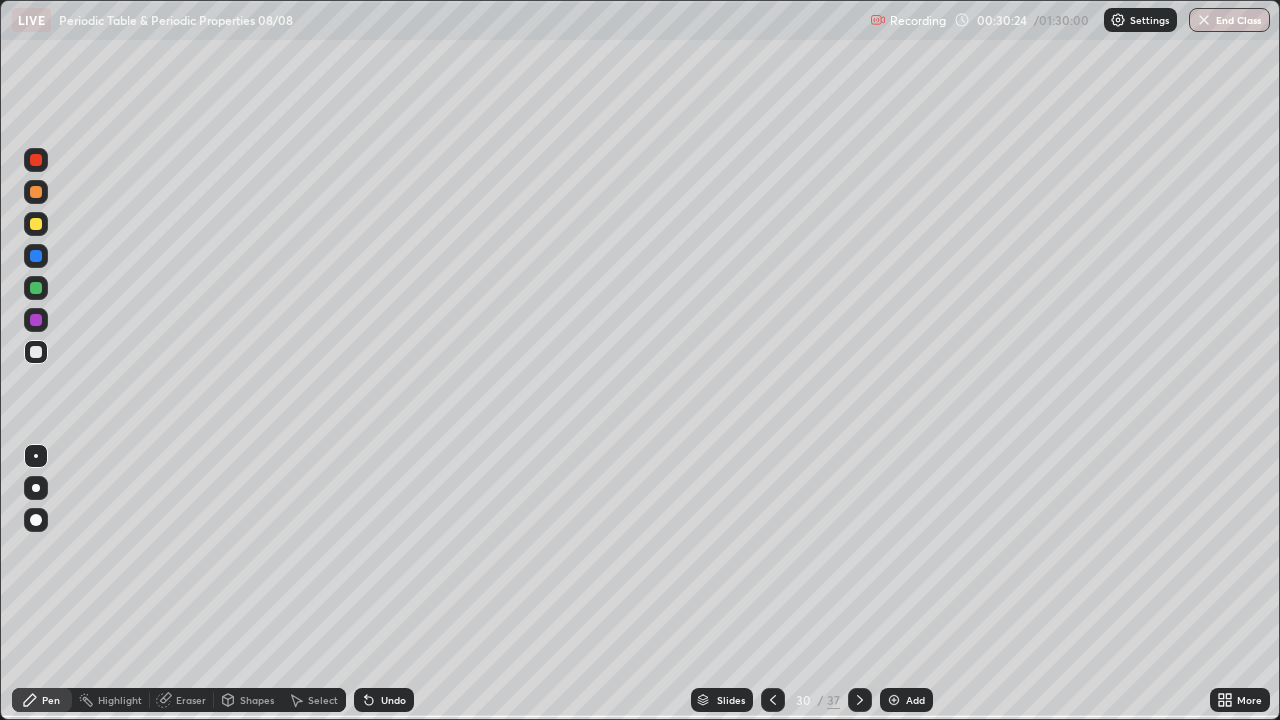 click at bounding box center [36, 224] 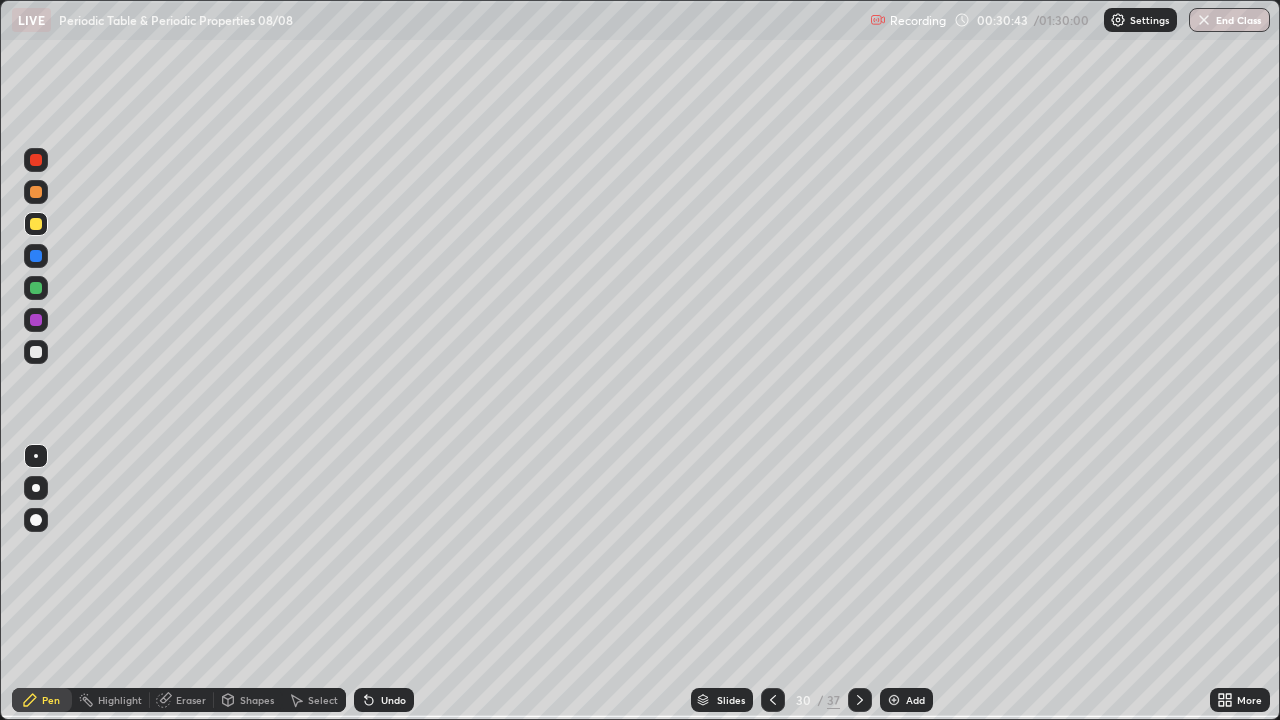 click at bounding box center (36, 352) 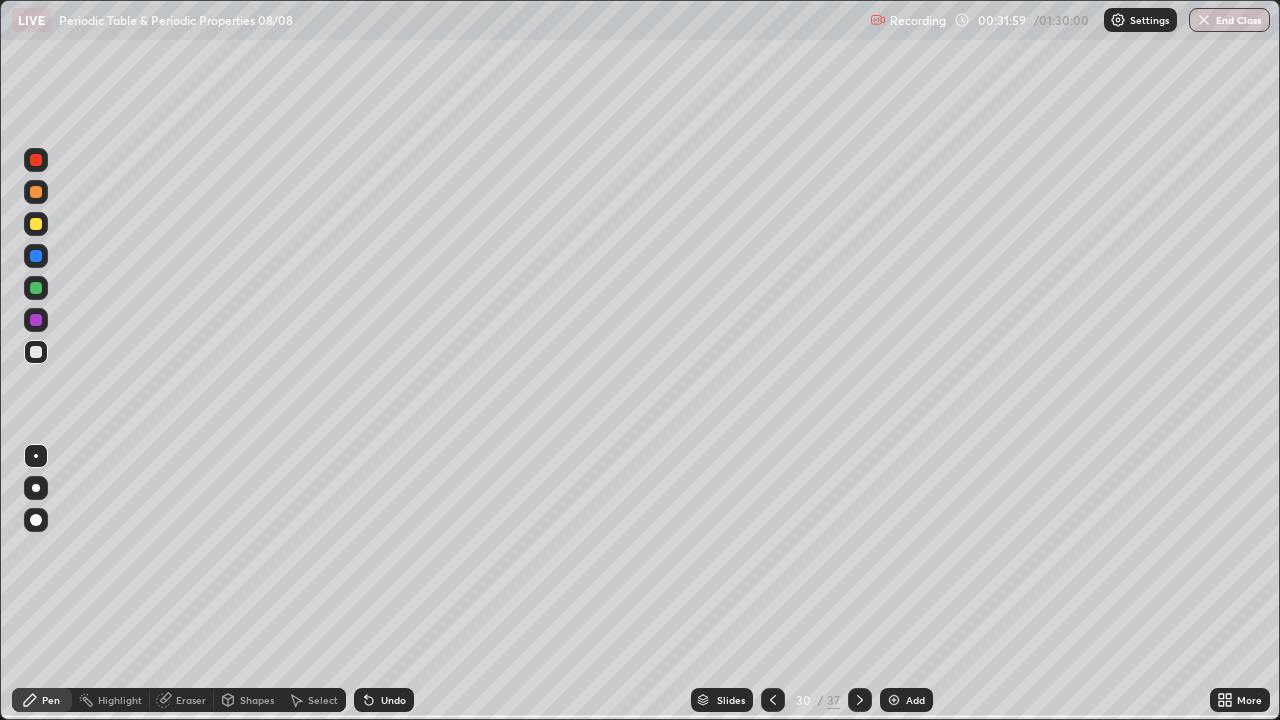 click 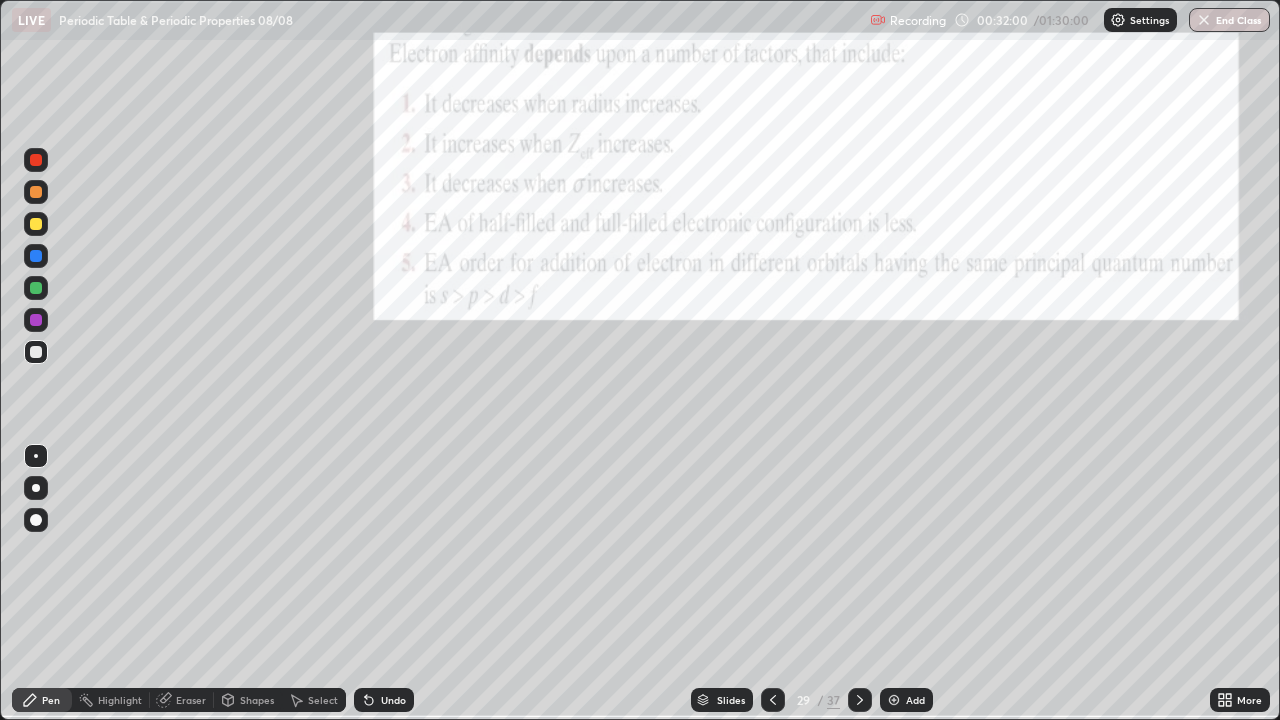 click at bounding box center [773, 700] 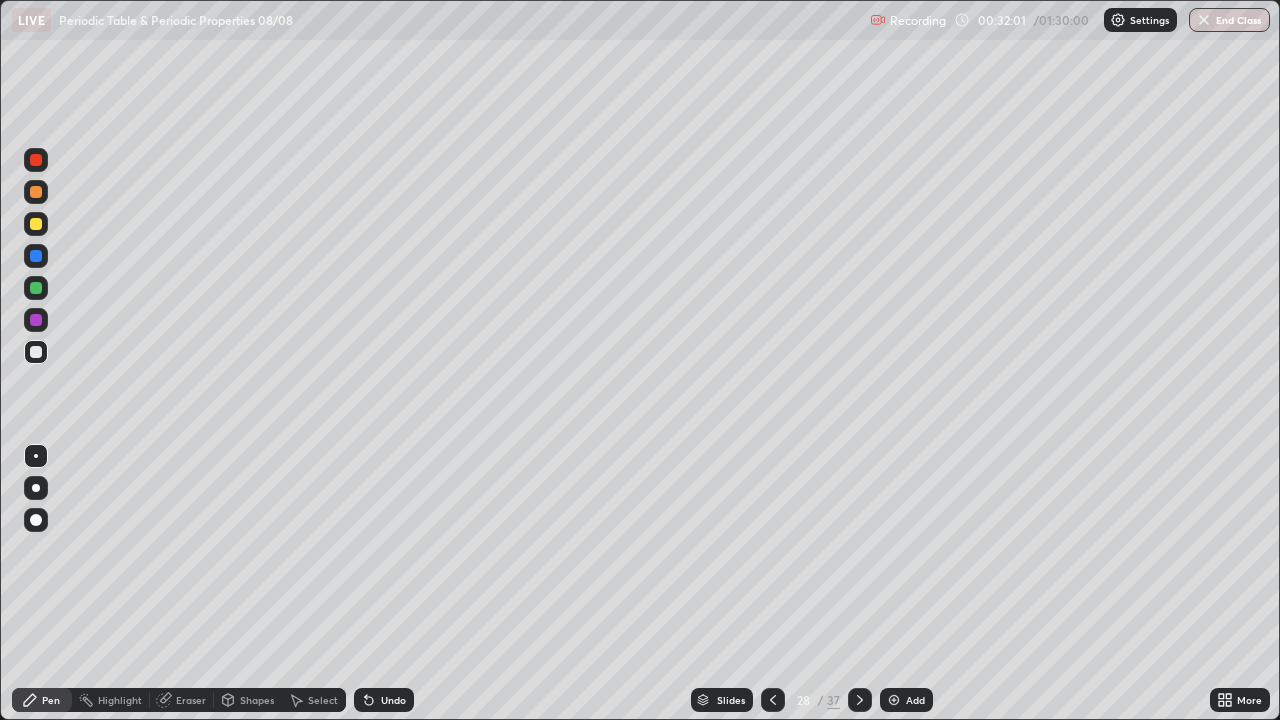 click on "28 / 37" at bounding box center (816, 700) 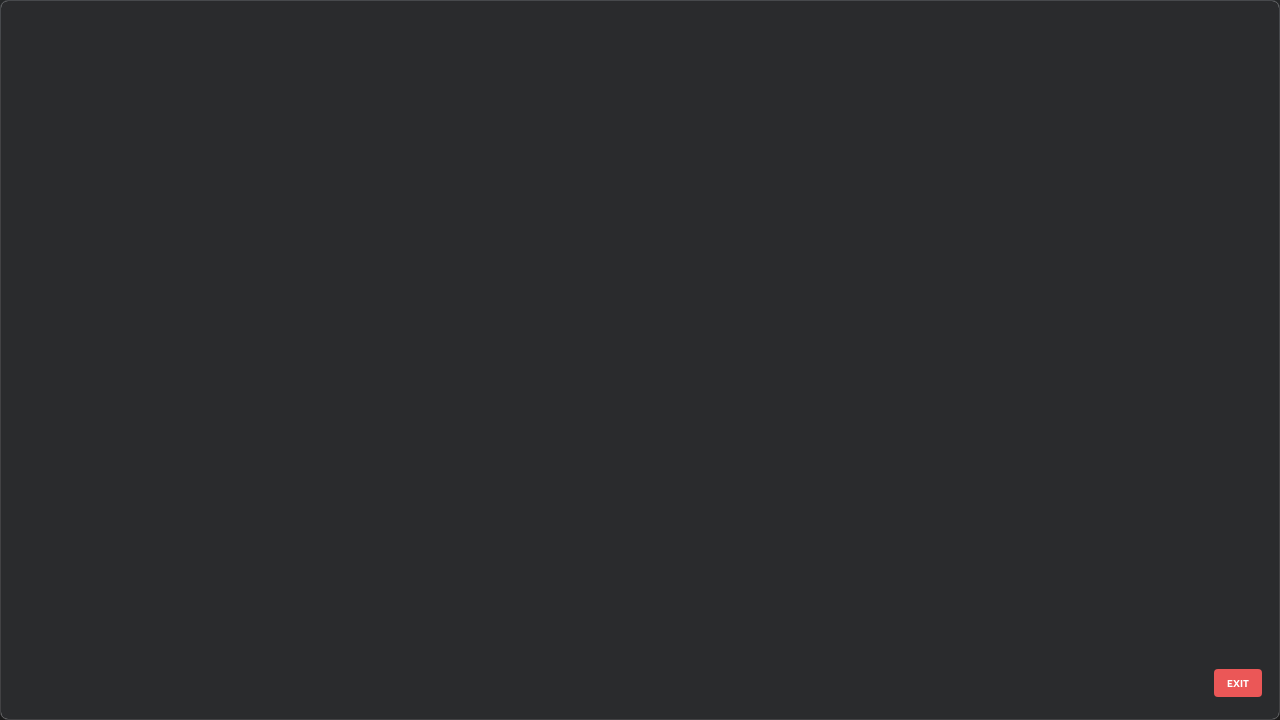 scroll, scrollTop: 1528, scrollLeft: 0, axis: vertical 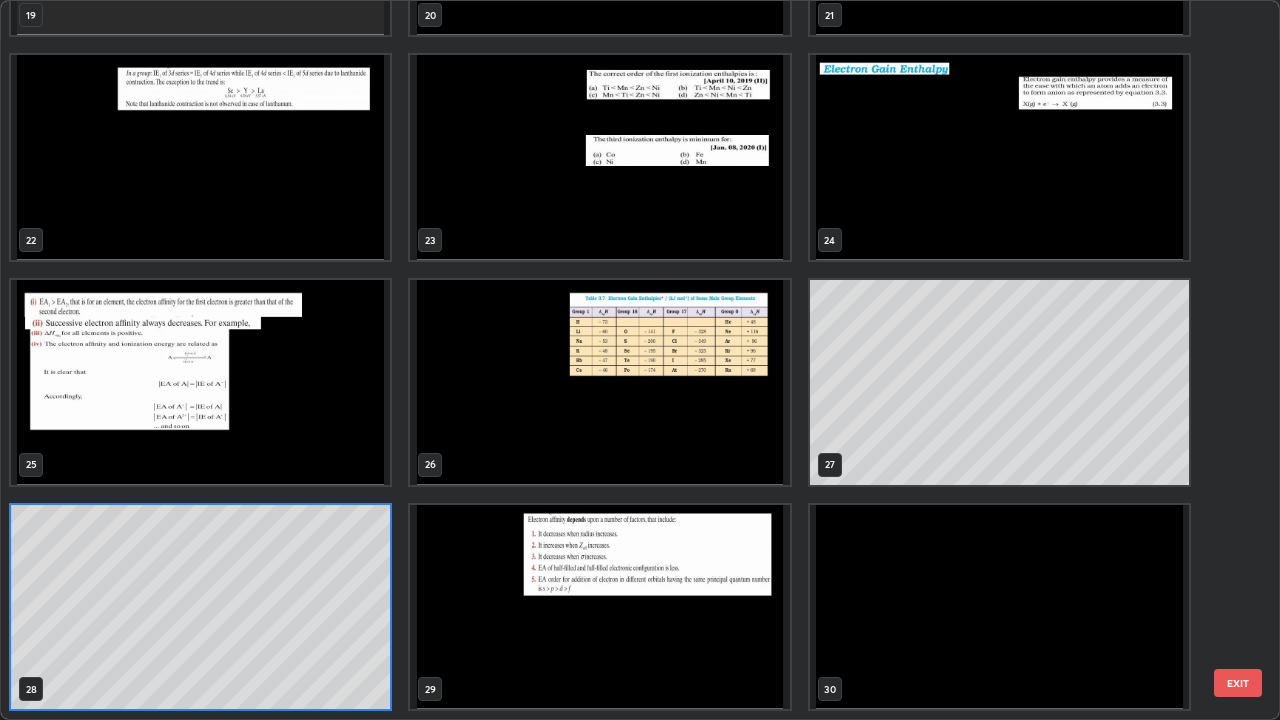 click at bounding box center [599, 382] 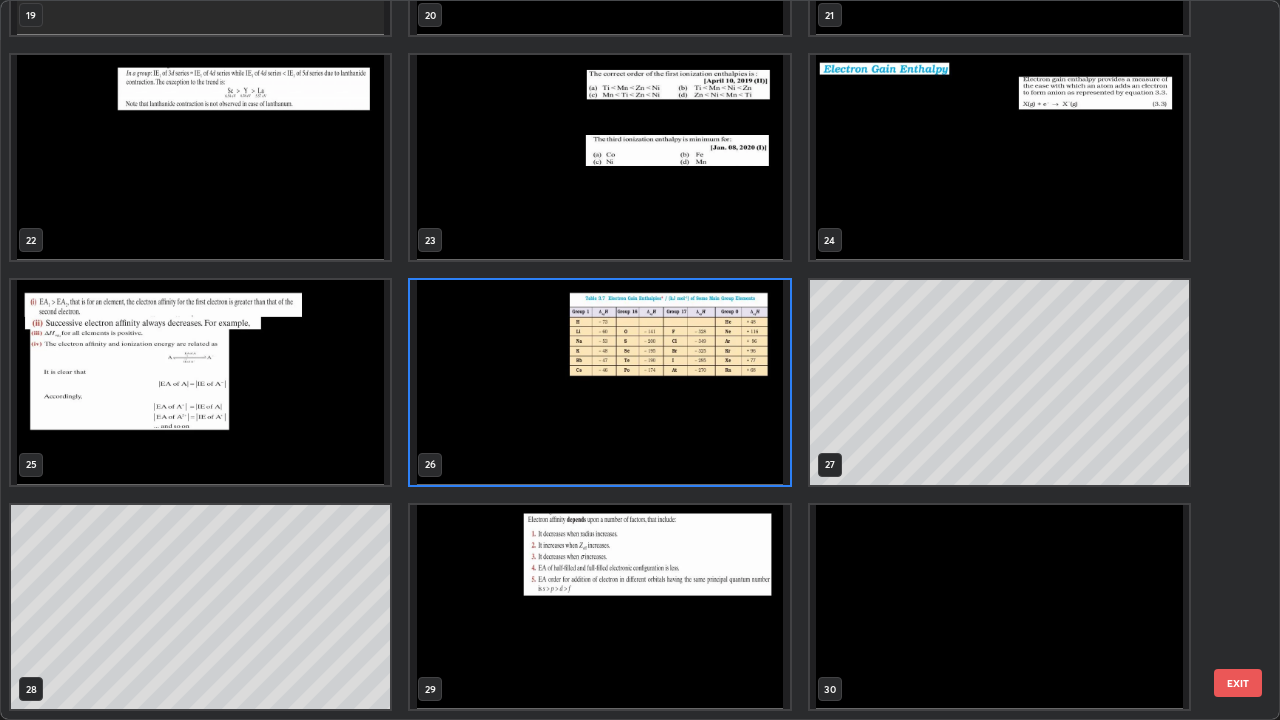 click at bounding box center (599, 382) 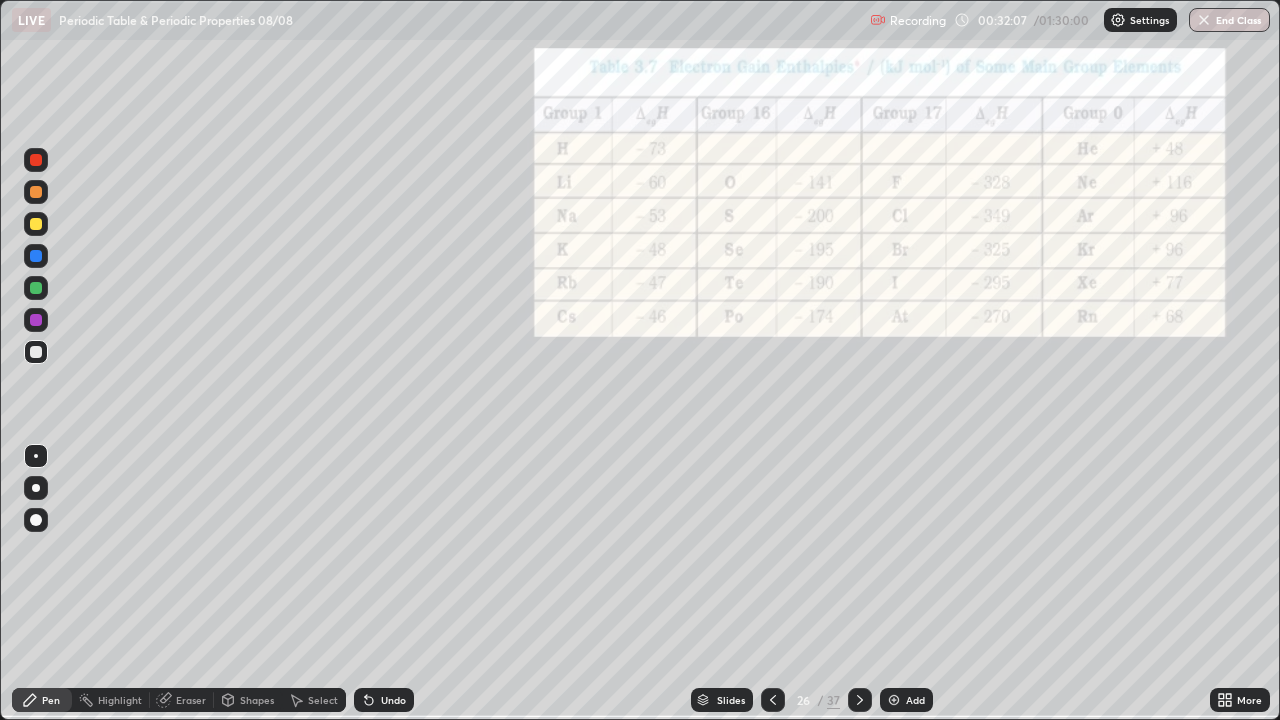 click at bounding box center [36, 224] 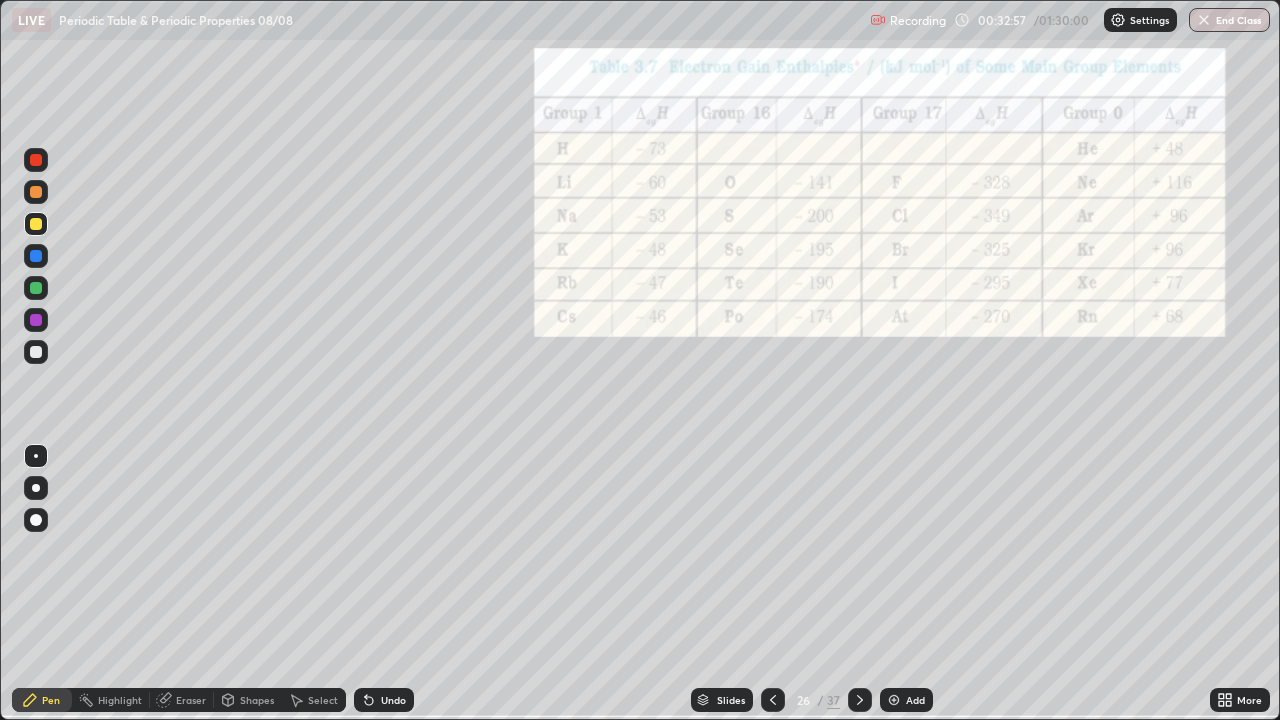 click at bounding box center [36, 352] 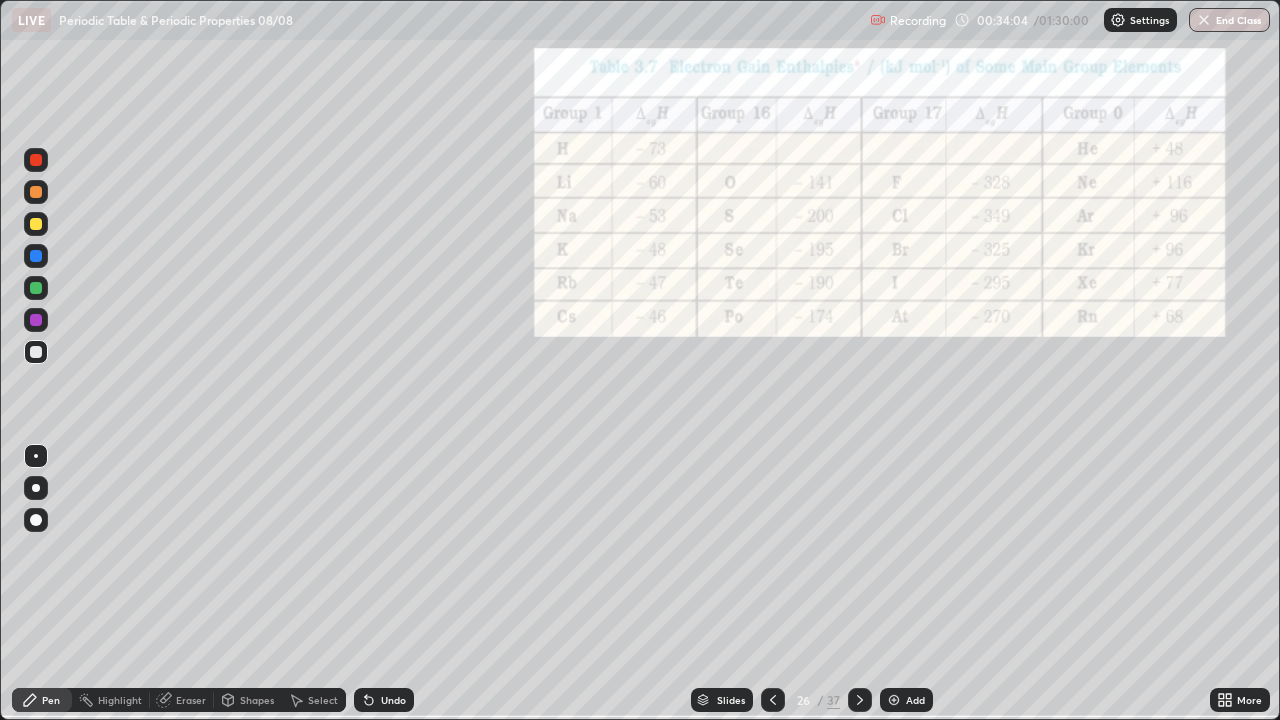 click on "26" at bounding box center [803, 700] 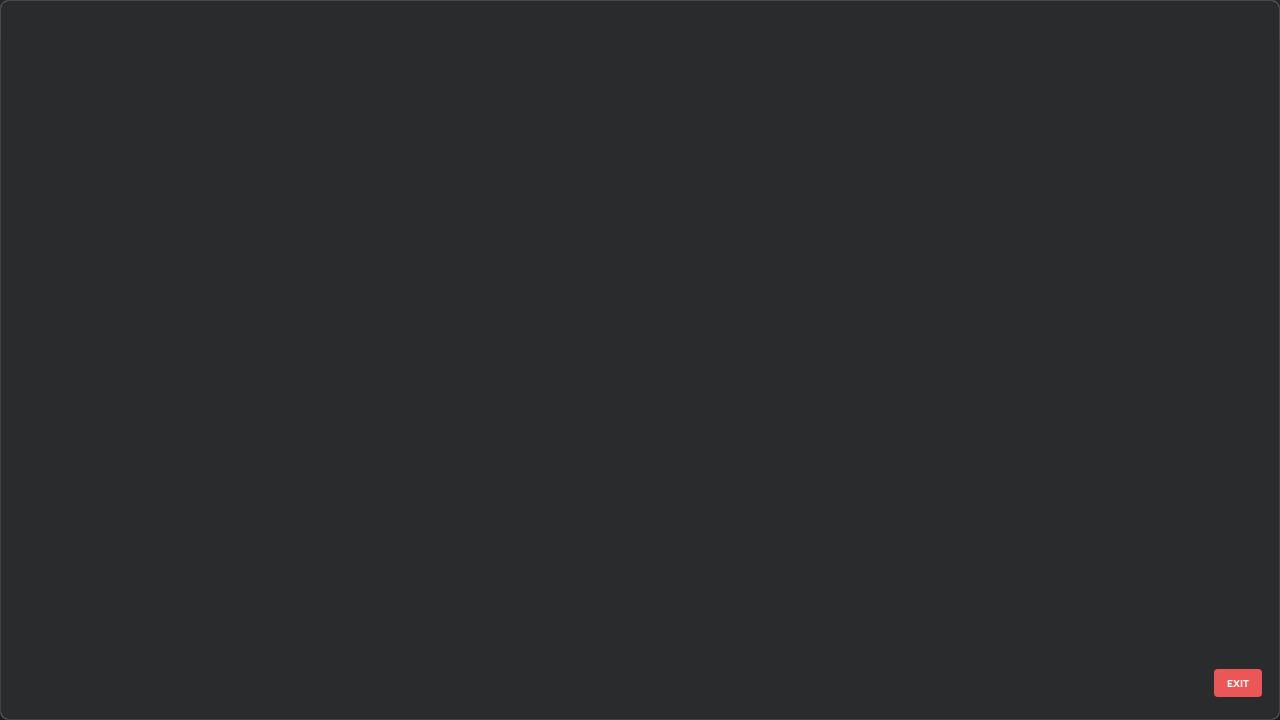 scroll, scrollTop: 1303, scrollLeft: 0, axis: vertical 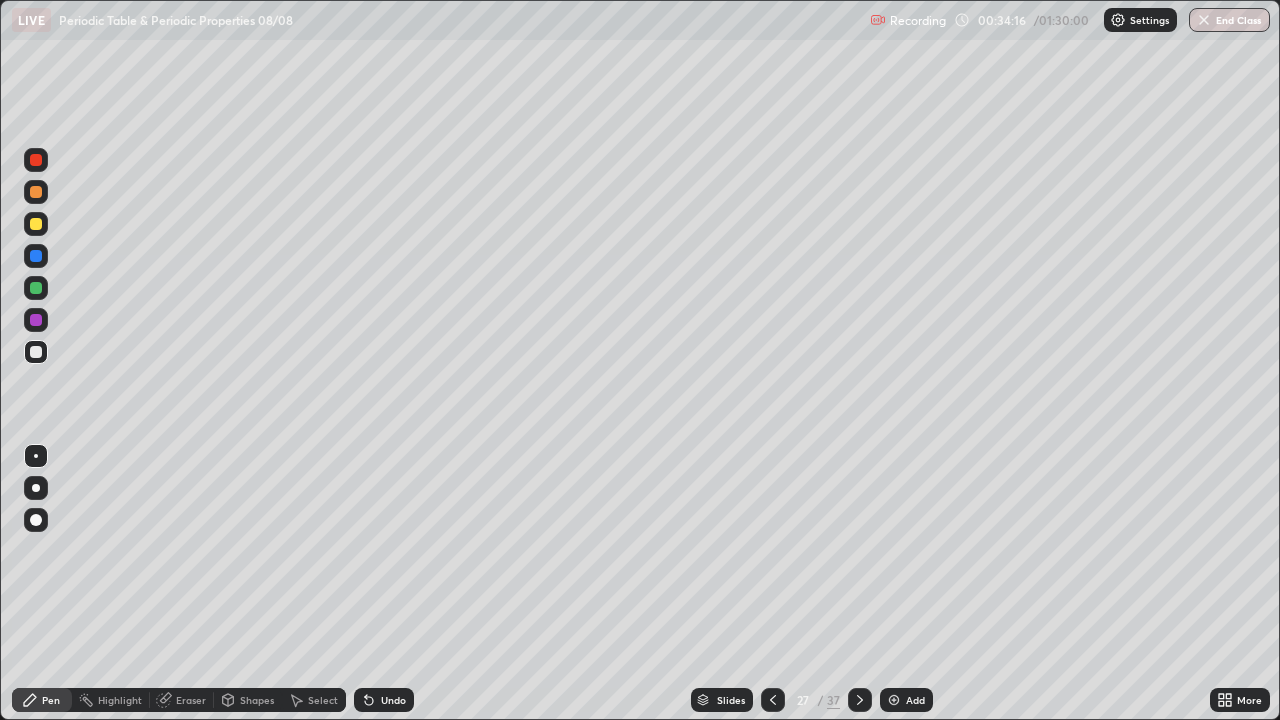 click 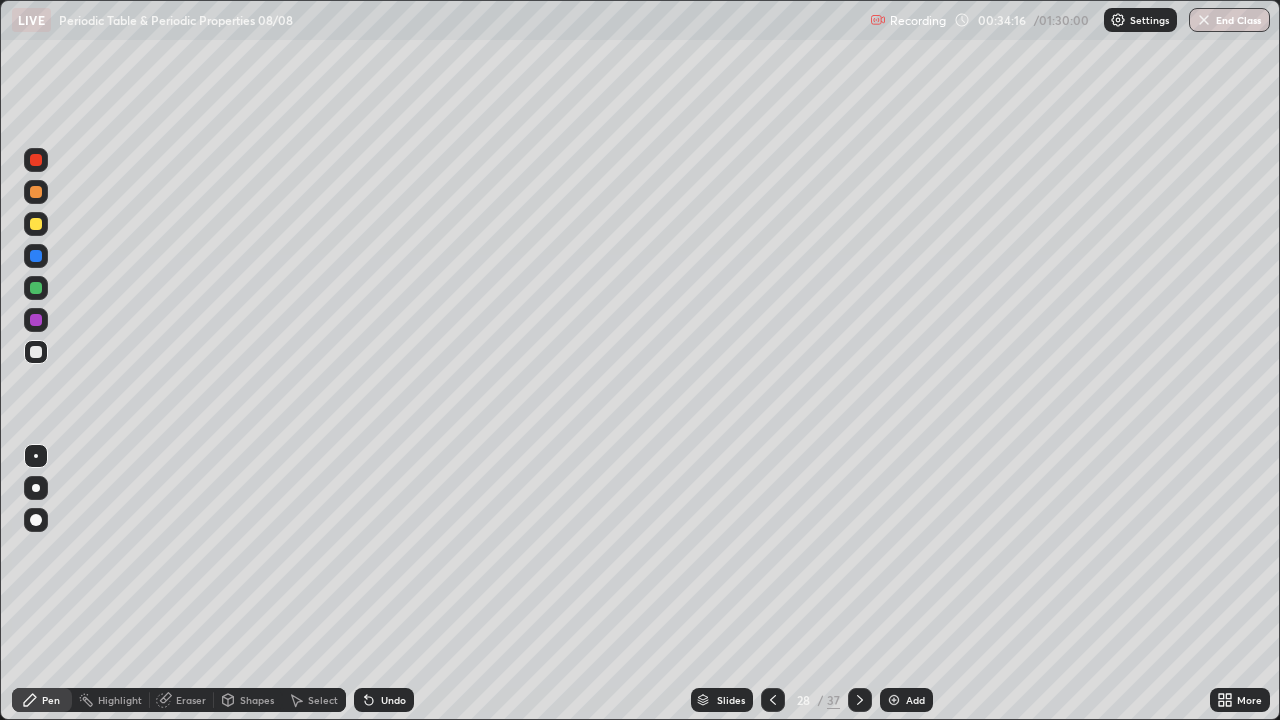click at bounding box center [860, 700] 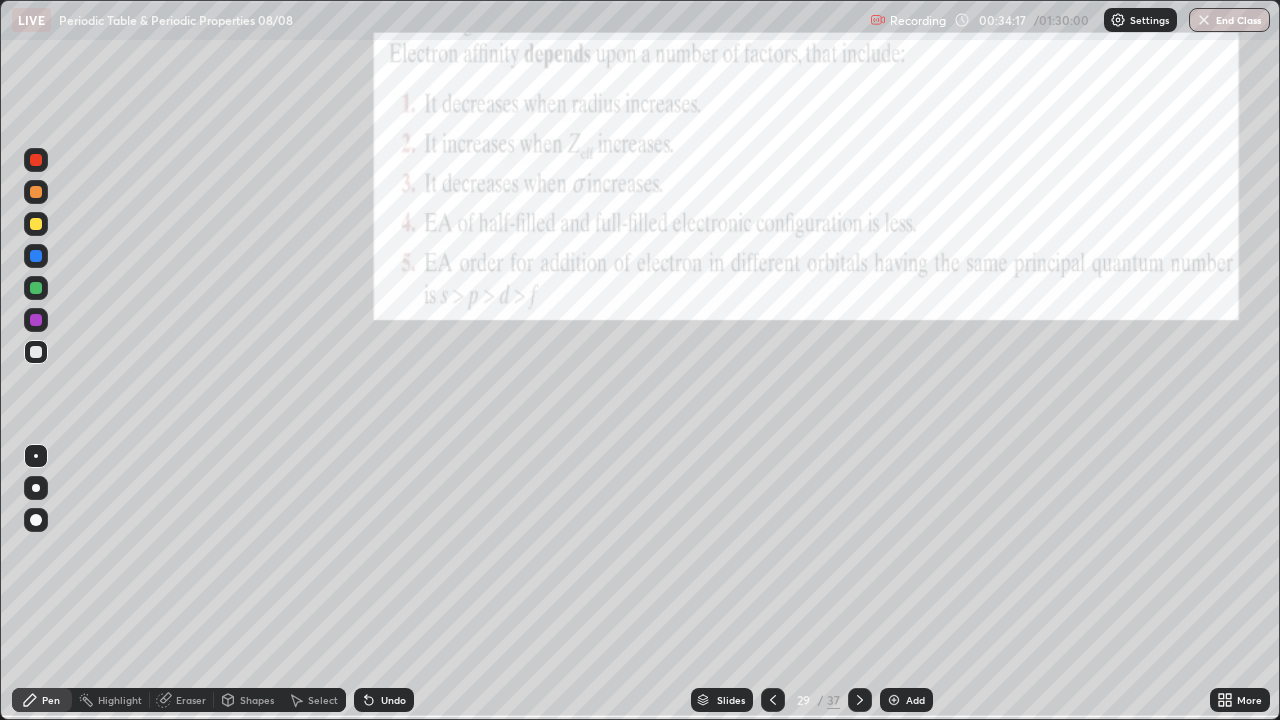 click 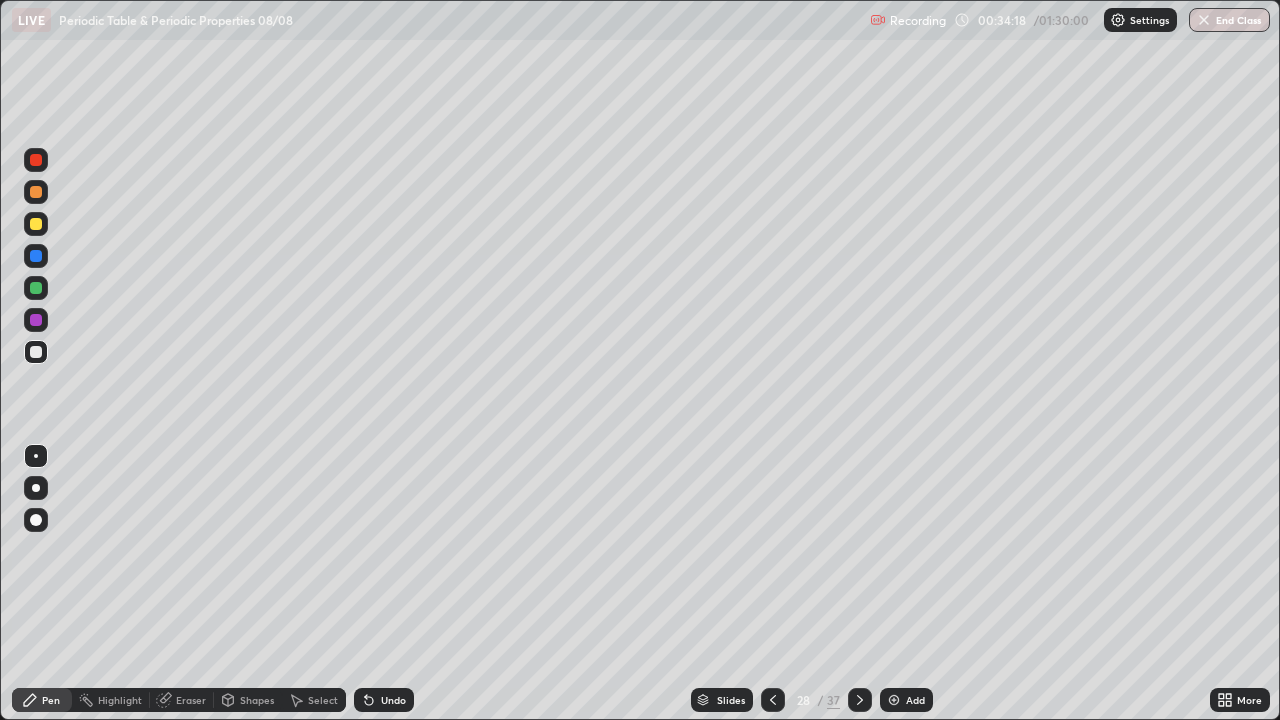 click 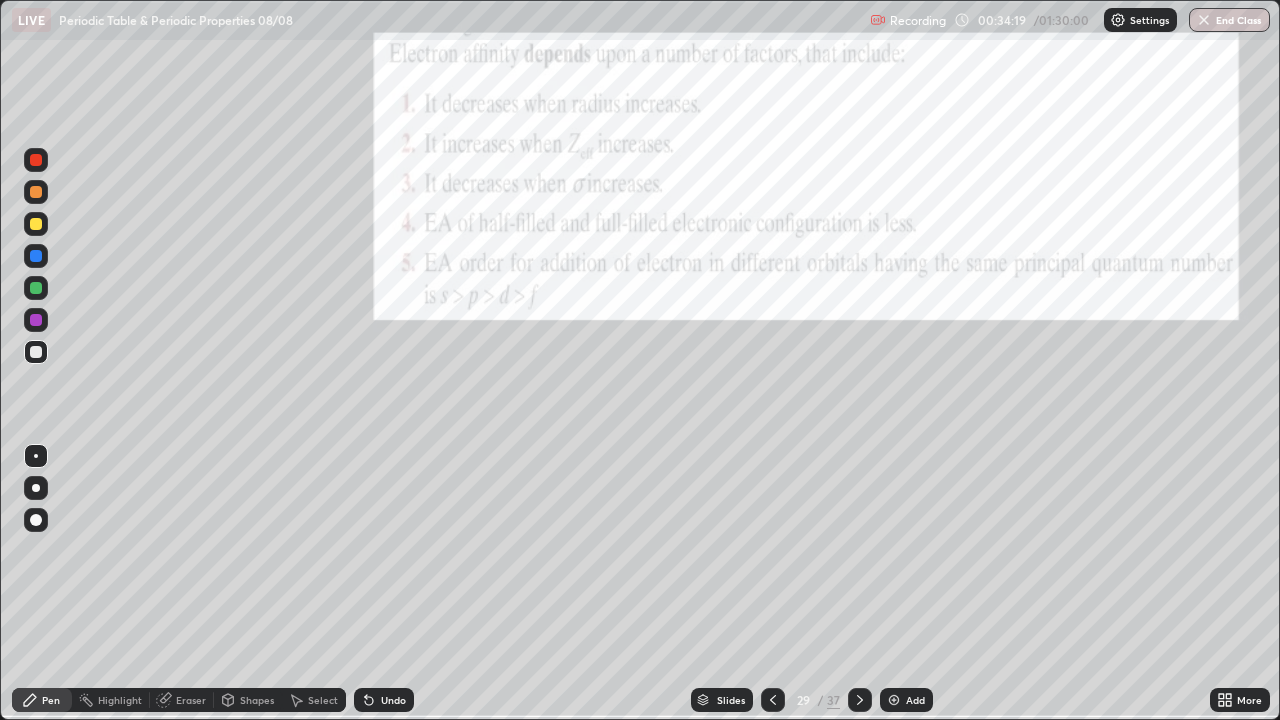 click at bounding box center [860, 700] 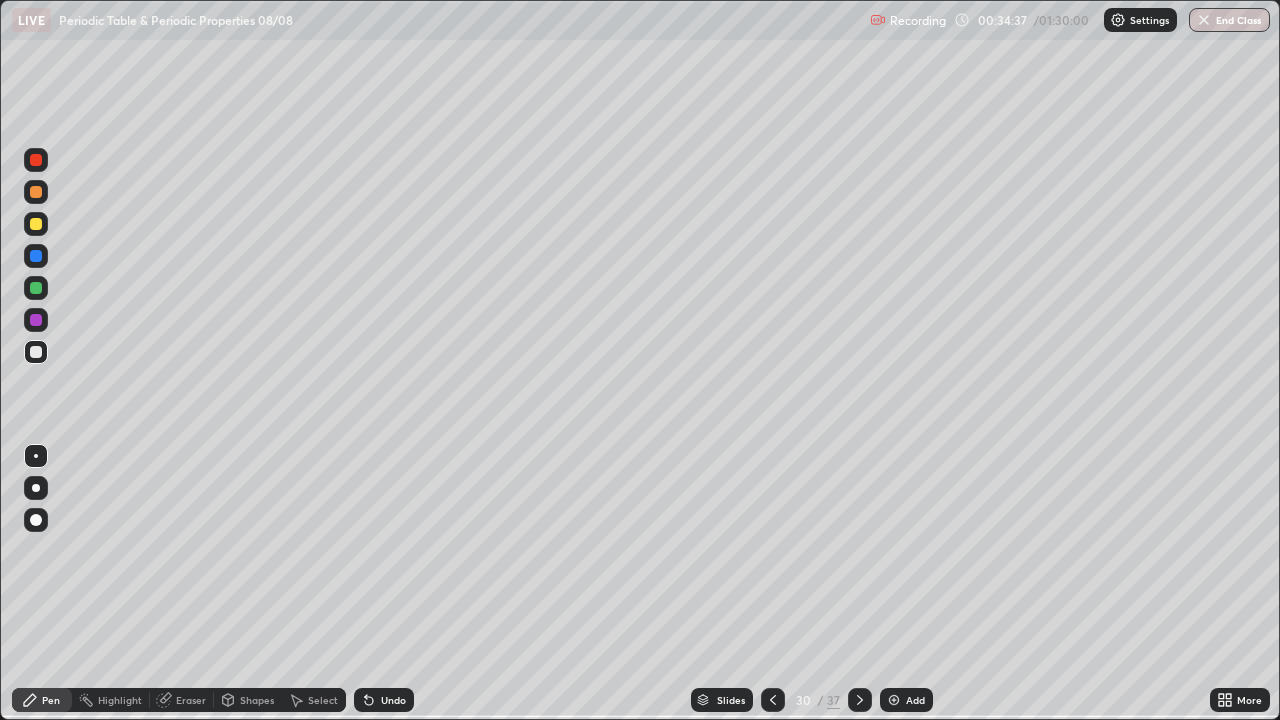 click at bounding box center [36, 192] 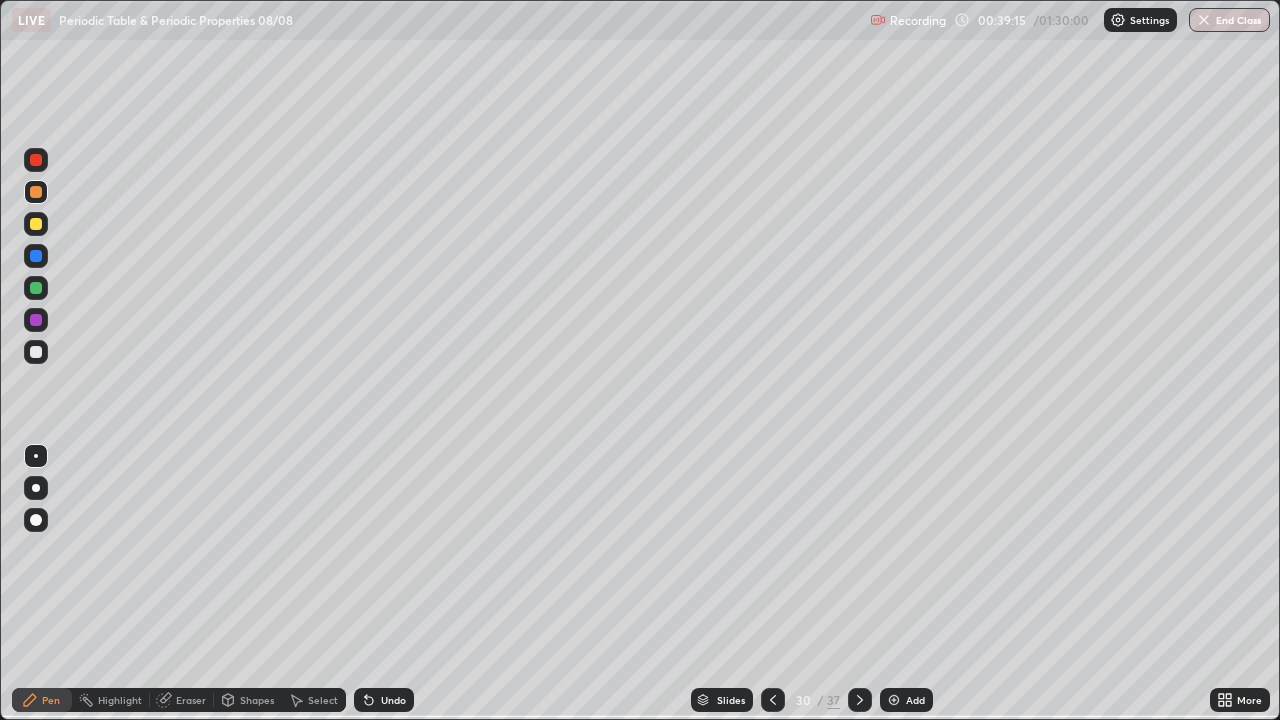 click at bounding box center [894, 700] 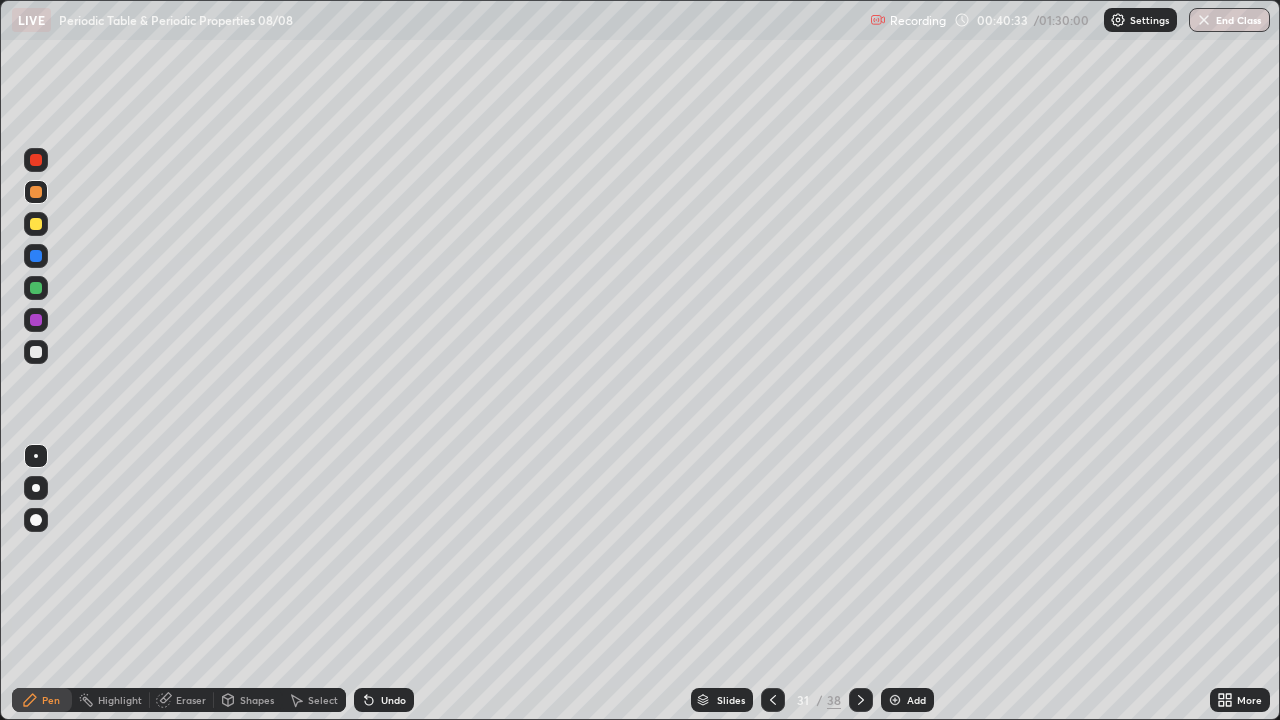 click at bounding box center (36, 352) 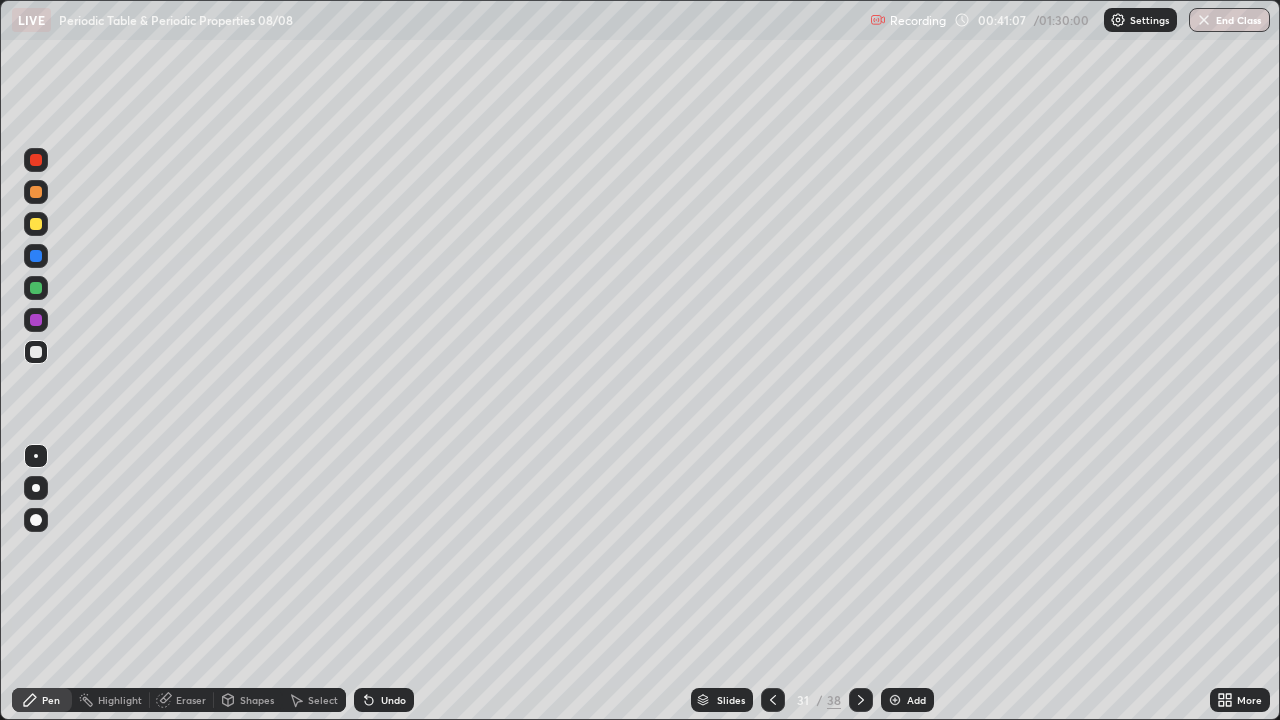 click at bounding box center (36, 224) 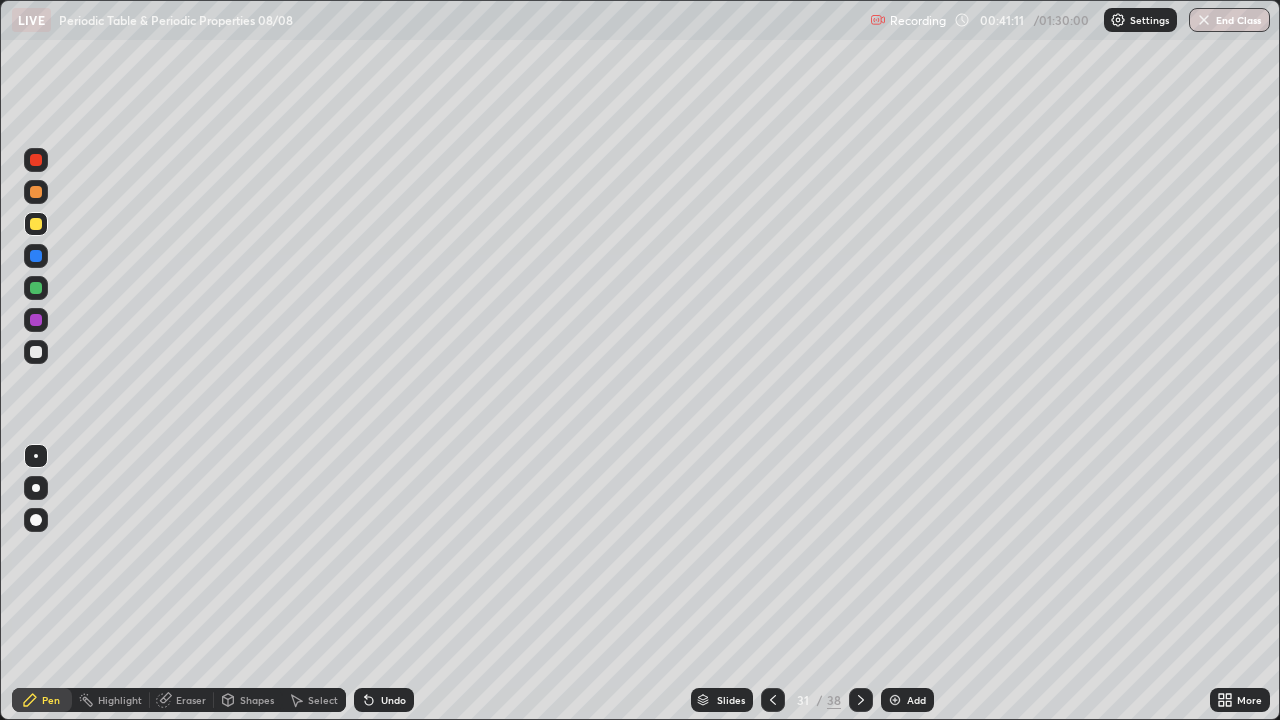 click 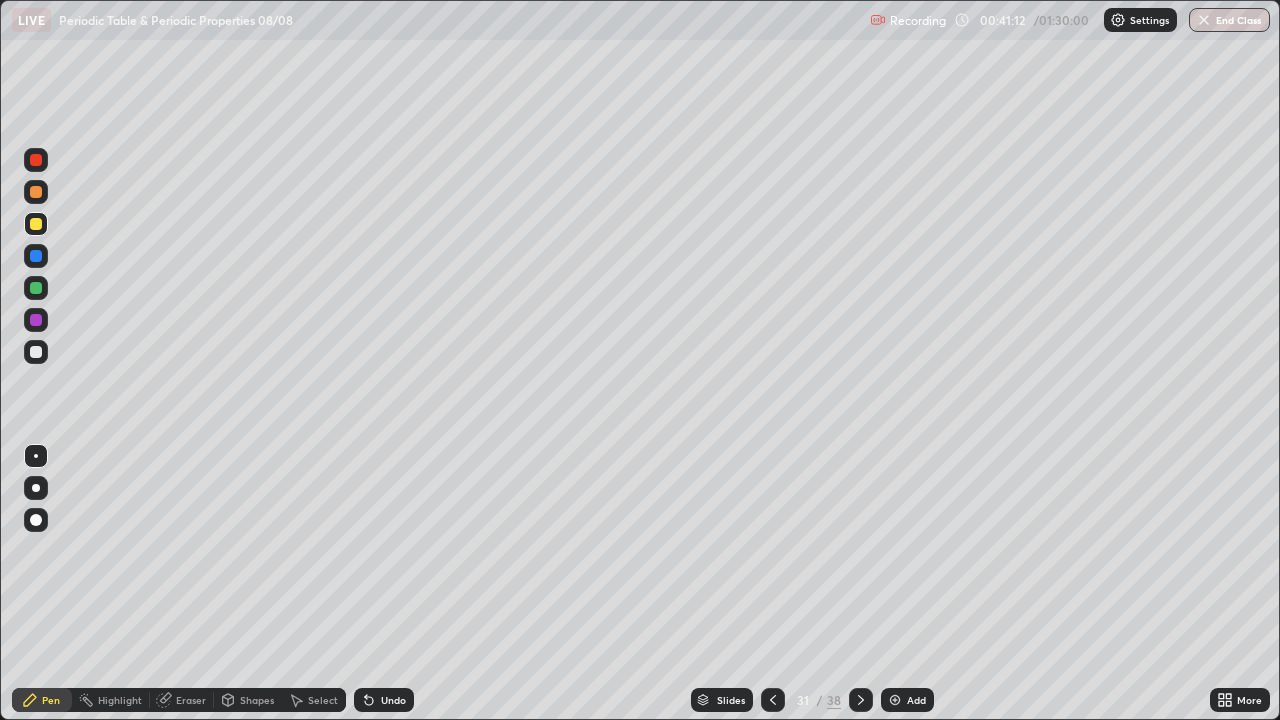 click 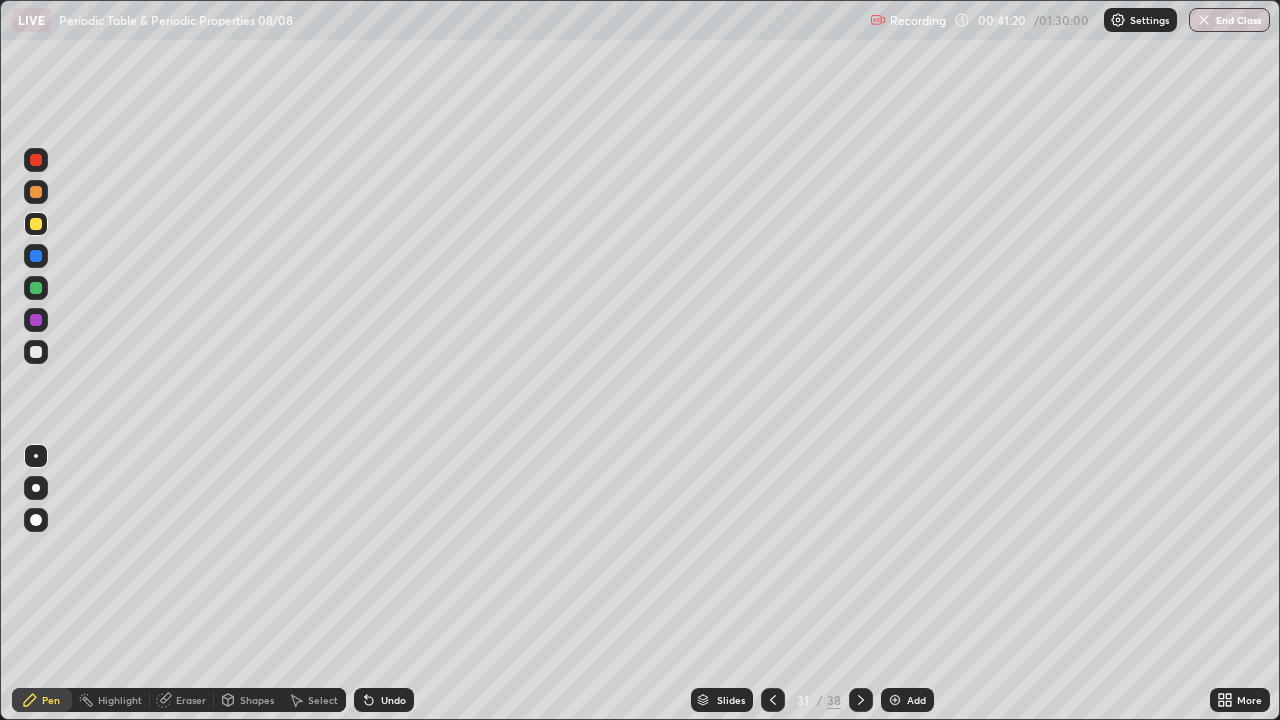 click on "Undo" at bounding box center (384, 700) 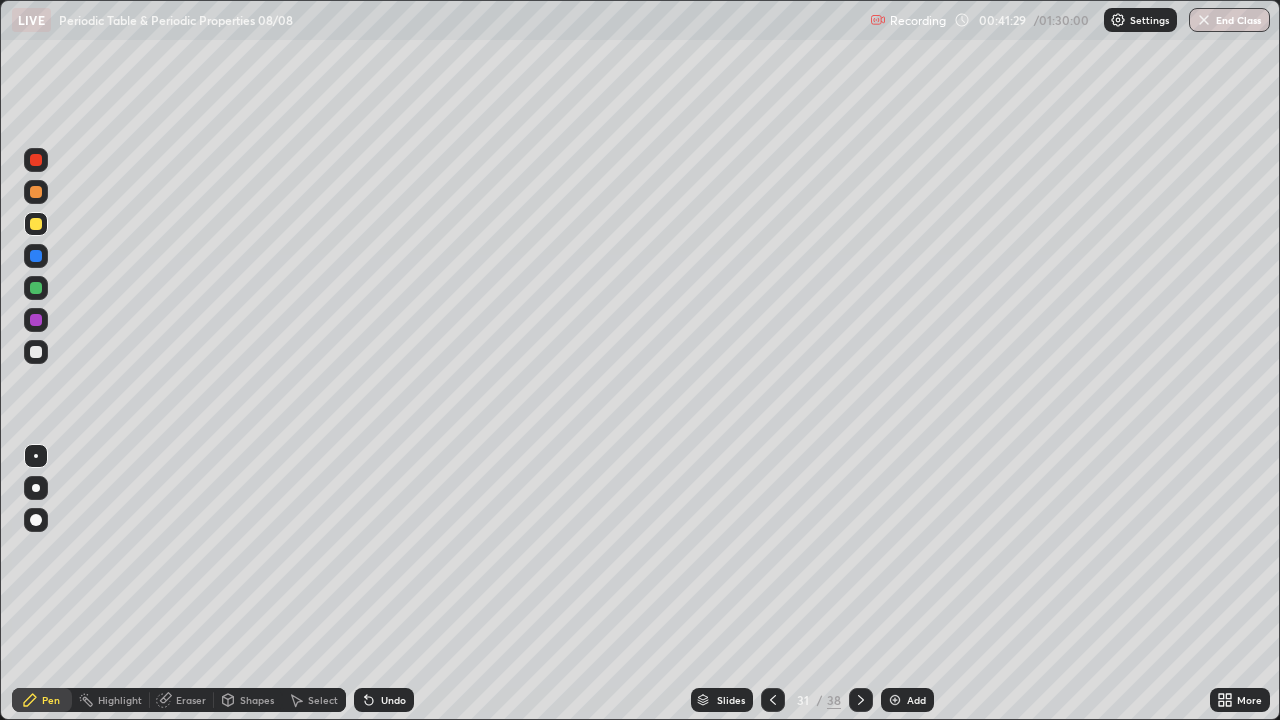 click at bounding box center [36, 352] 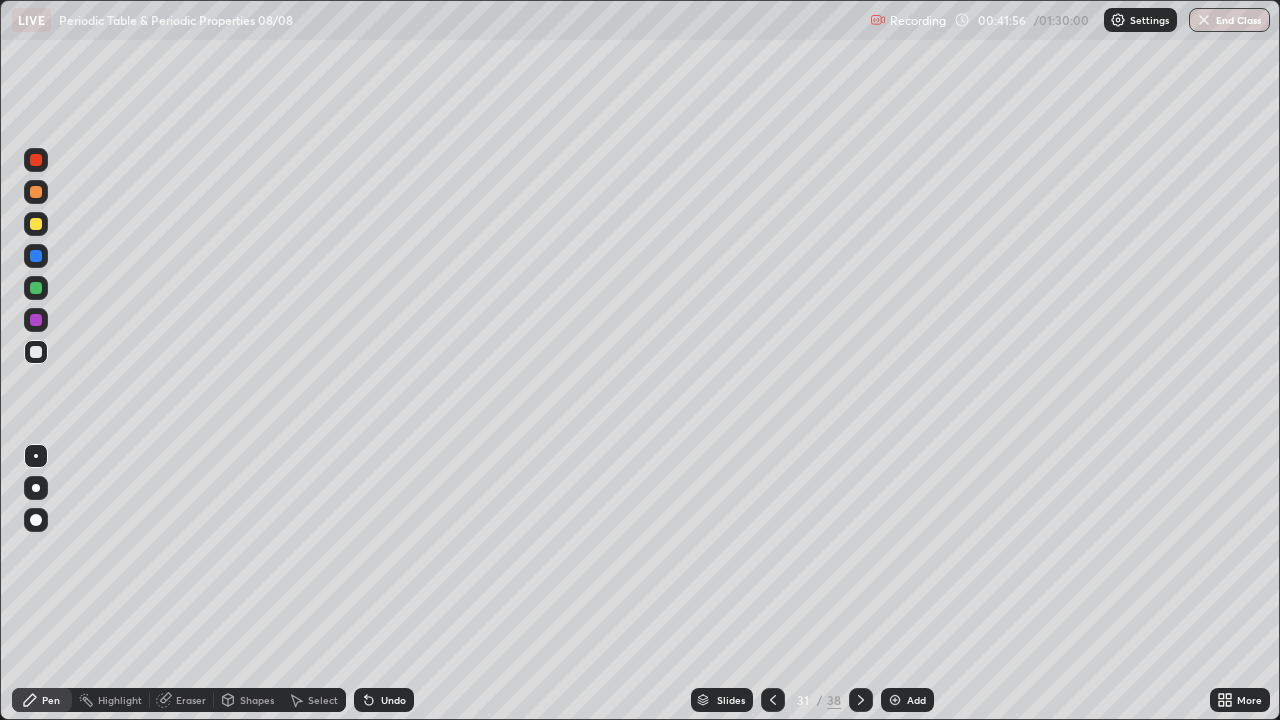 click at bounding box center (36, 288) 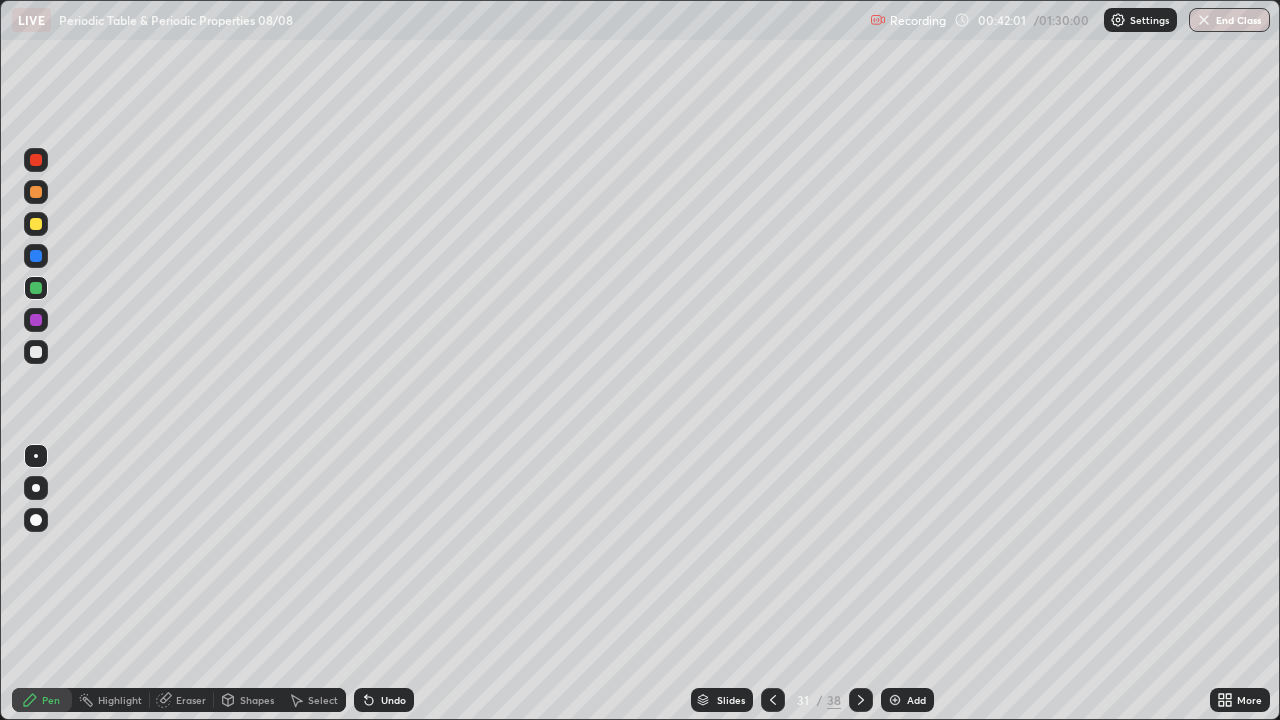click at bounding box center [36, 352] 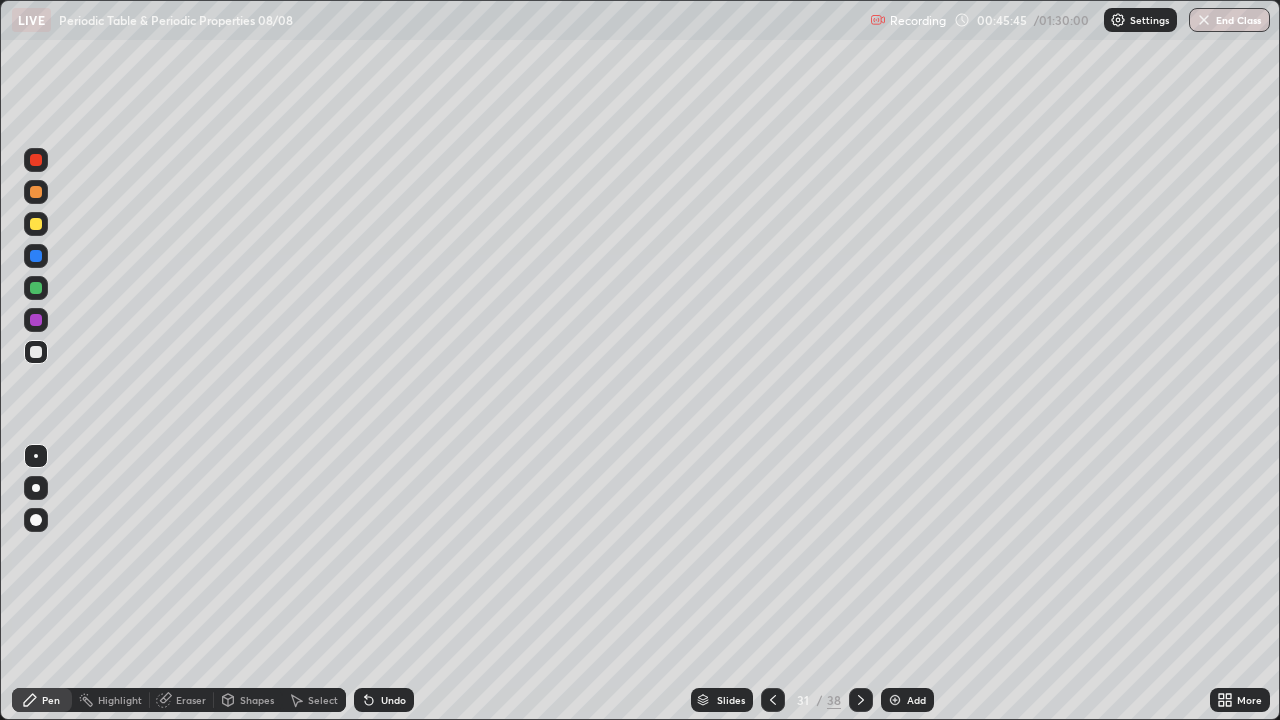 click on "/" at bounding box center [820, 700] 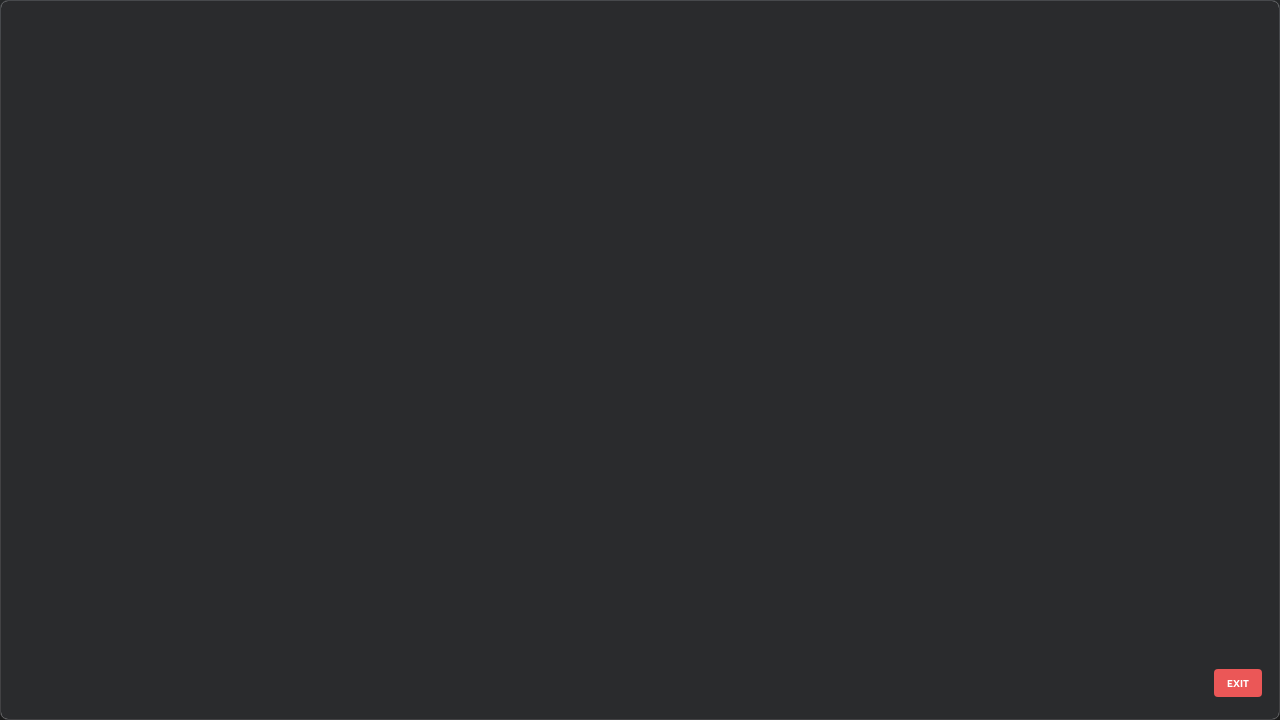 scroll, scrollTop: 1753, scrollLeft: 0, axis: vertical 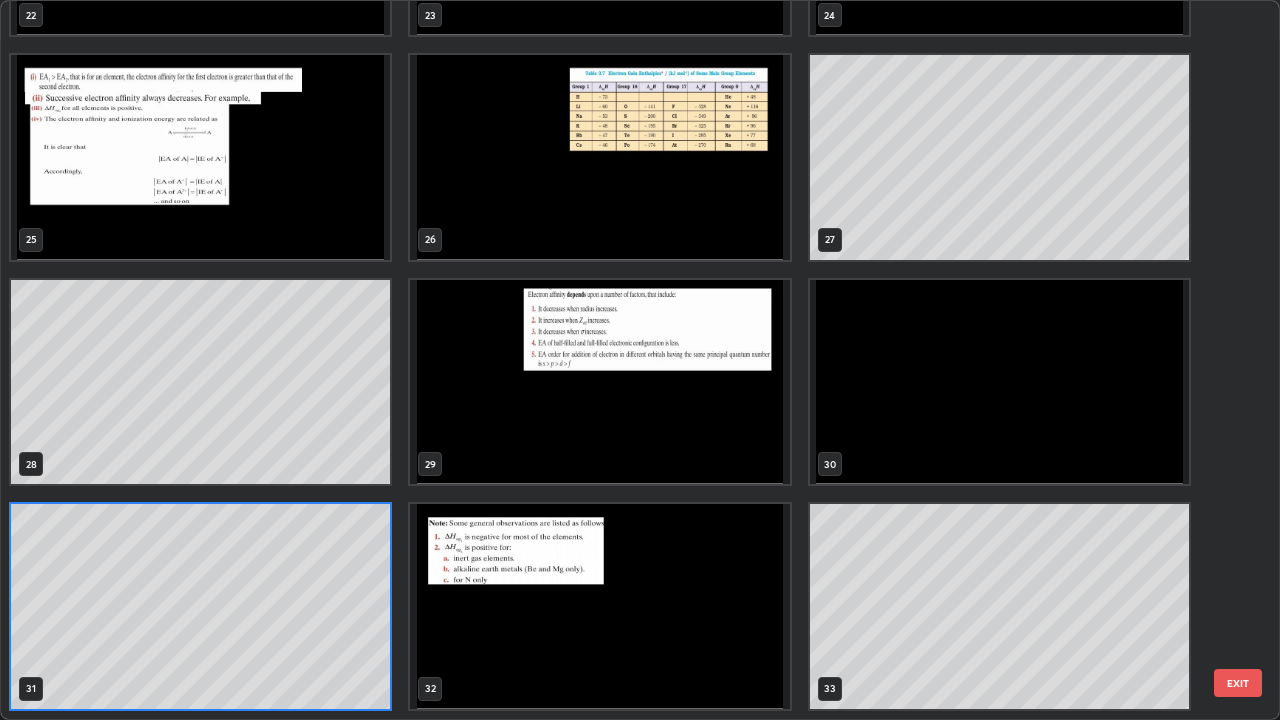 click at bounding box center [599, 157] 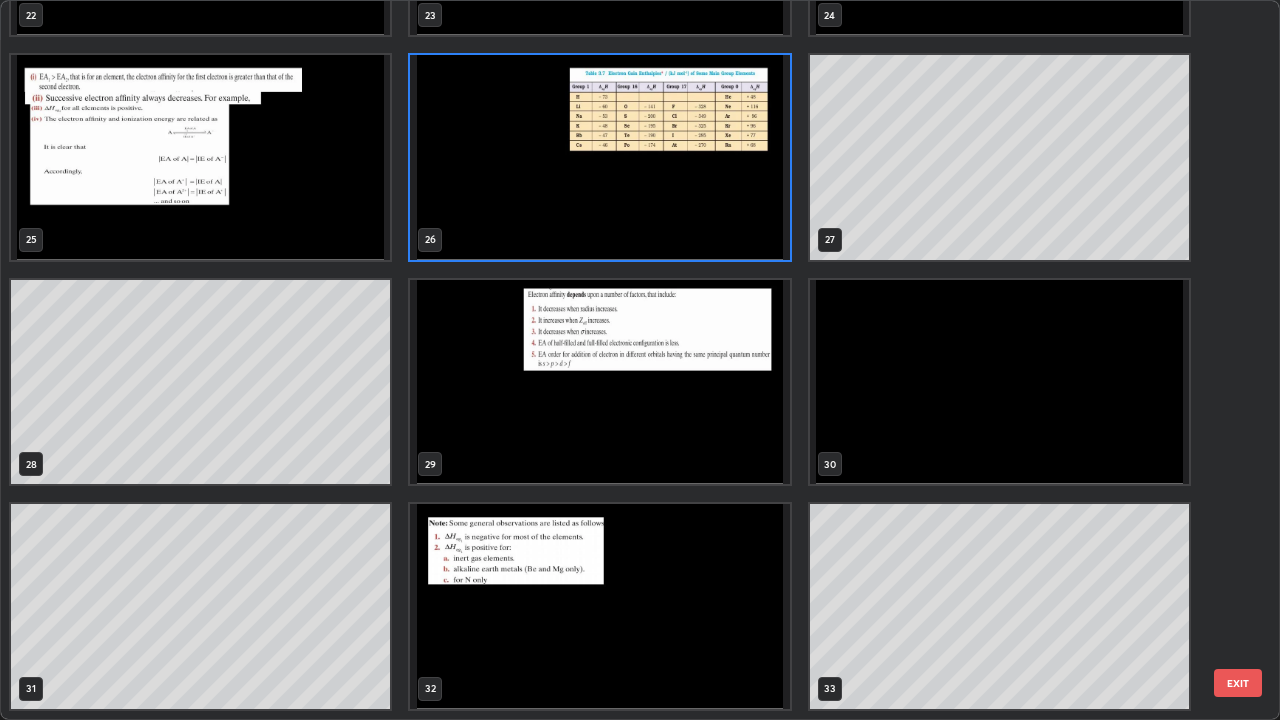 click at bounding box center (599, 157) 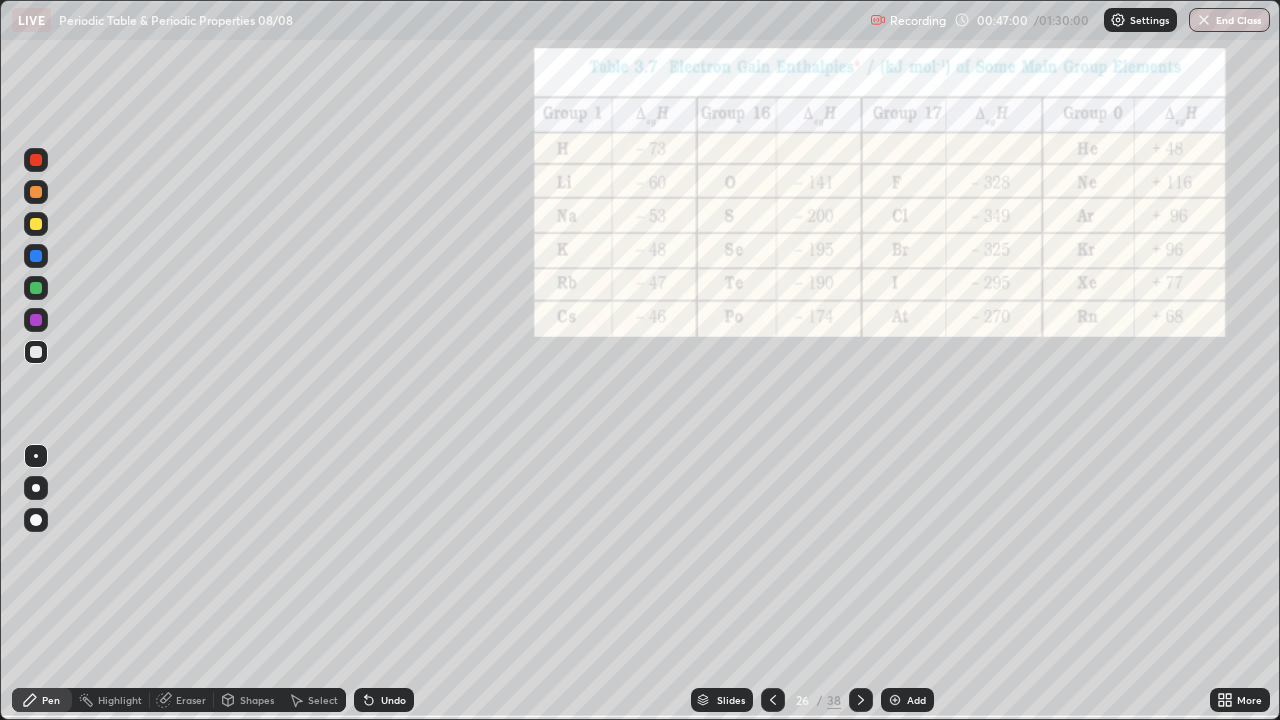 click at bounding box center (895, 700) 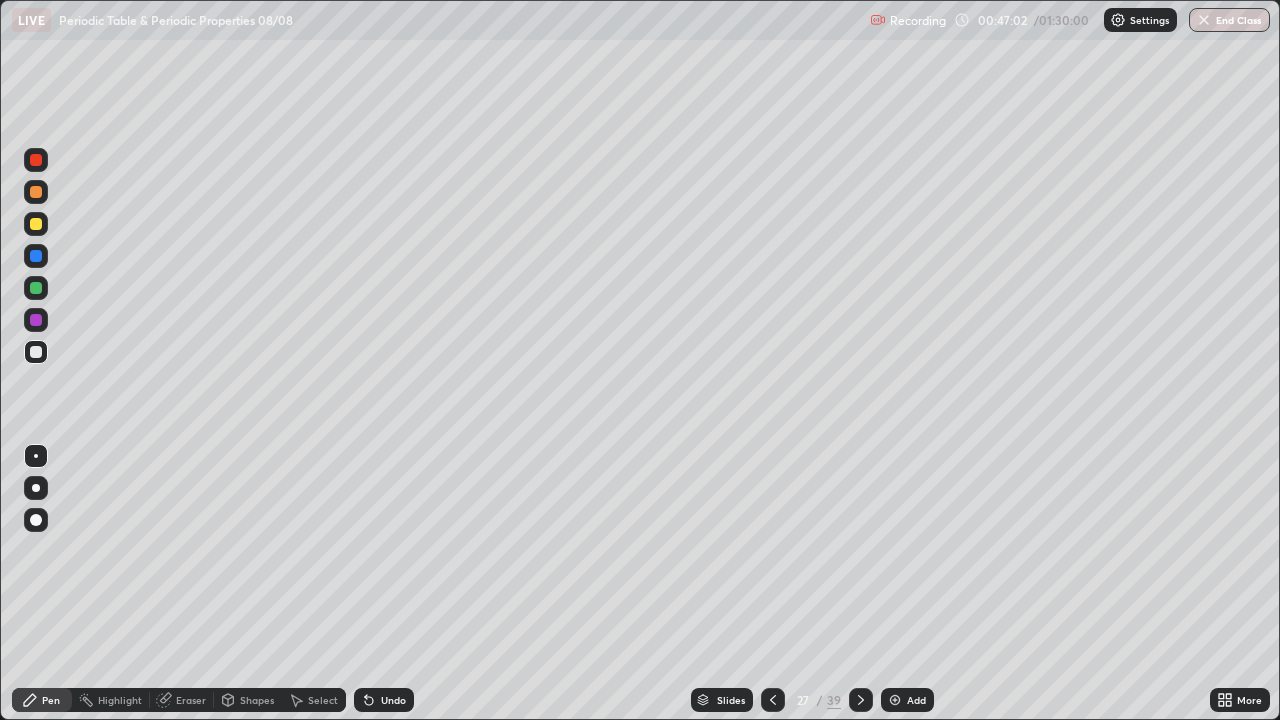 click at bounding box center [36, 352] 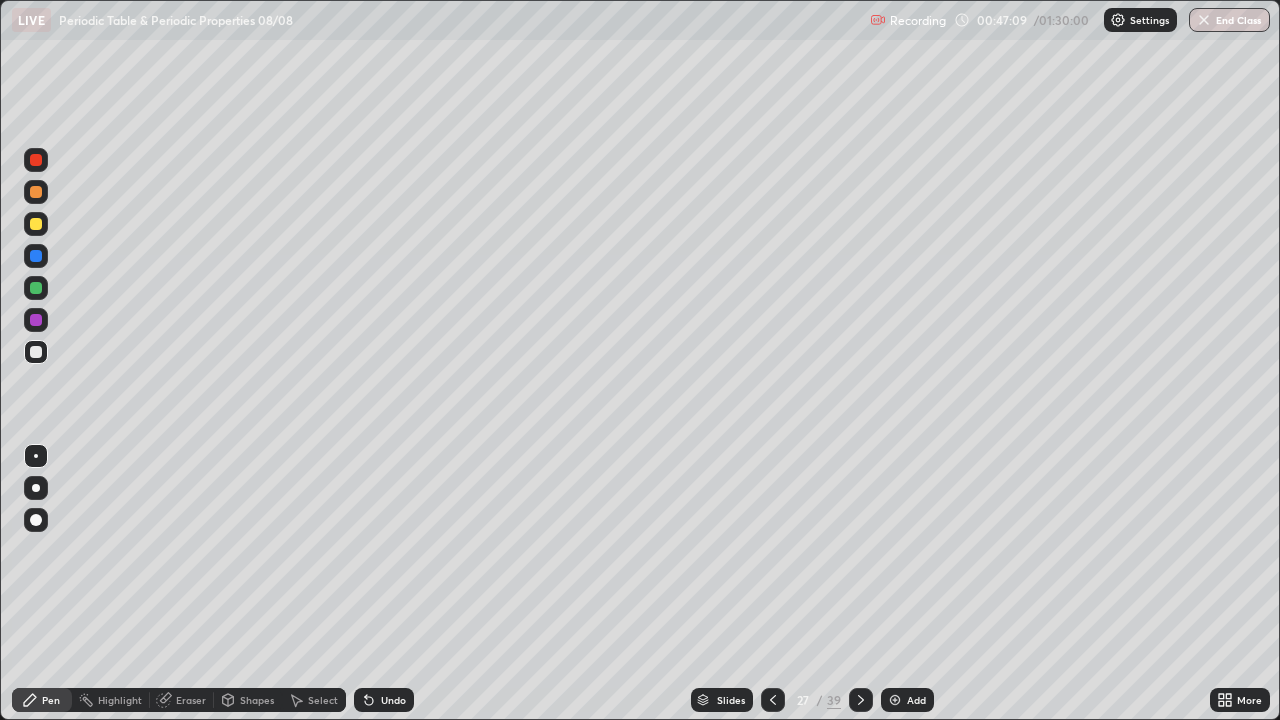 click at bounding box center [36, 352] 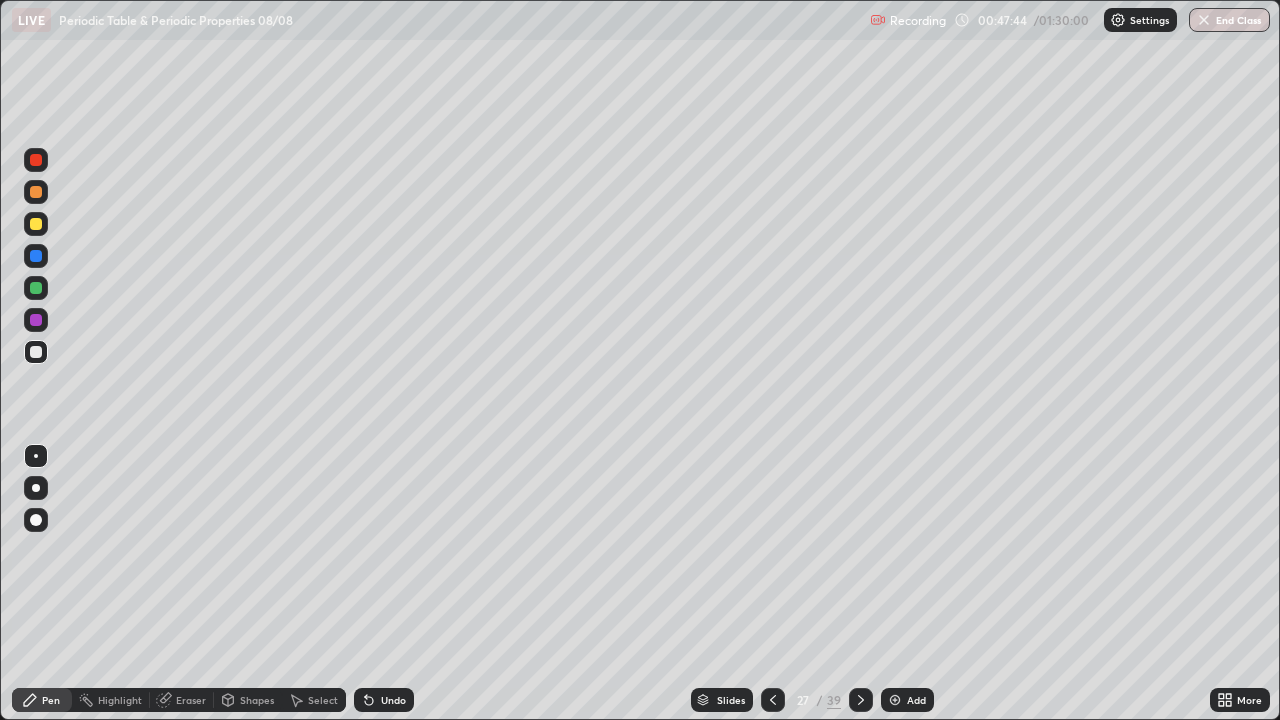 click 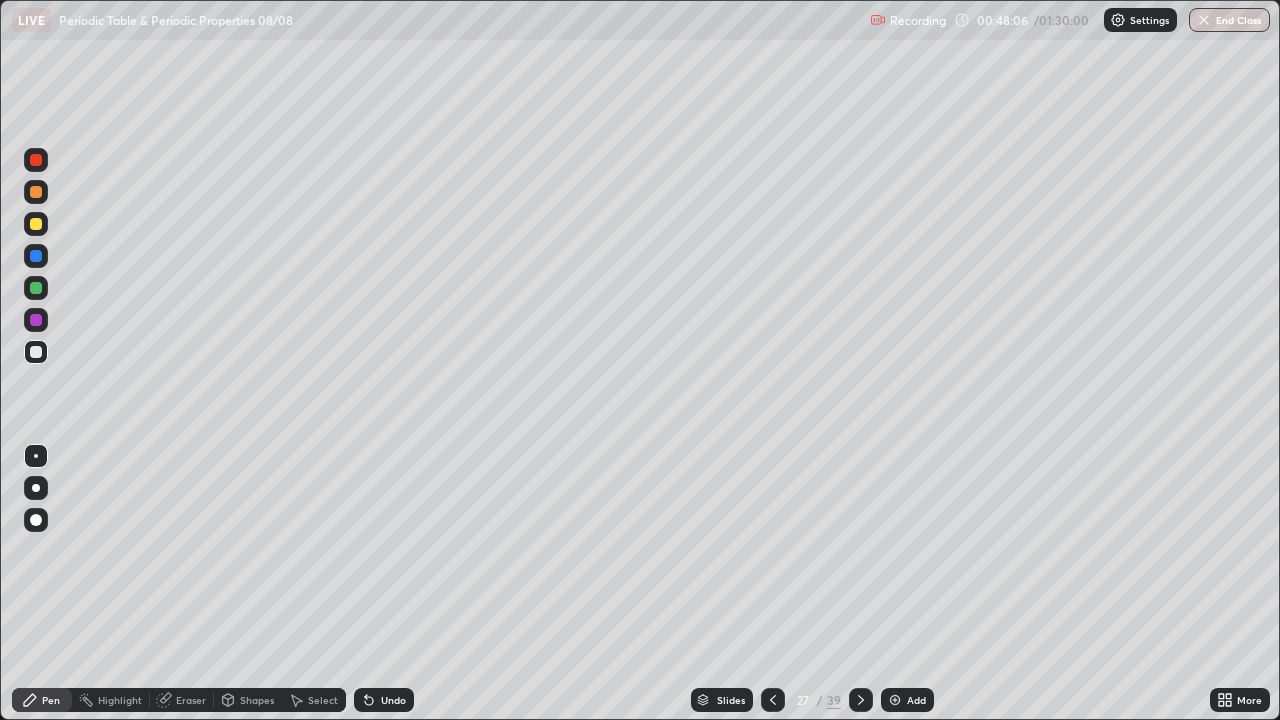 click at bounding box center [36, 224] 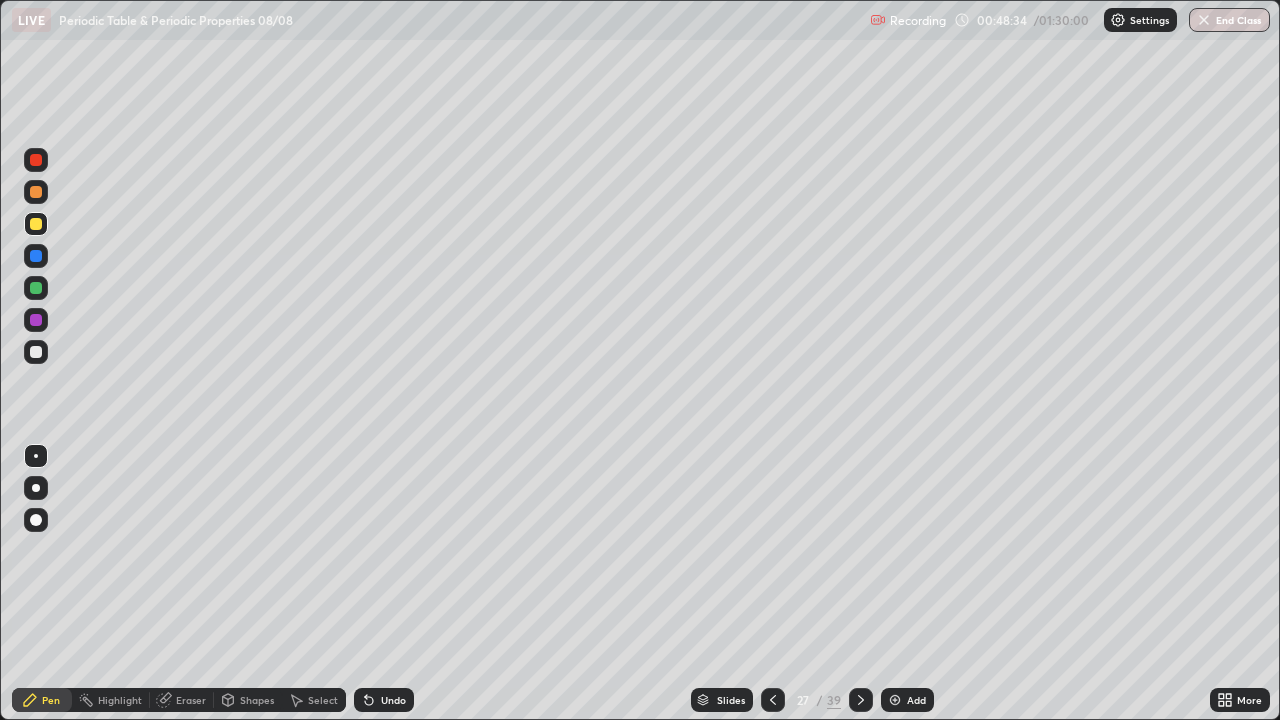 click at bounding box center [36, 192] 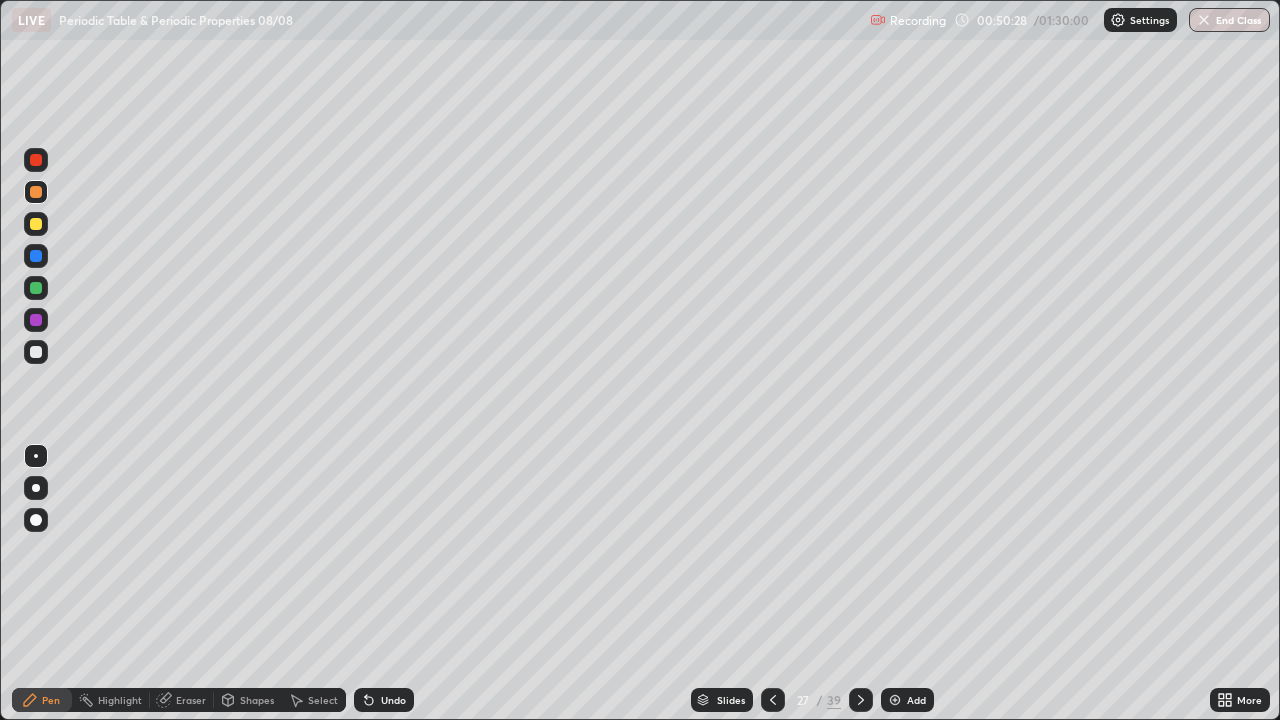 click at bounding box center [861, 700] 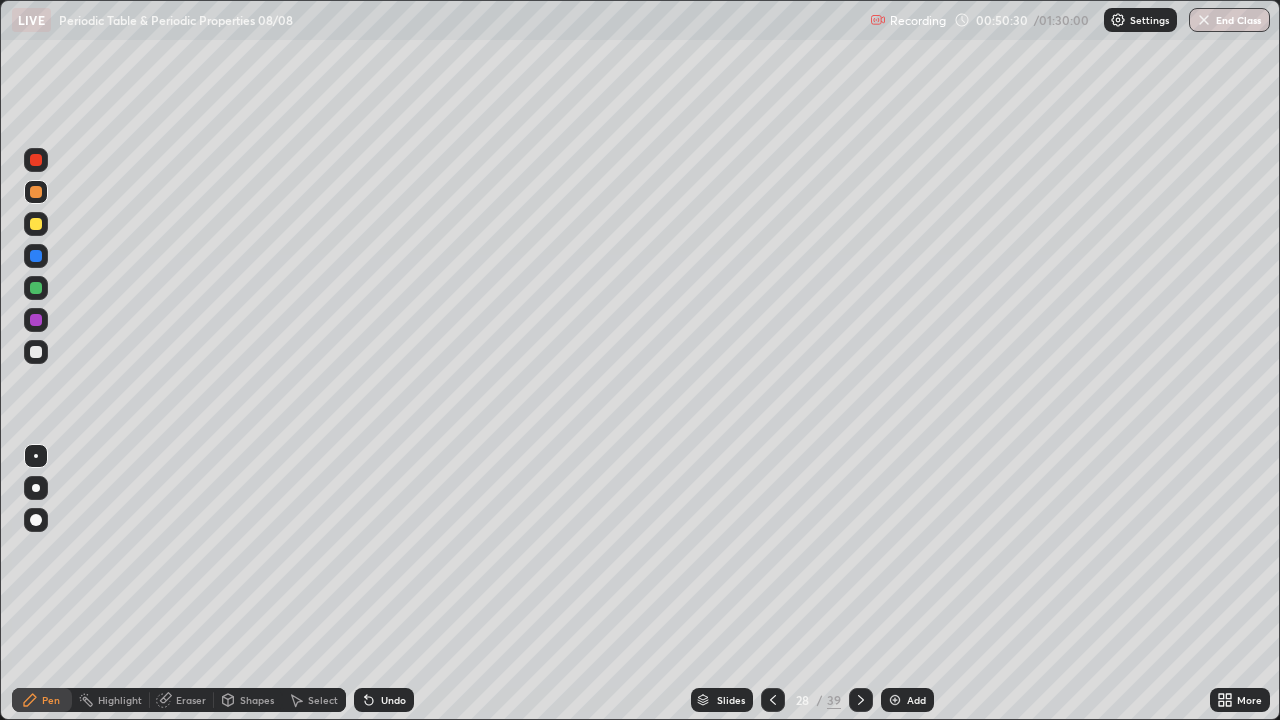 click at bounding box center [773, 700] 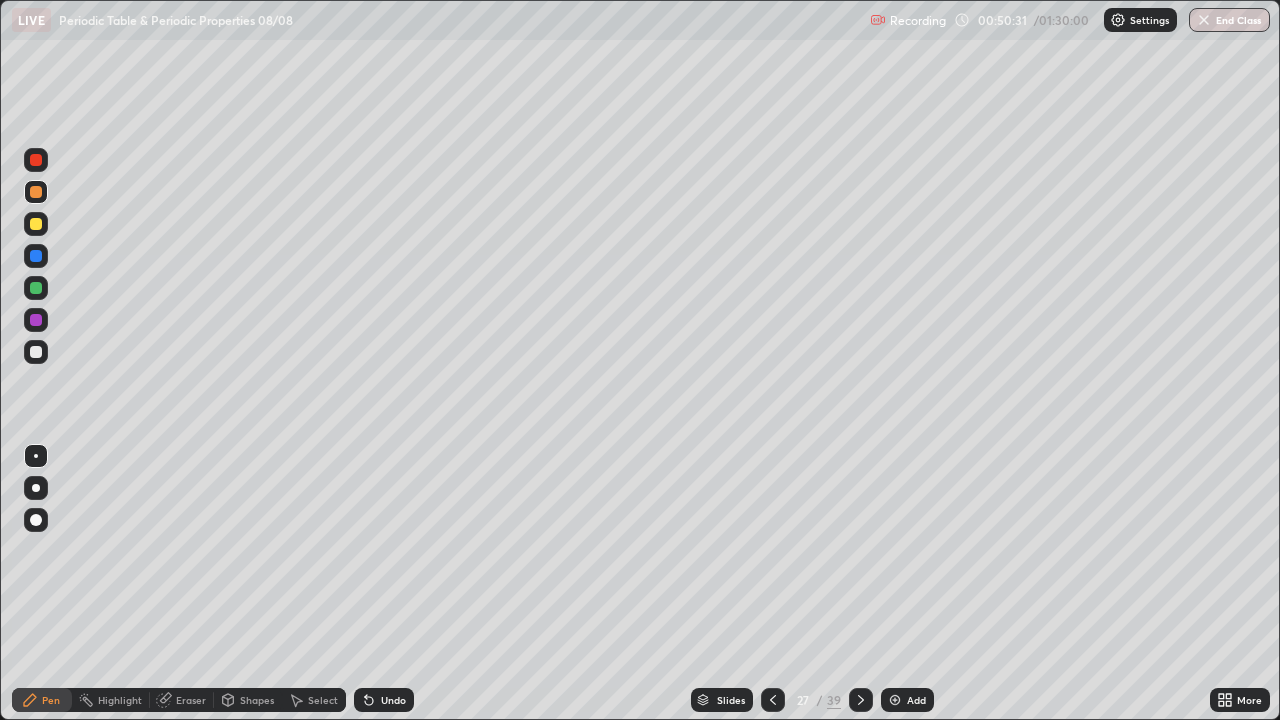 click on "/" at bounding box center [820, 700] 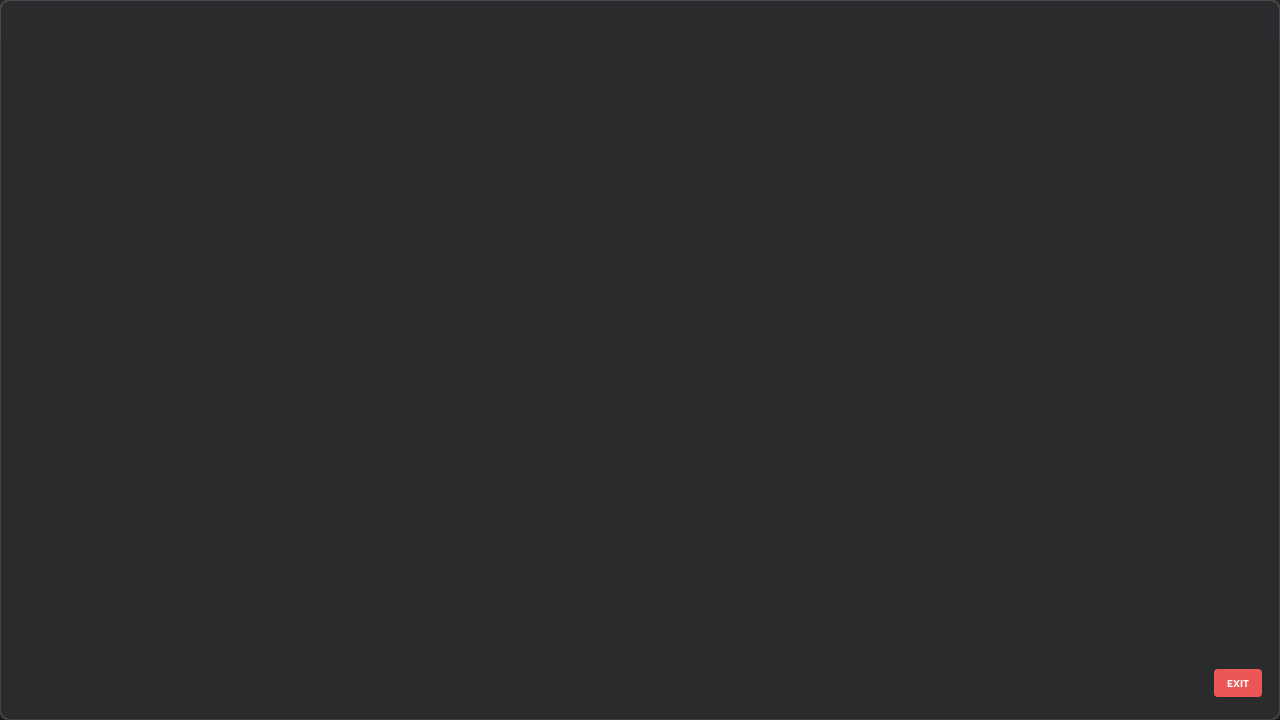scroll, scrollTop: 1303, scrollLeft: 0, axis: vertical 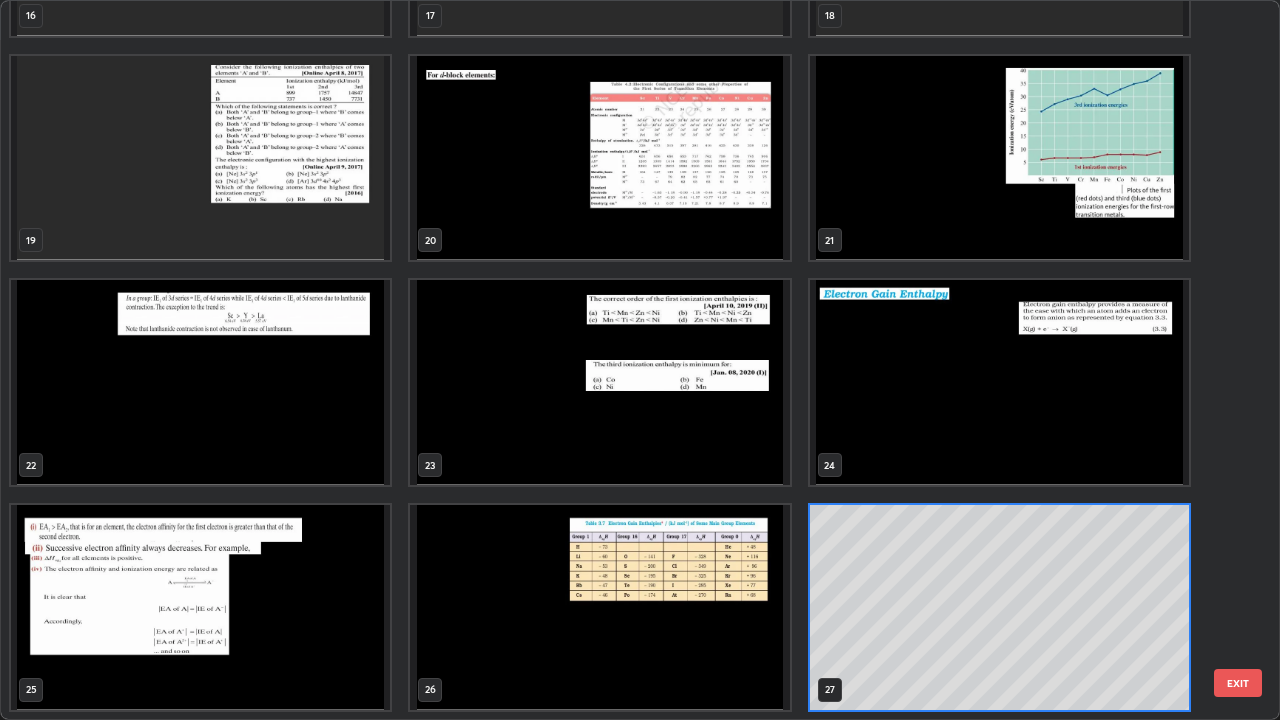click at bounding box center [599, 607] 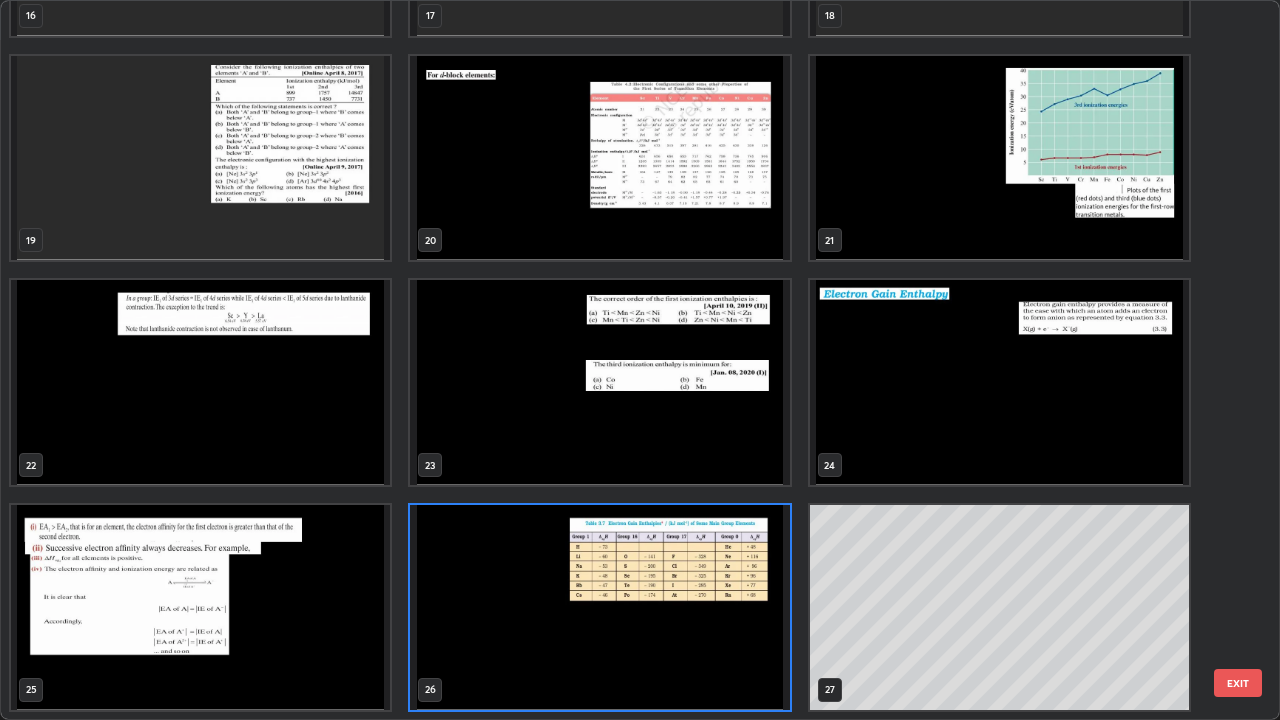 click at bounding box center (599, 607) 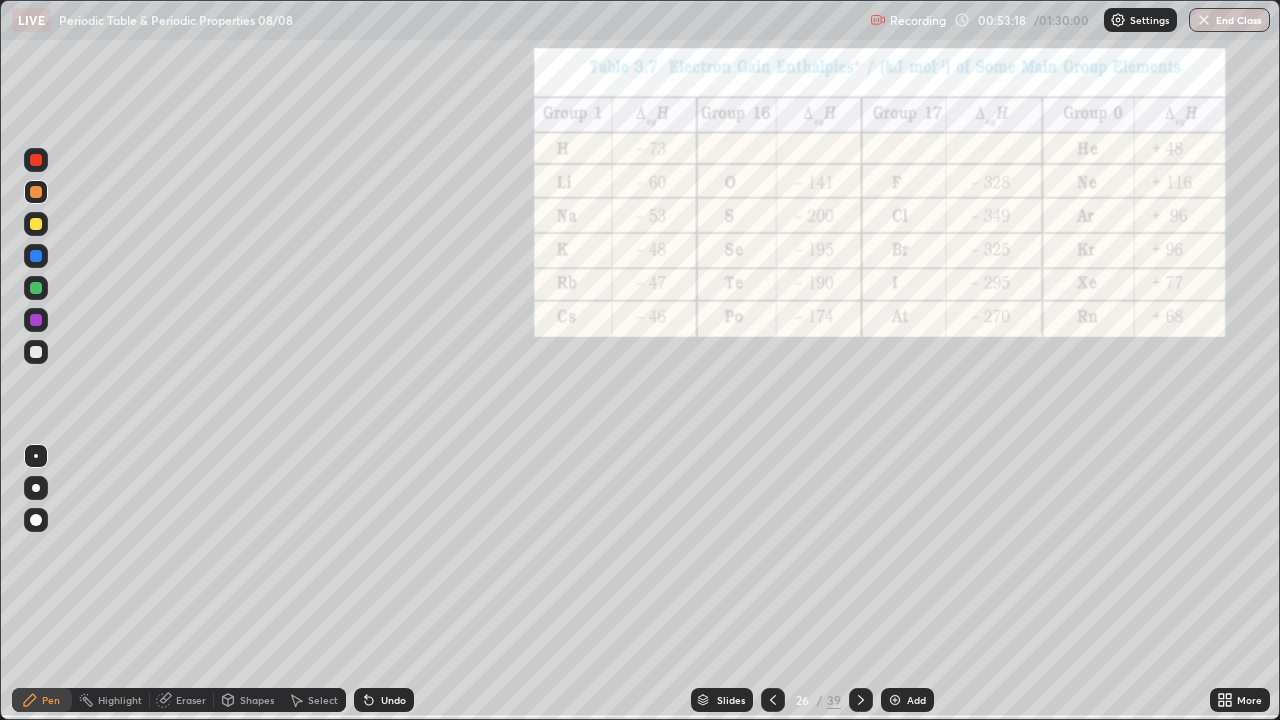 click at bounding box center (895, 700) 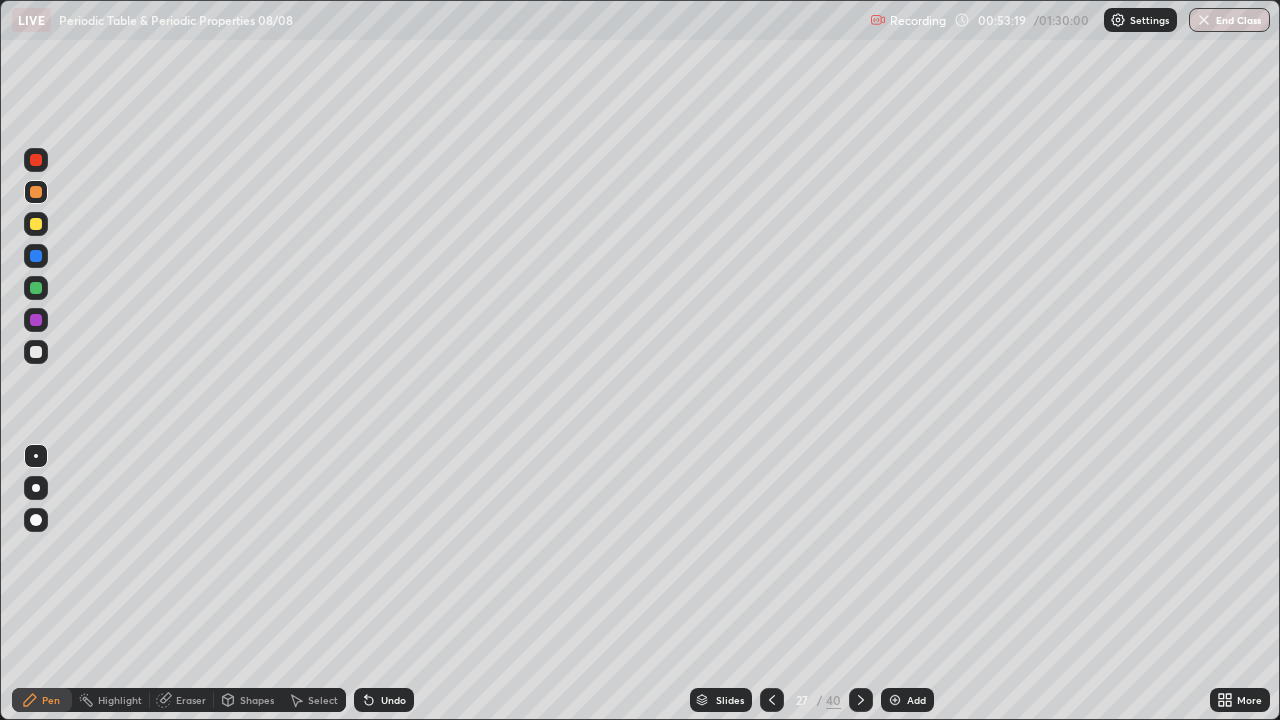 click 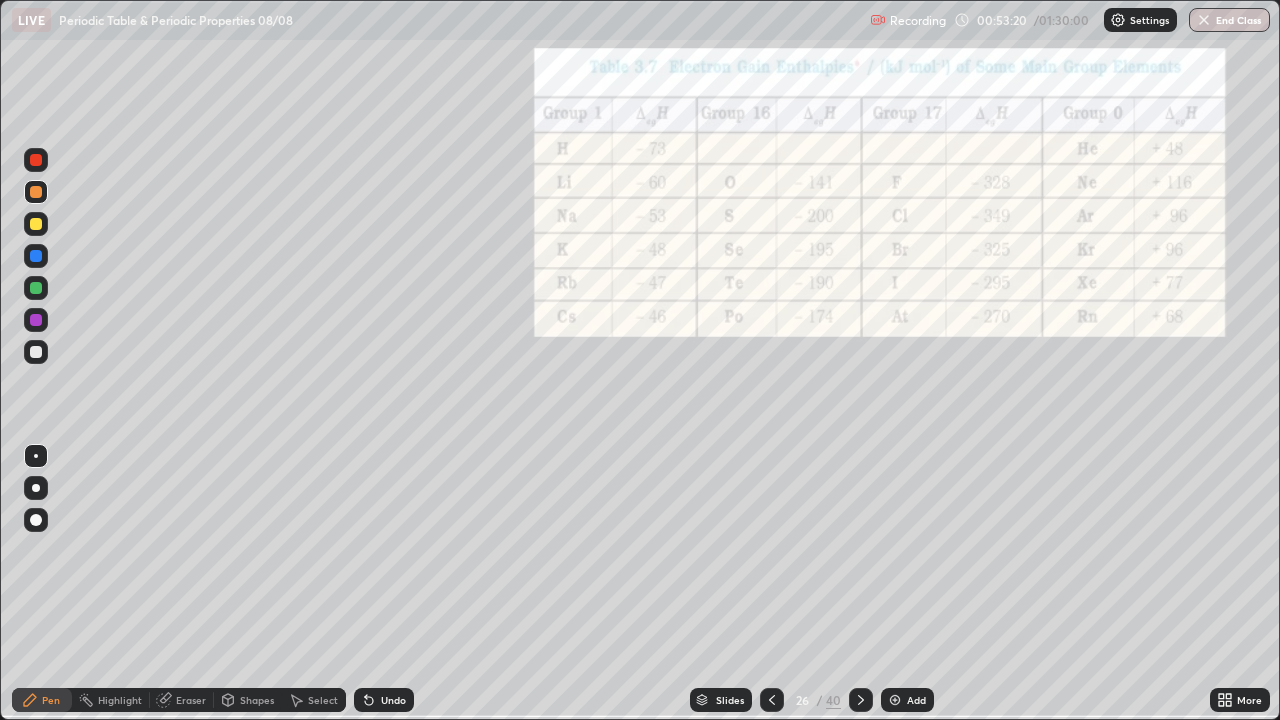 click 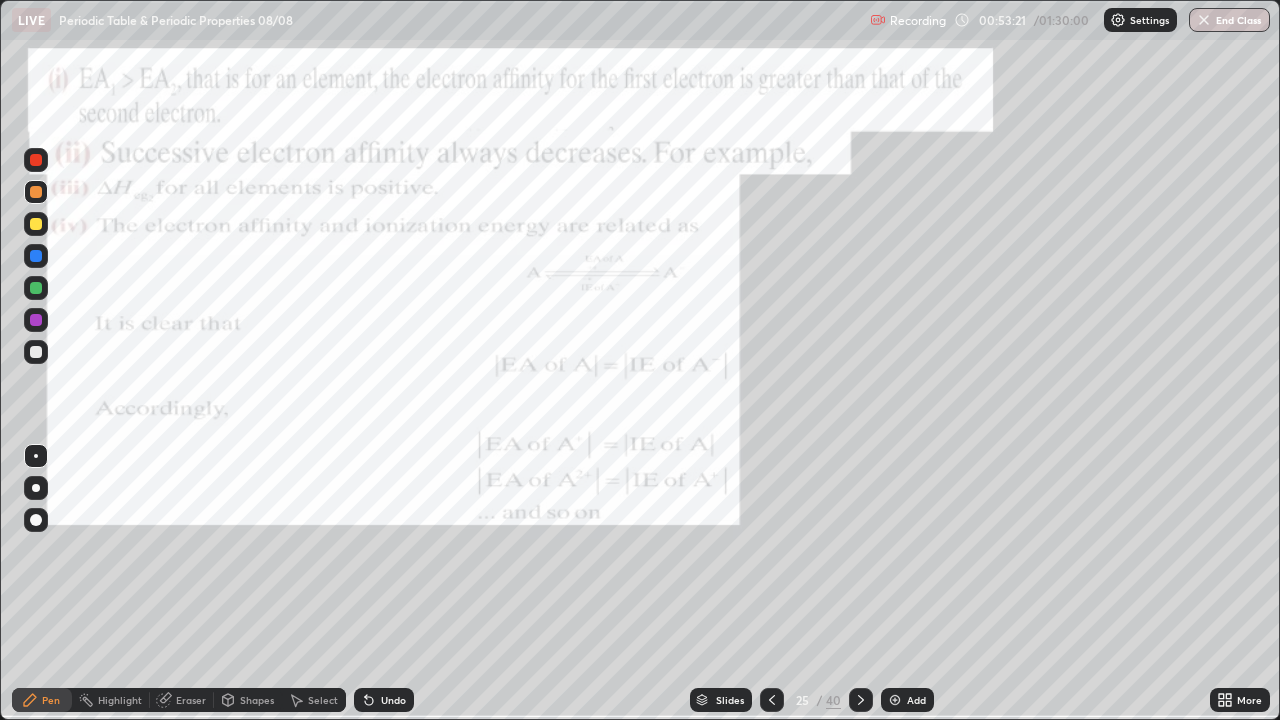 click at bounding box center [895, 700] 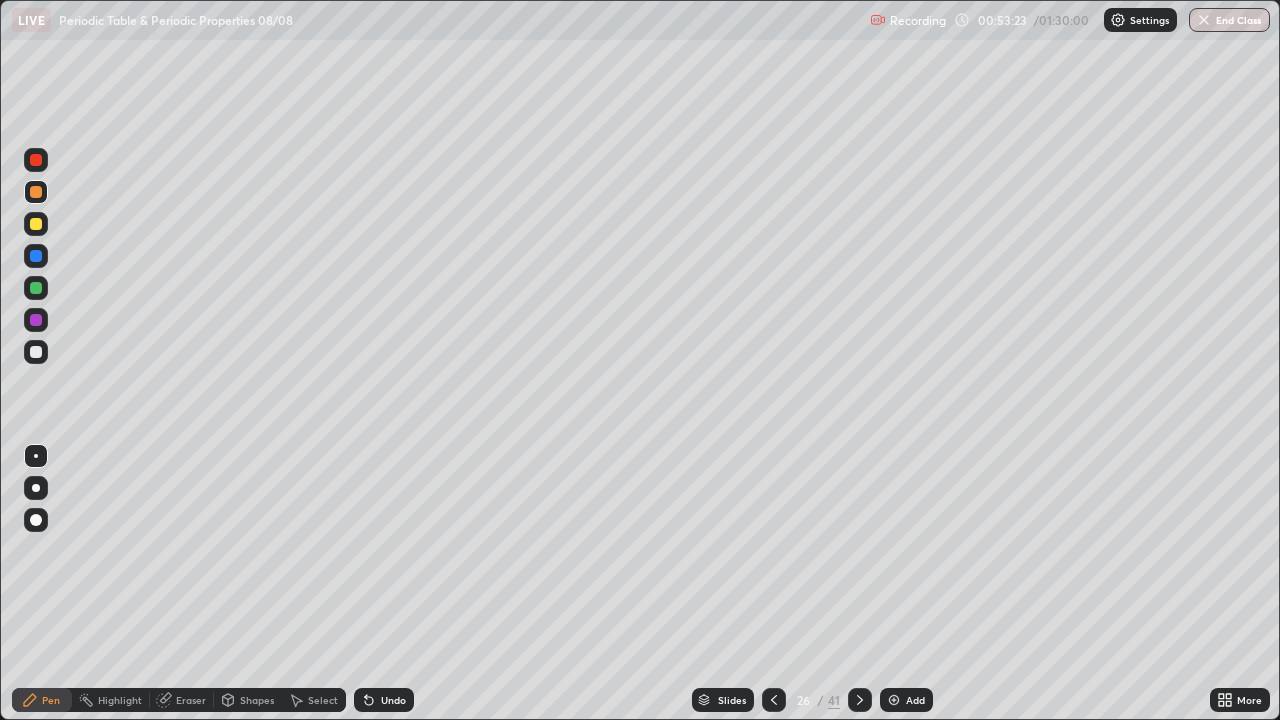 click on "26 / 41" at bounding box center (817, 700) 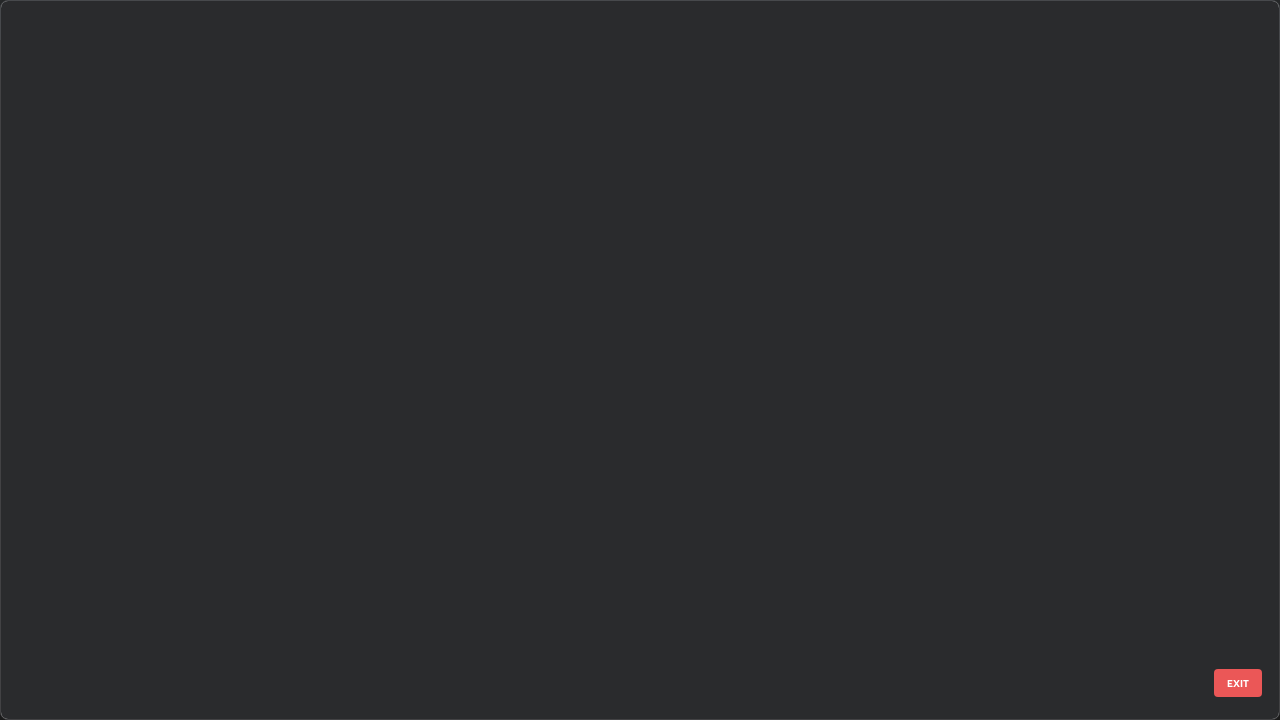 scroll, scrollTop: 1303, scrollLeft: 0, axis: vertical 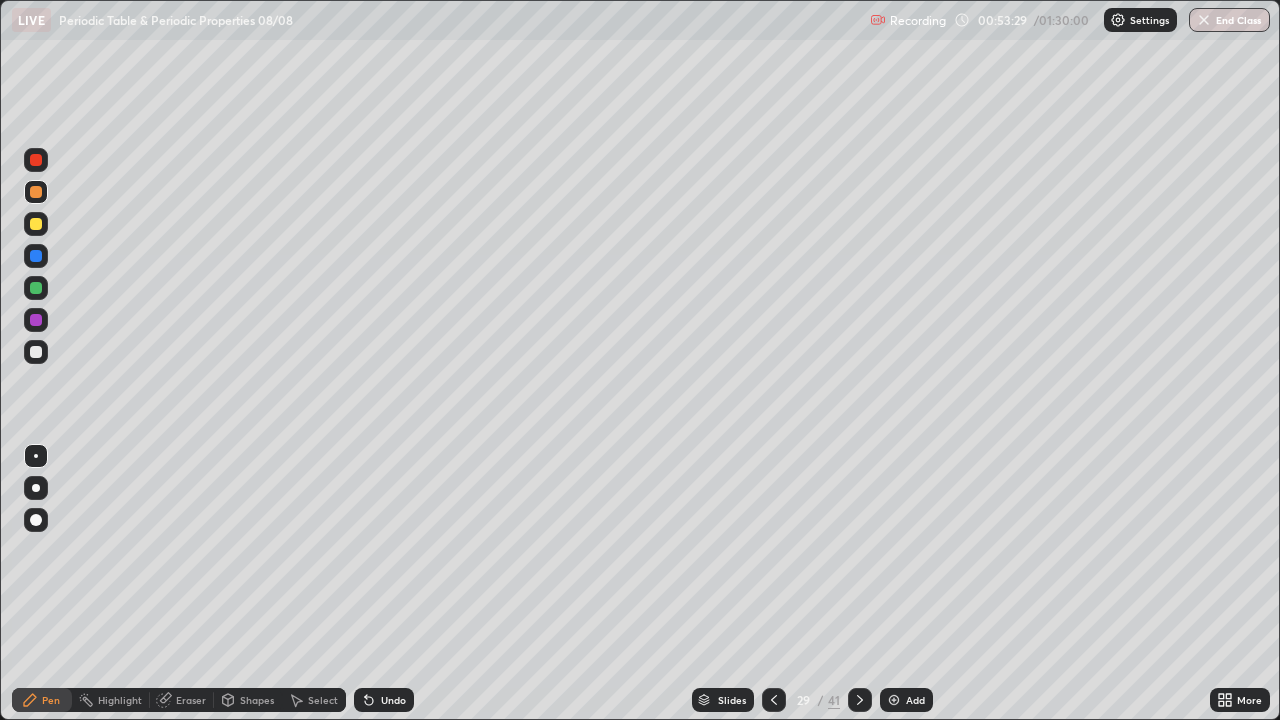 click at bounding box center (36, 224) 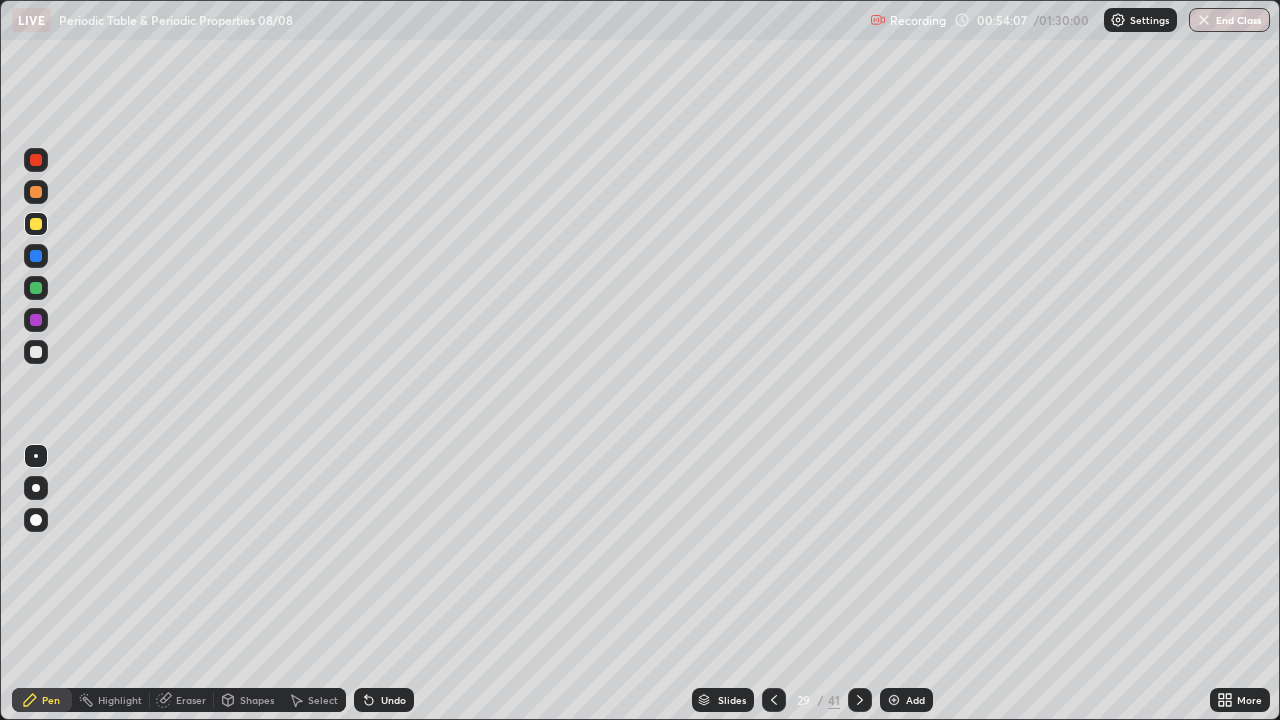 click at bounding box center [36, 288] 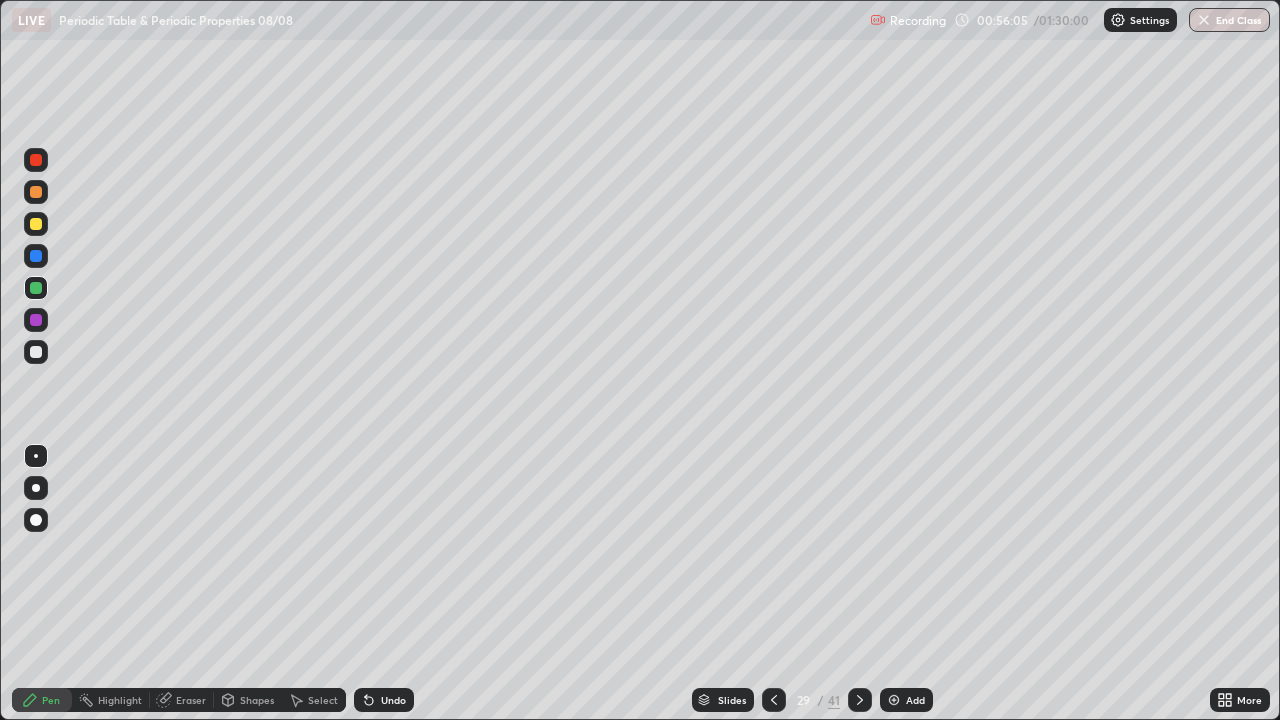 click on "29" at bounding box center [804, 700] 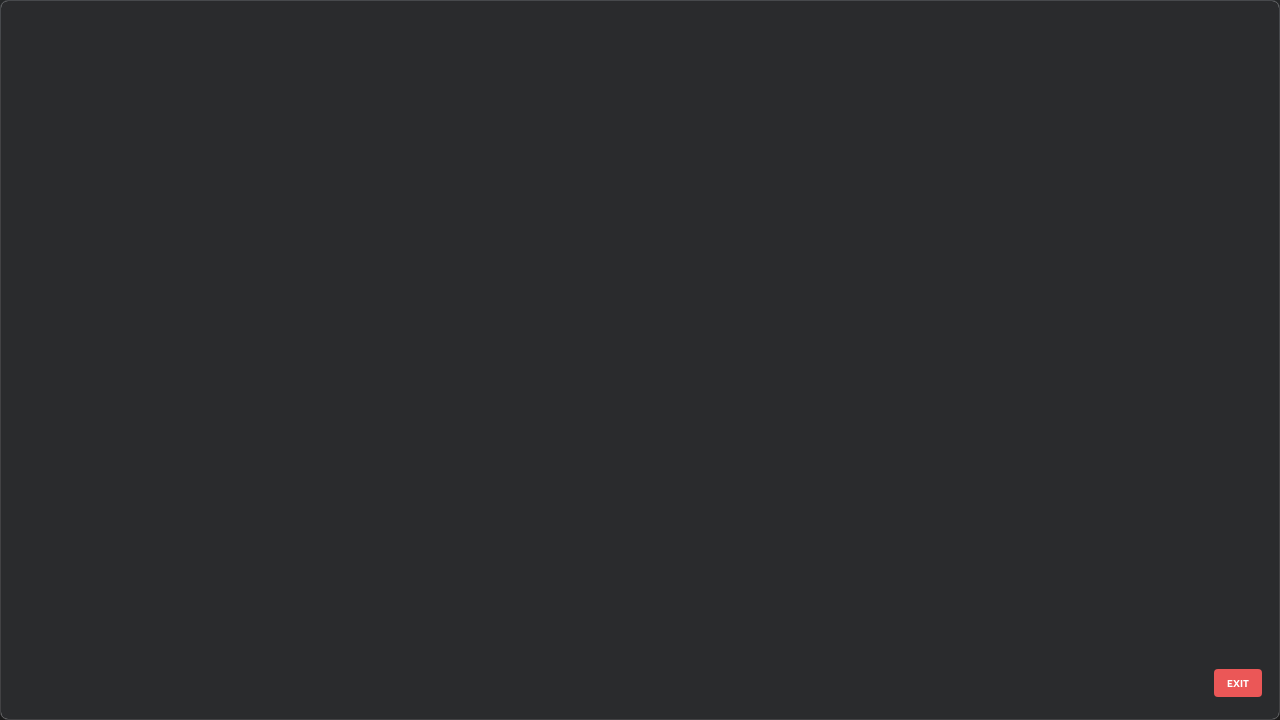 scroll, scrollTop: 1528, scrollLeft: 0, axis: vertical 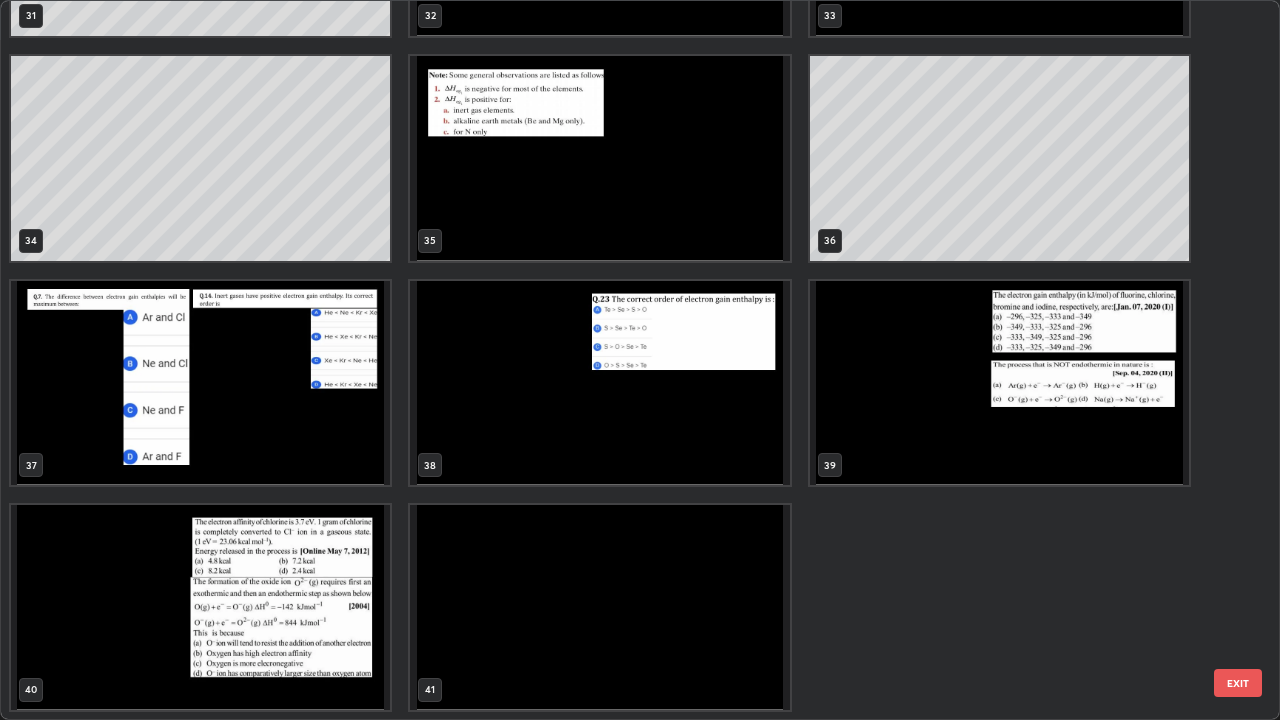 click at bounding box center (599, 383) 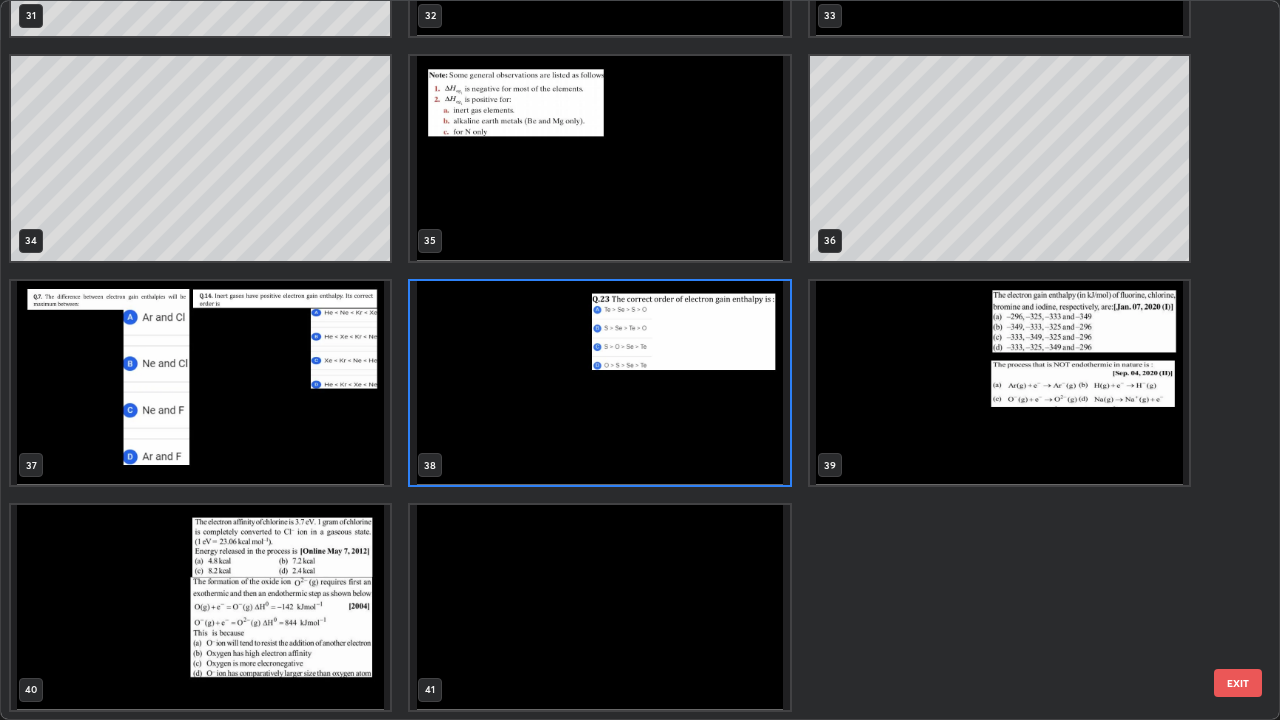 click at bounding box center [599, 383] 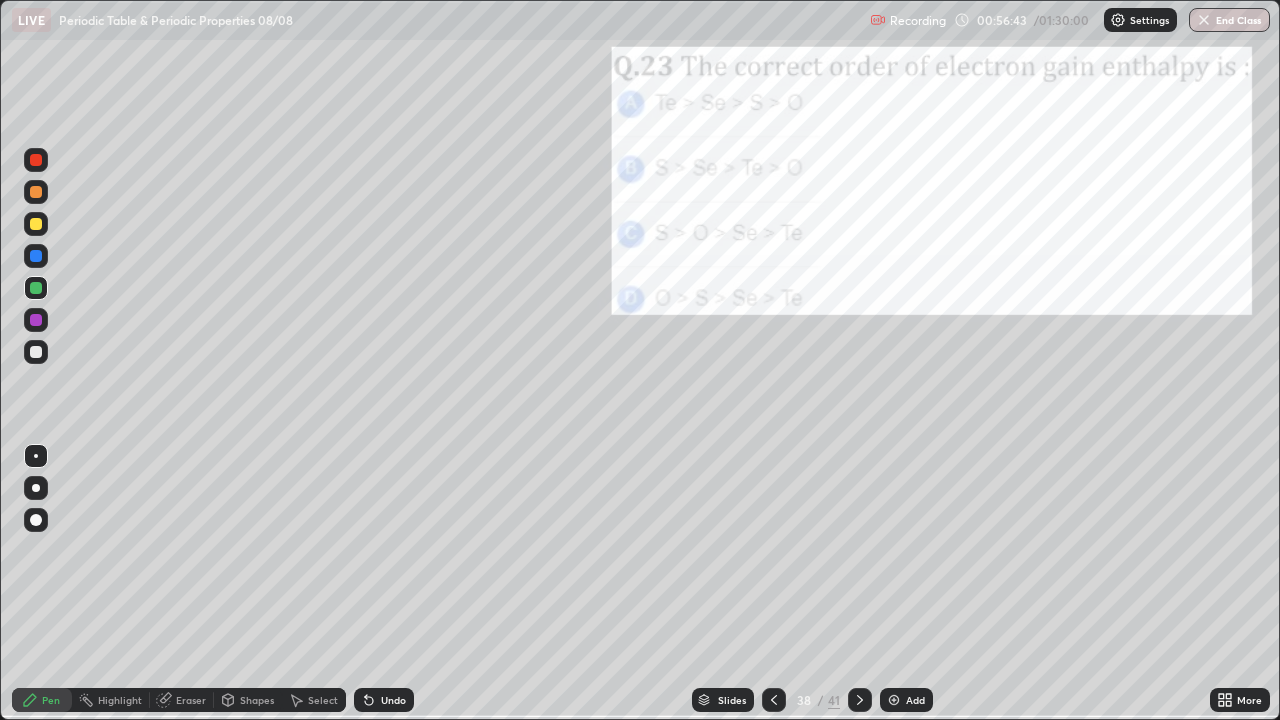 click 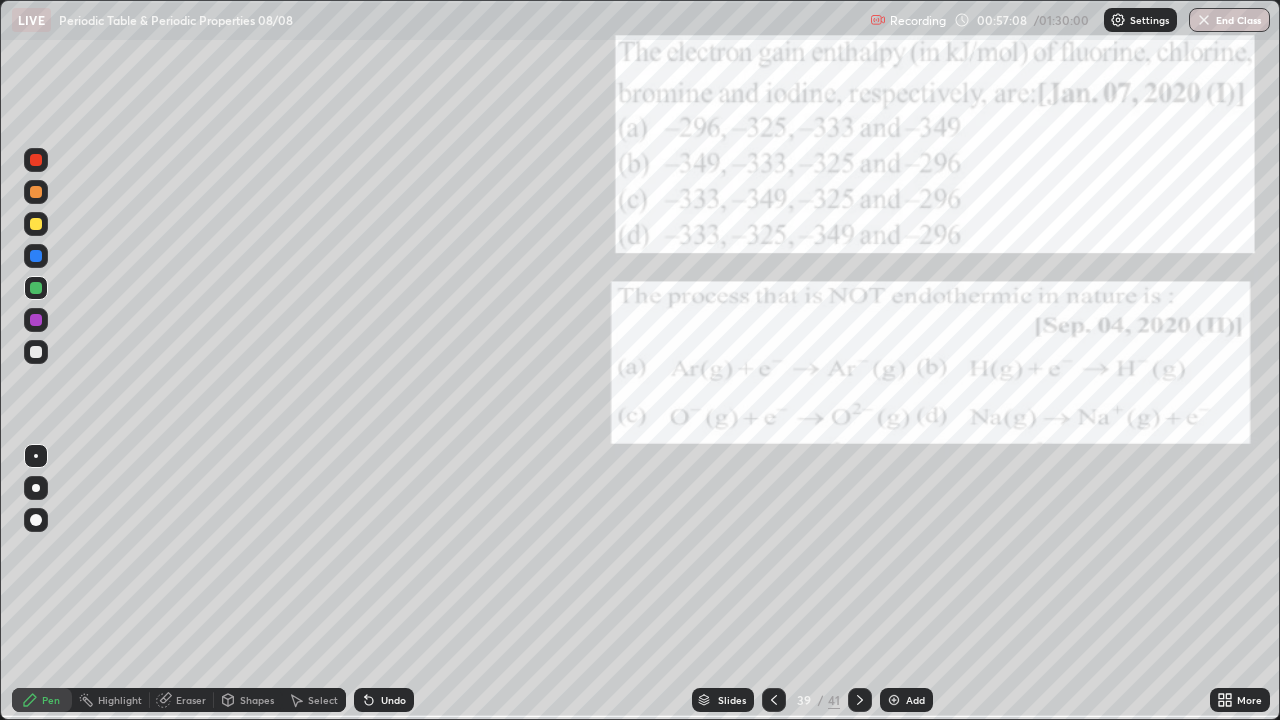 click on "Eraser" at bounding box center [191, 700] 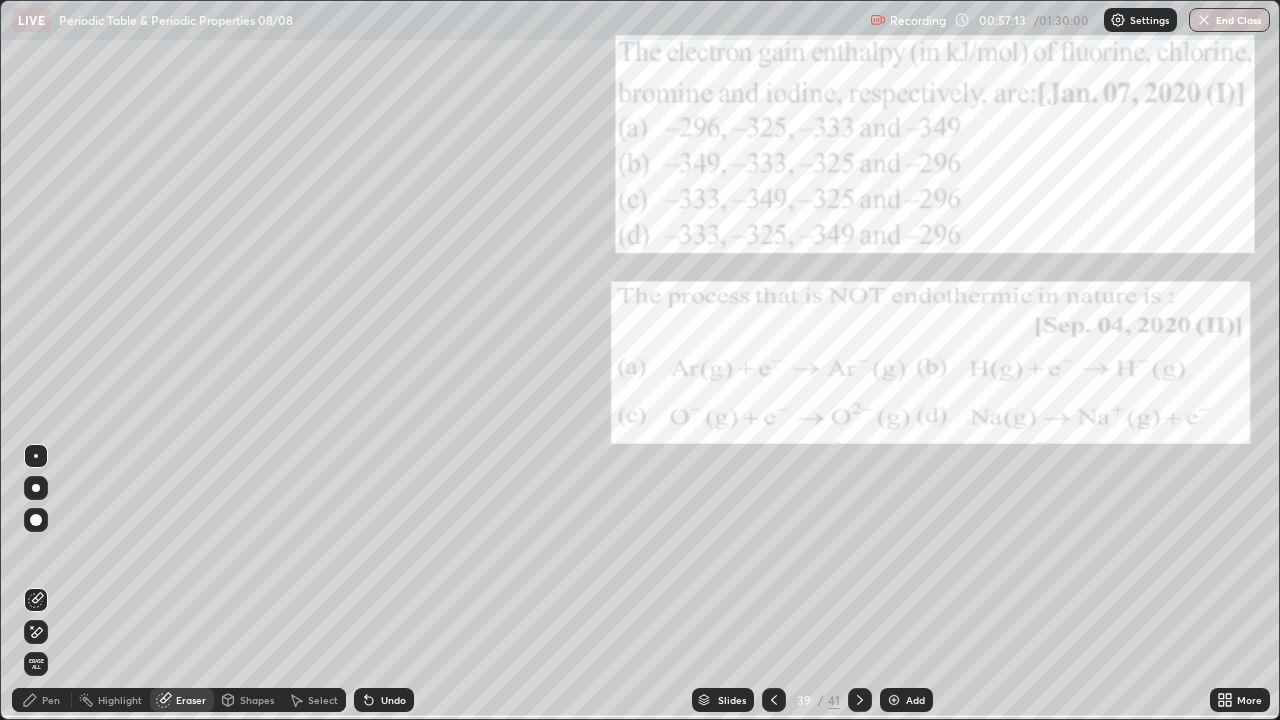 click on "Pen" at bounding box center (42, 700) 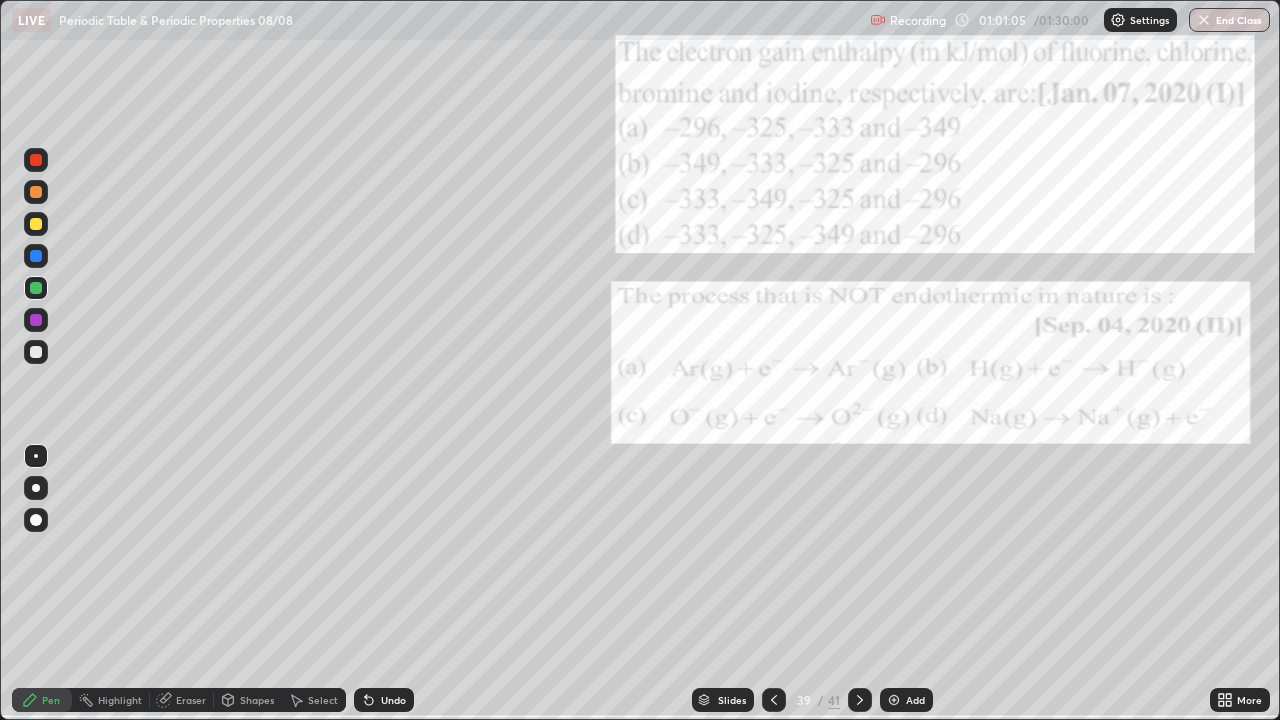 click at bounding box center (36, 352) 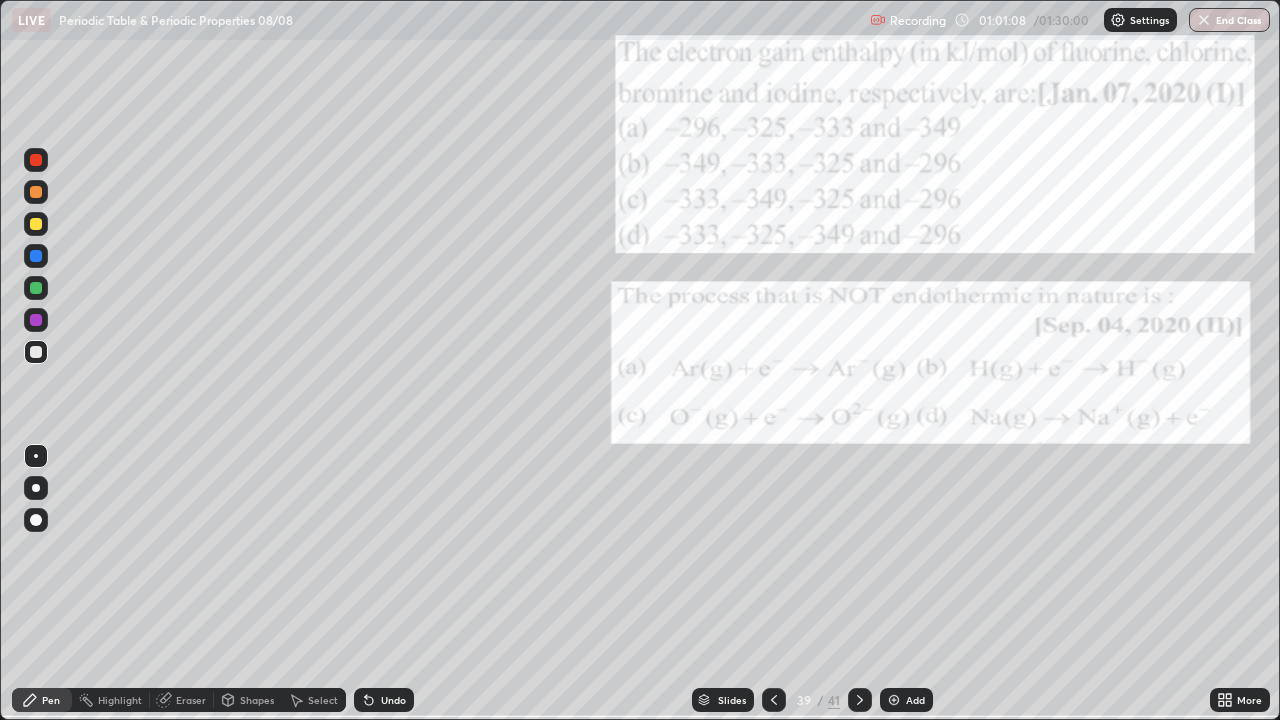 click at bounding box center [894, 700] 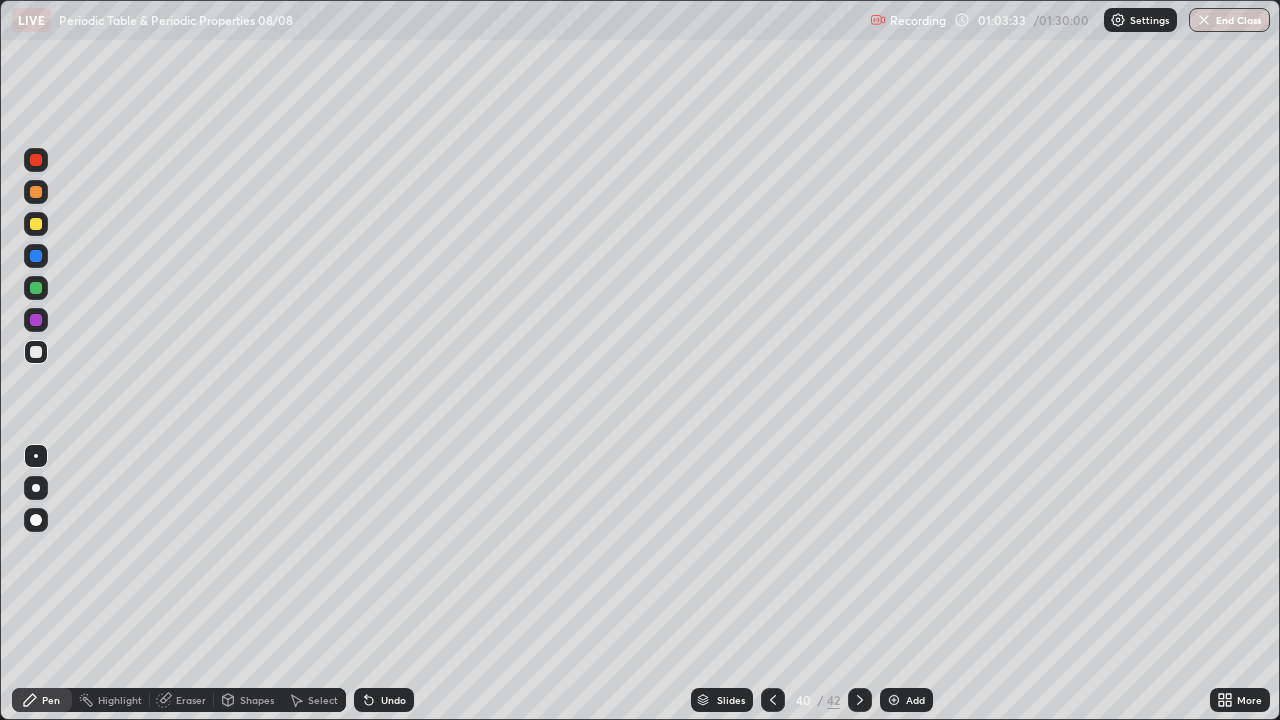 click on "Undo" at bounding box center [384, 700] 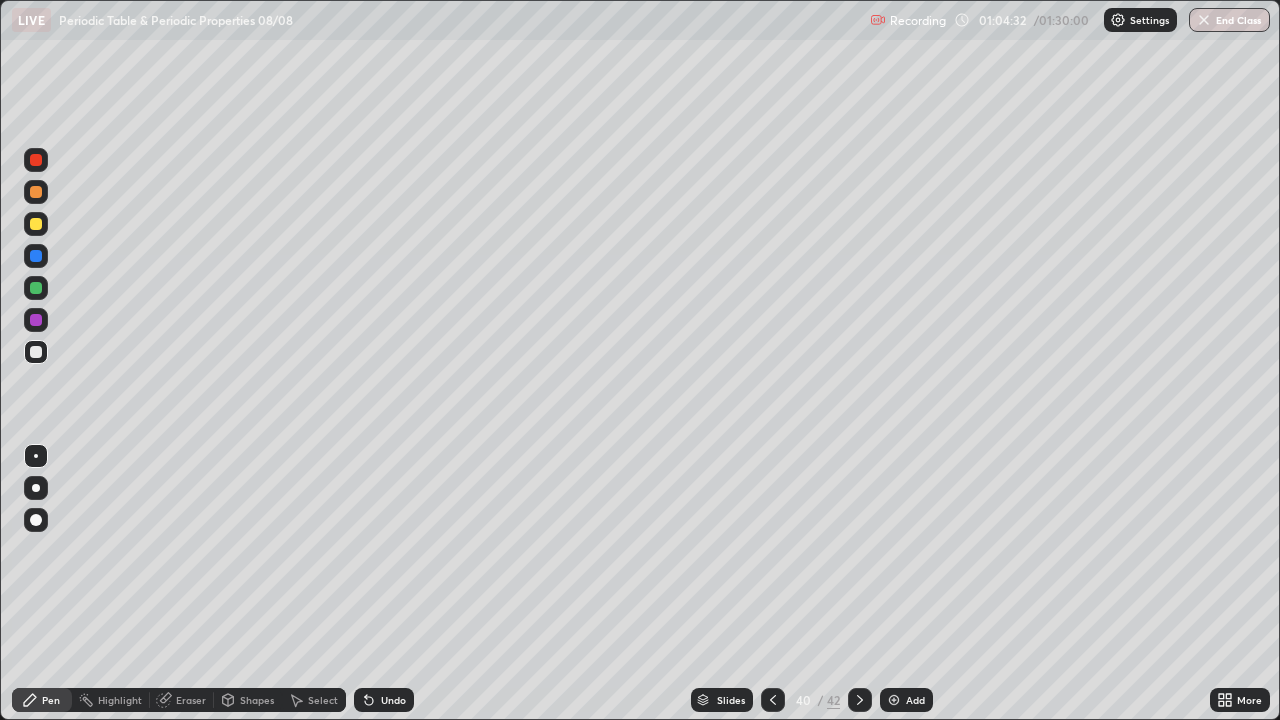 click at bounding box center (36, 224) 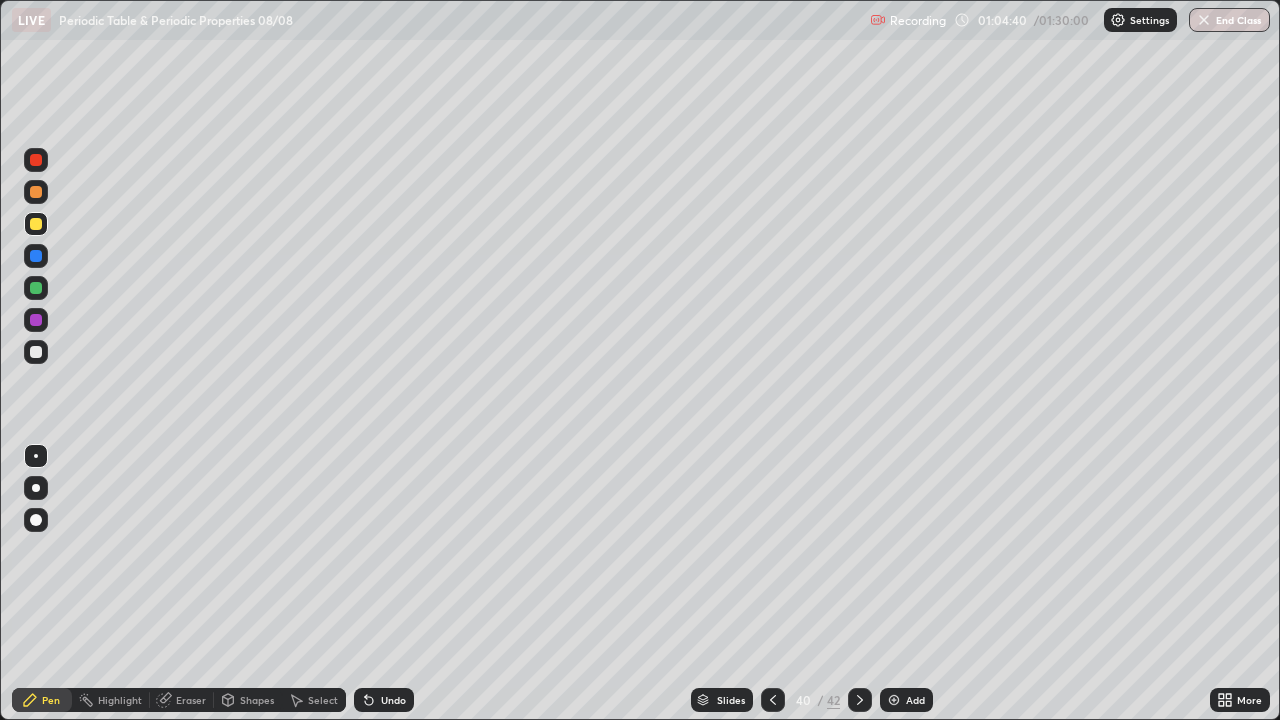 click at bounding box center [36, 288] 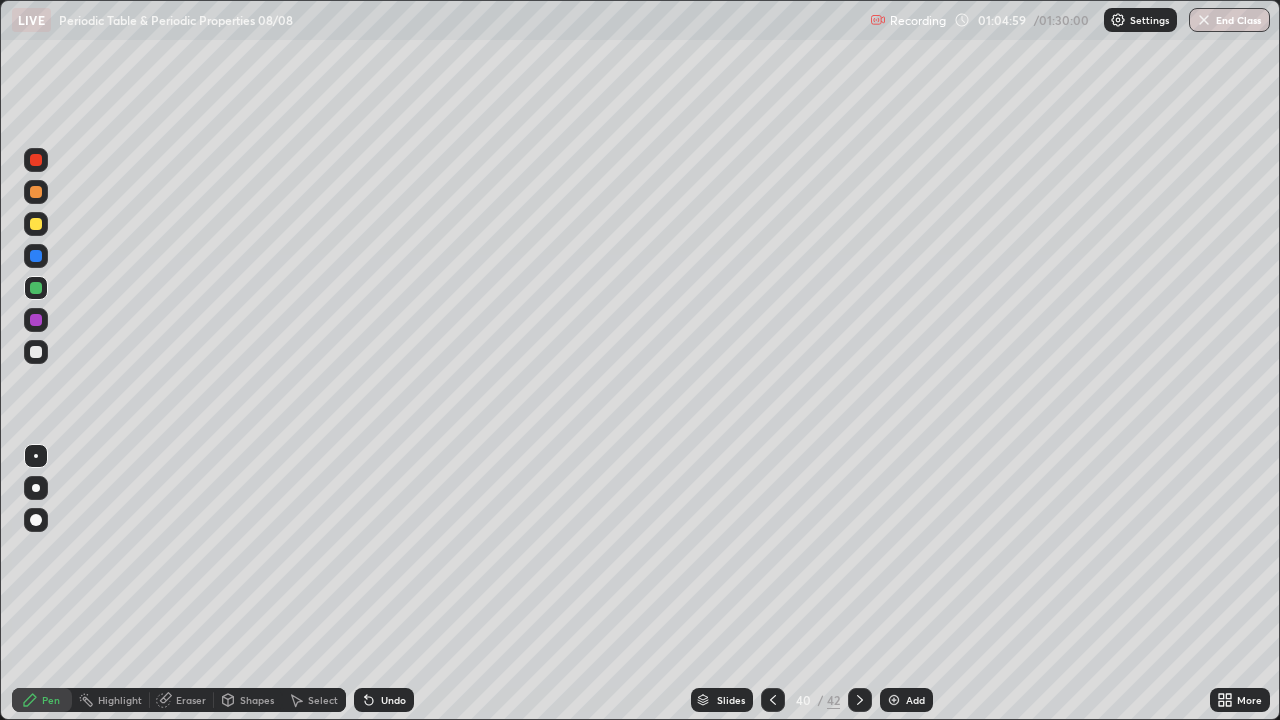 click at bounding box center [36, 352] 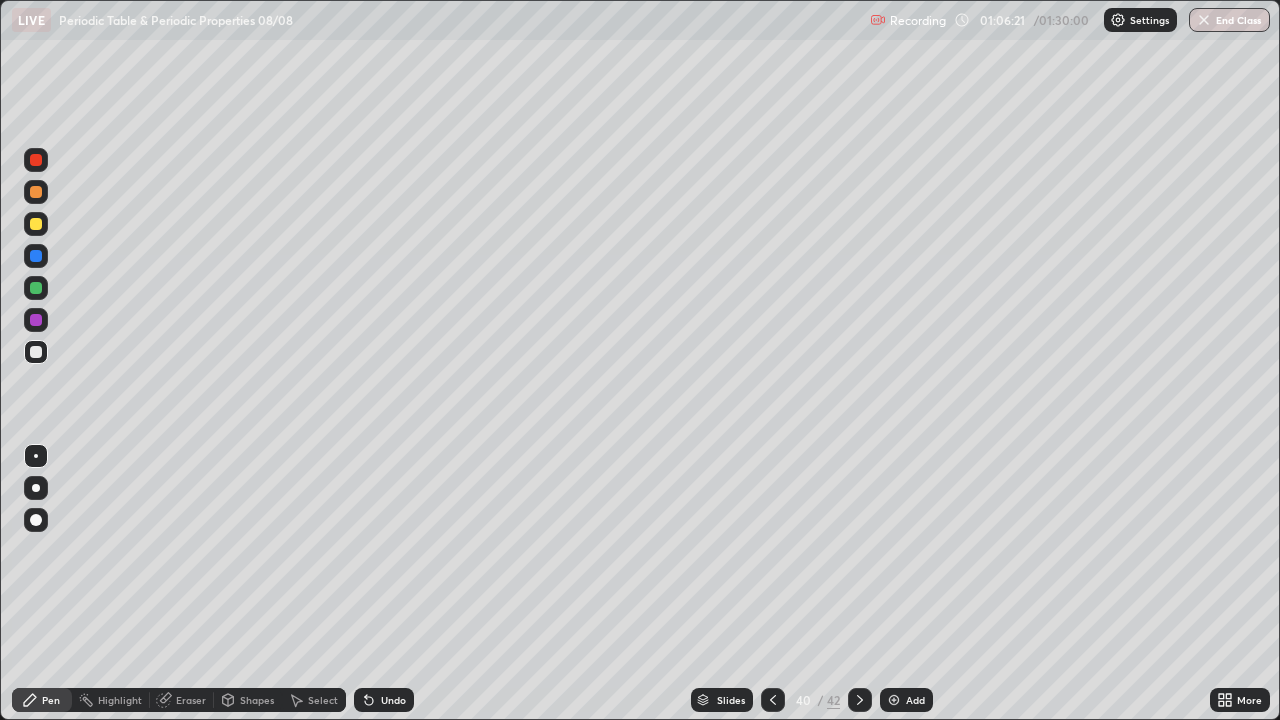 click at bounding box center (36, 224) 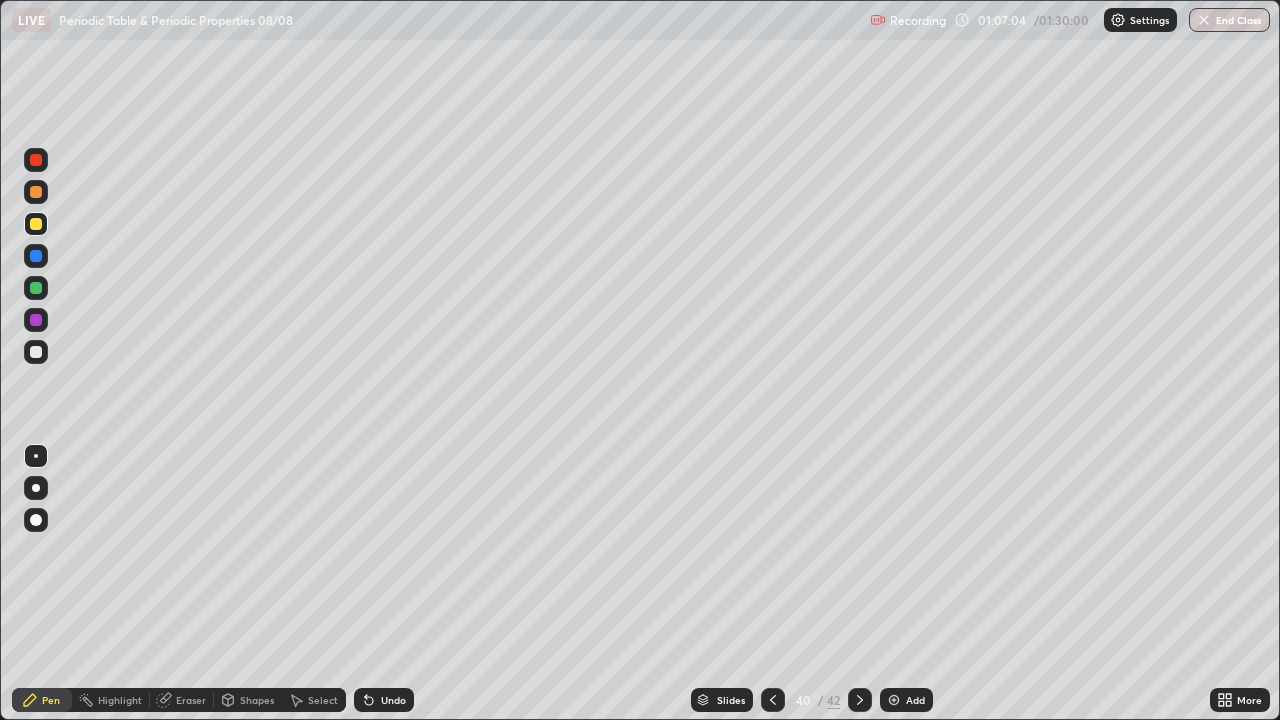 click at bounding box center (36, 288) 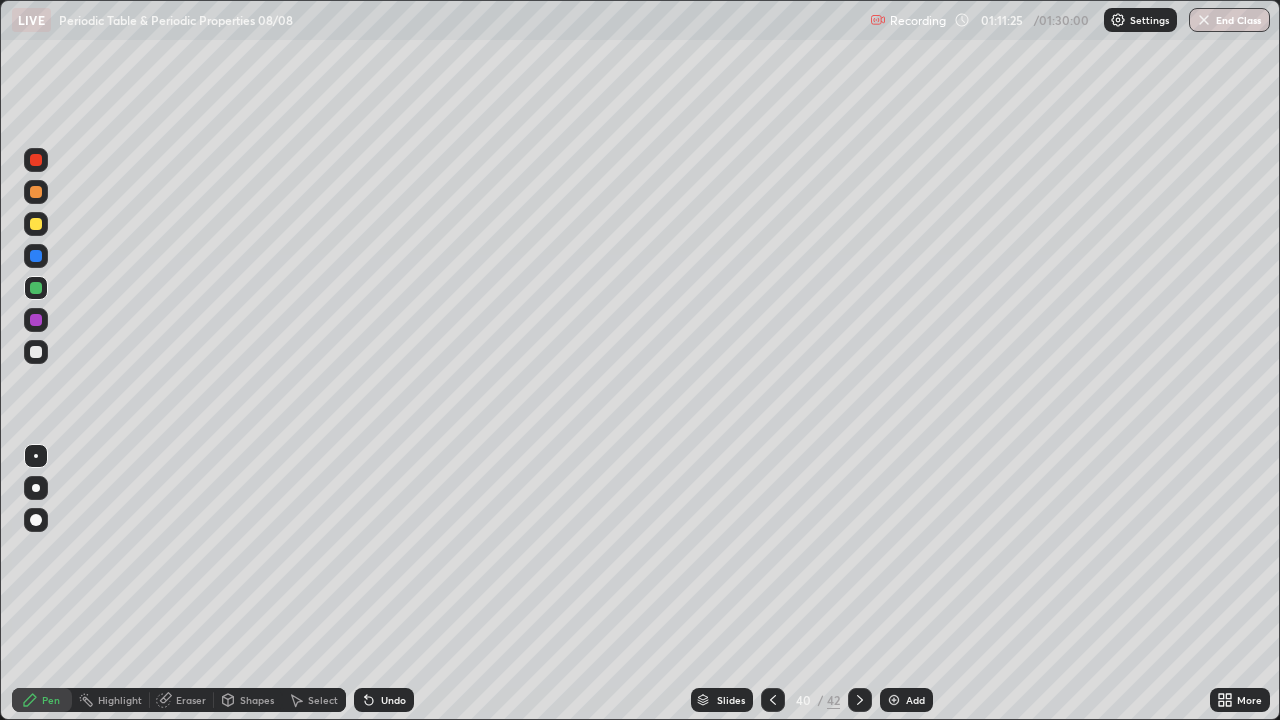 click at bounding box center (36, 352) 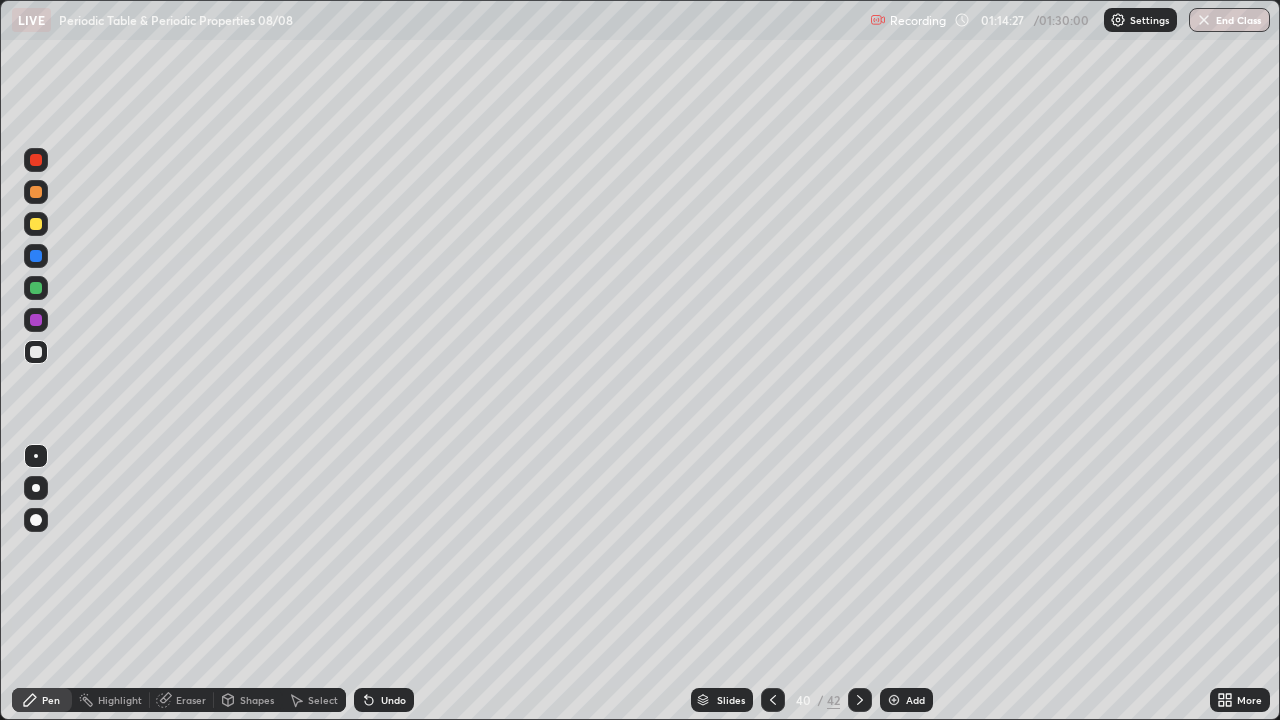 click at bounding box center (894, 700) 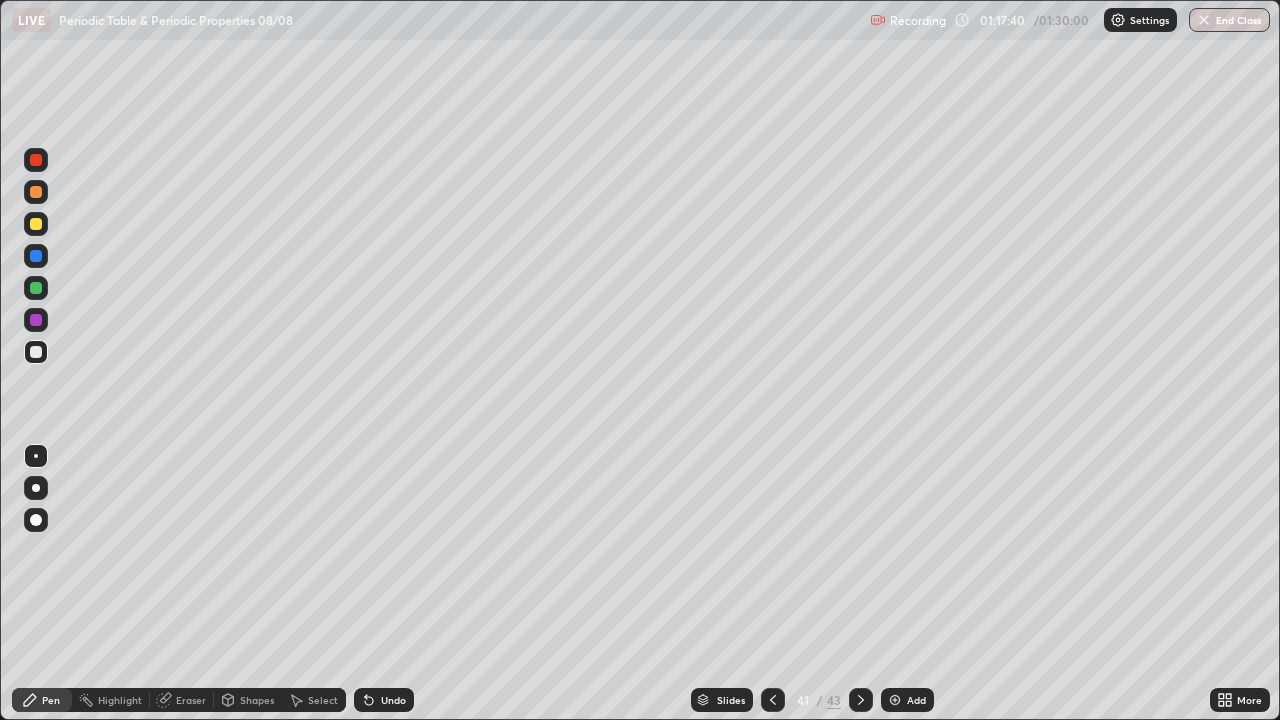 click on "End Class" at bounding box center (1229, 20) 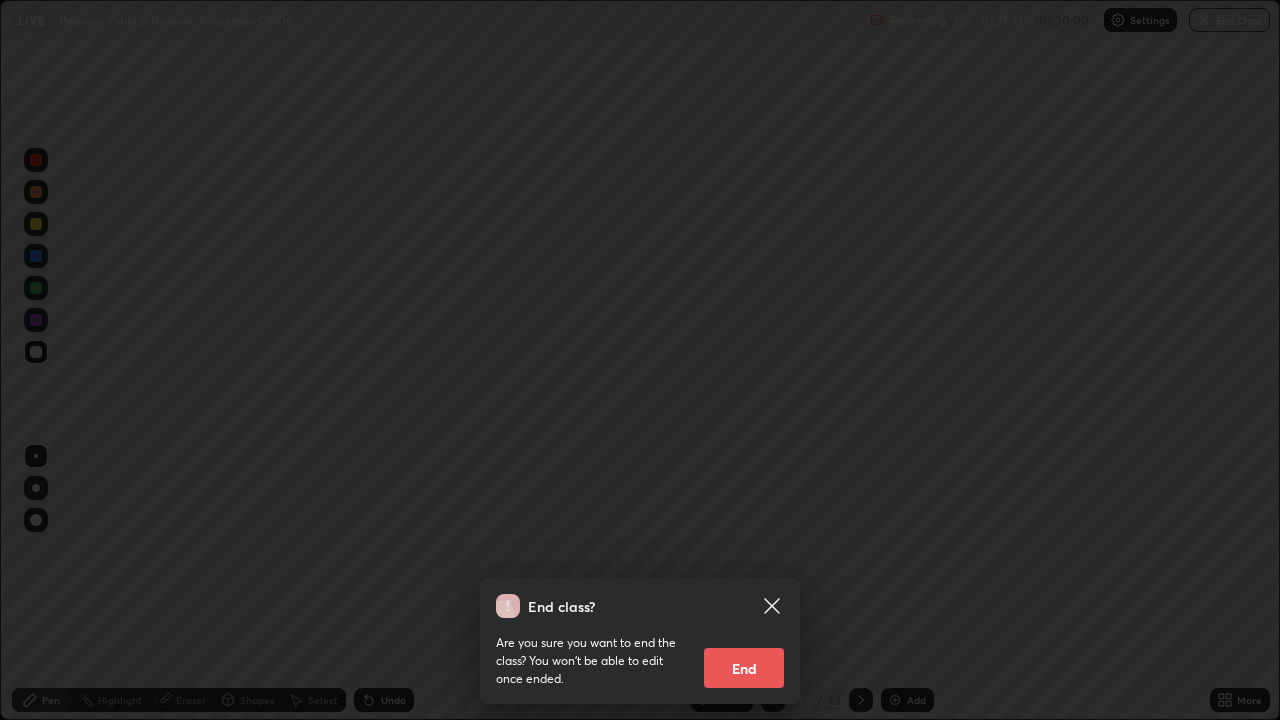 click on "End" at bounding box center (744, 668) 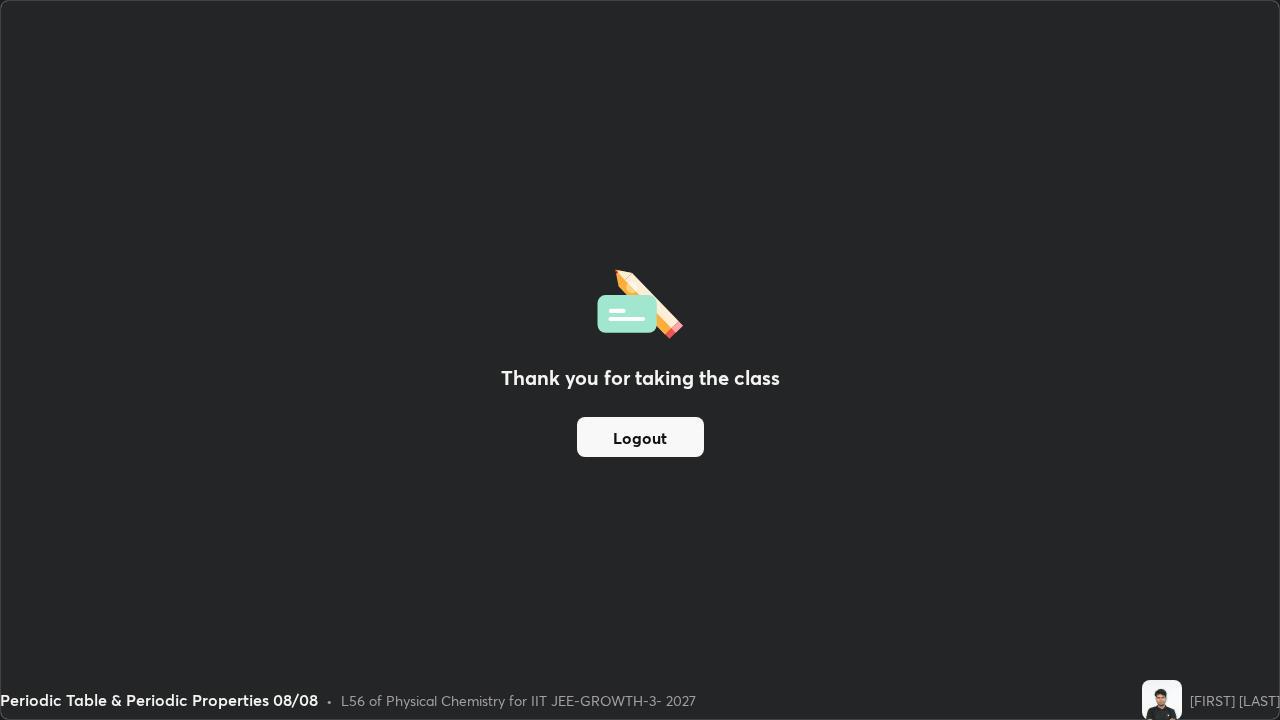 click on "Logout" at bounding box center [640, 437] 